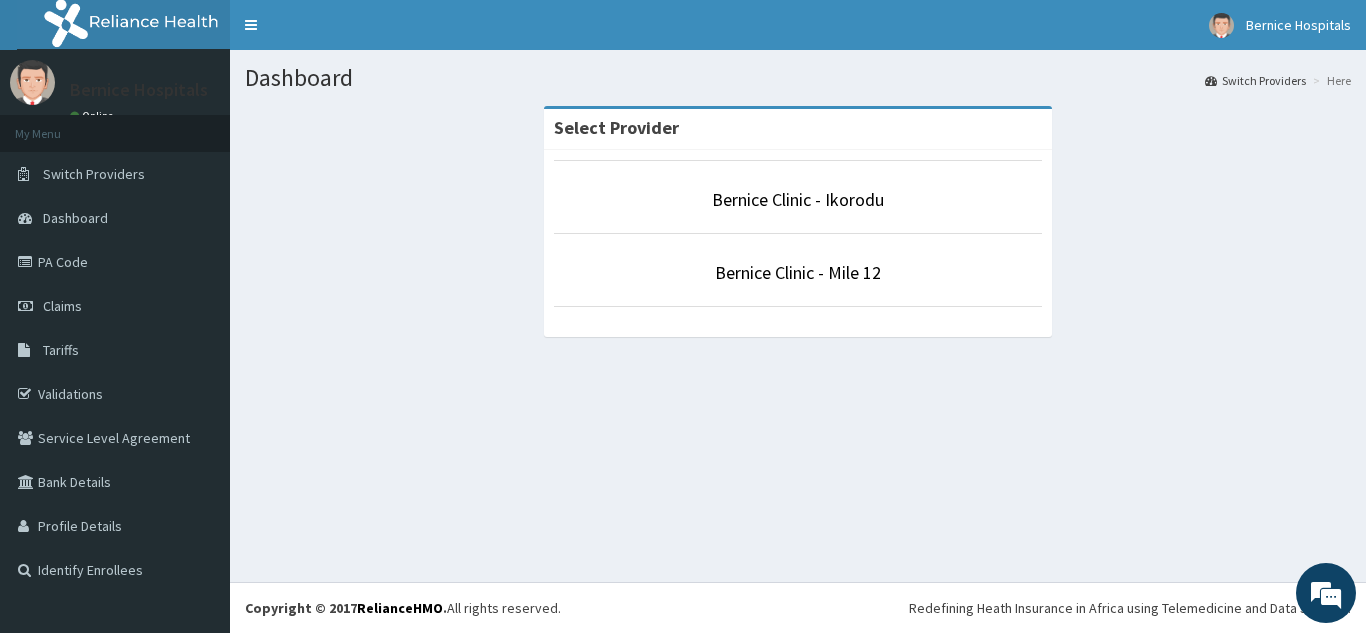 scroll, scrollTop: 0, scrollLeft: 0, axis: both 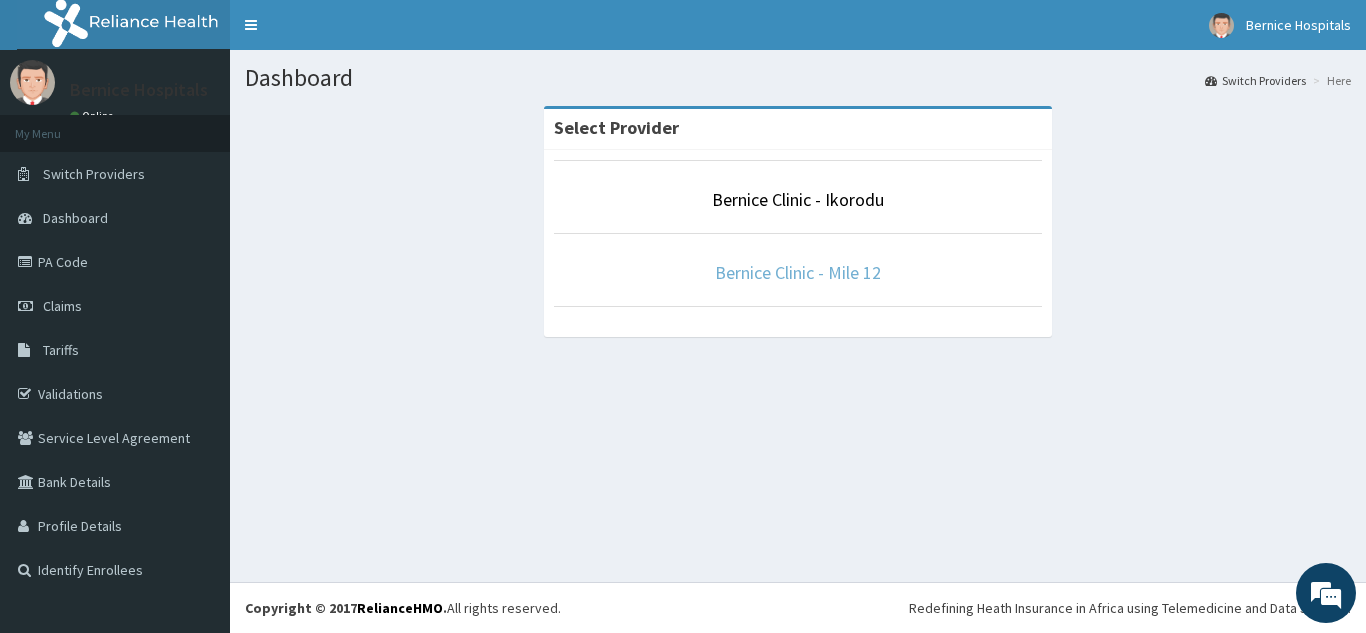 click on "Bernice Clinic - Mile 12" at bounding box center (798, 272) 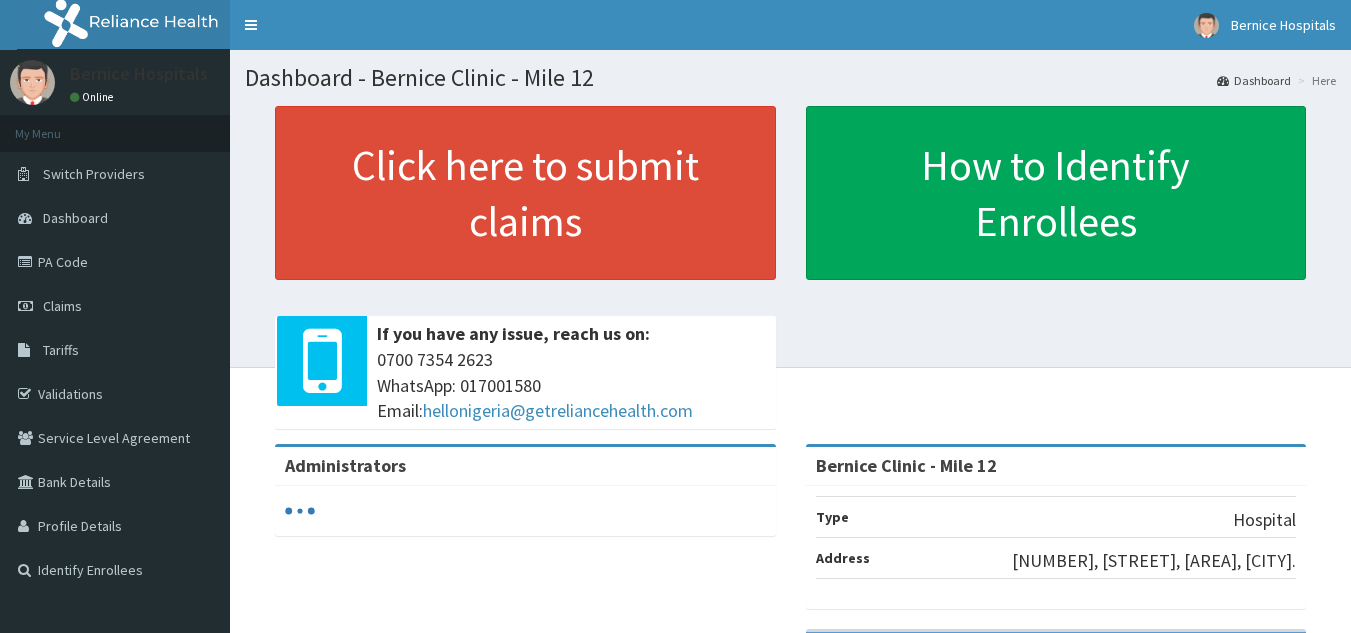 scroll, scrollTop: 0, scrollLeft: 0, axis: both 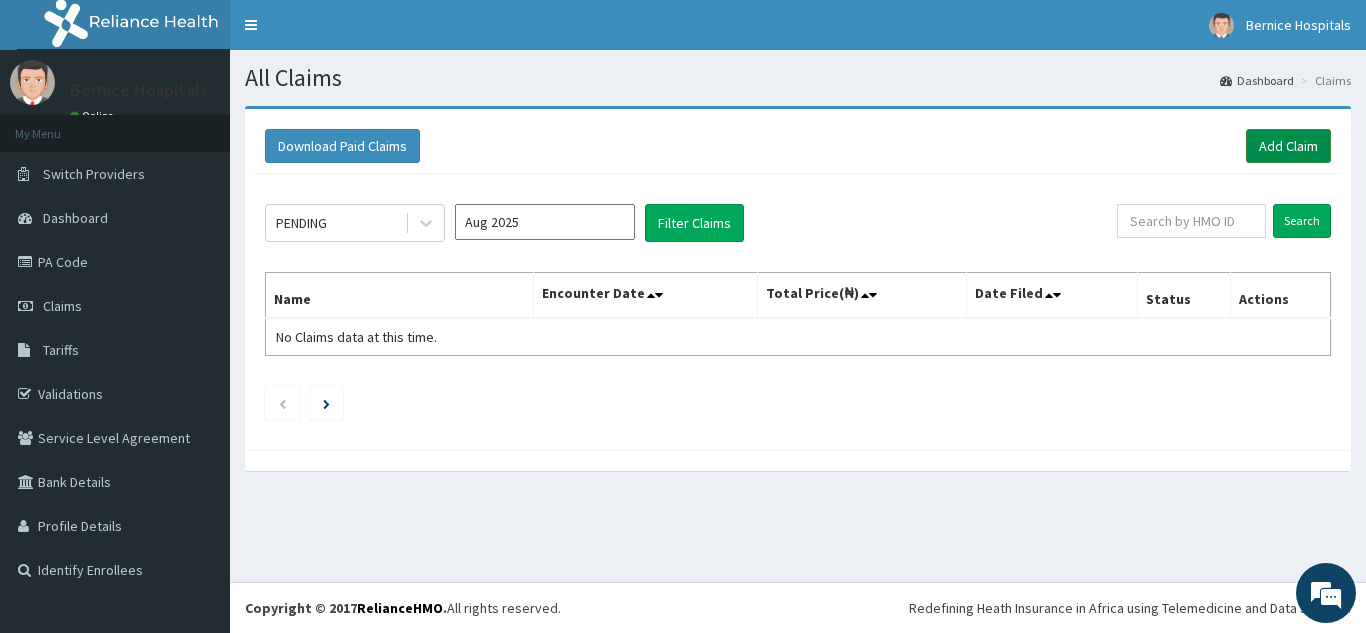 click on "Add Claim" at bounding box center (1288, 146) 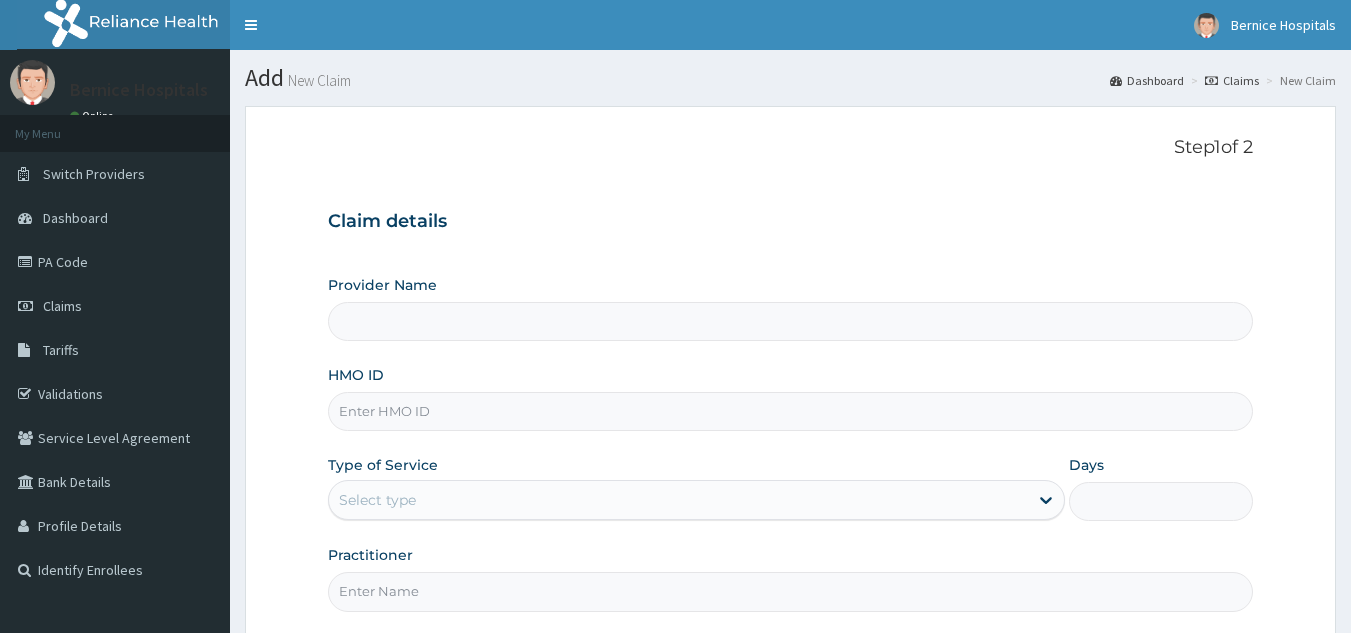 scroll, scrollTop: 0, scrollLeft: 0, axis: both 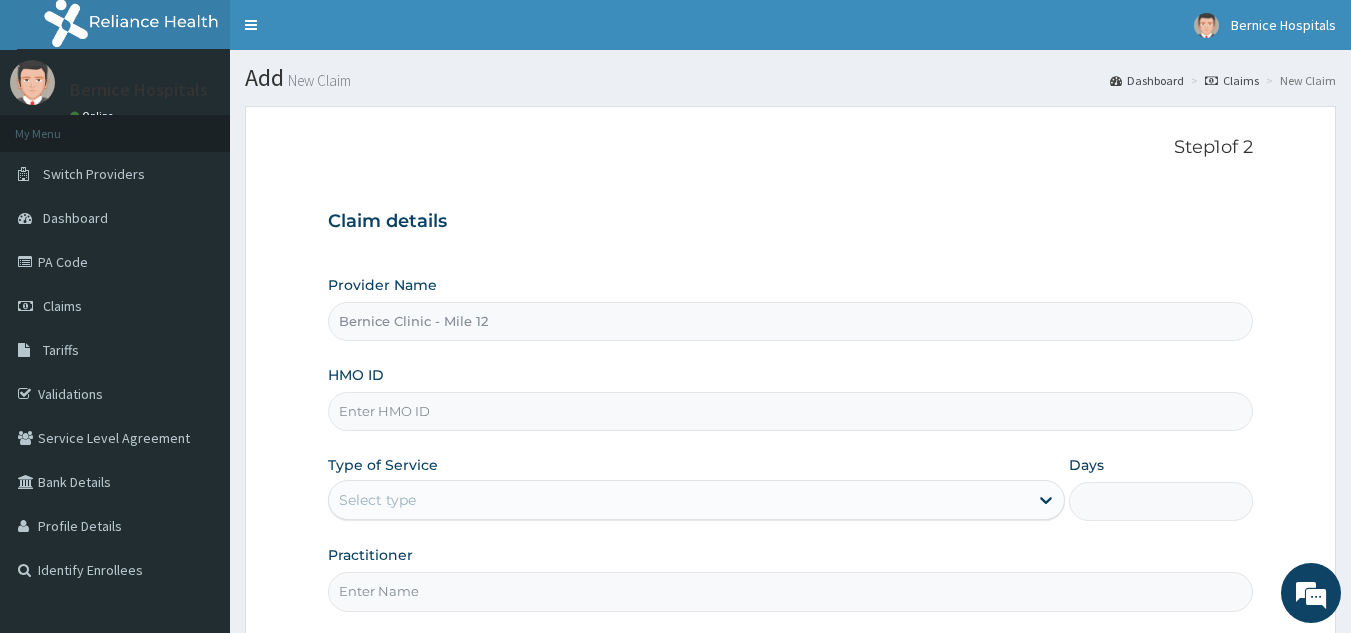 click on "HMO ID" at bounding box center [791, 411] 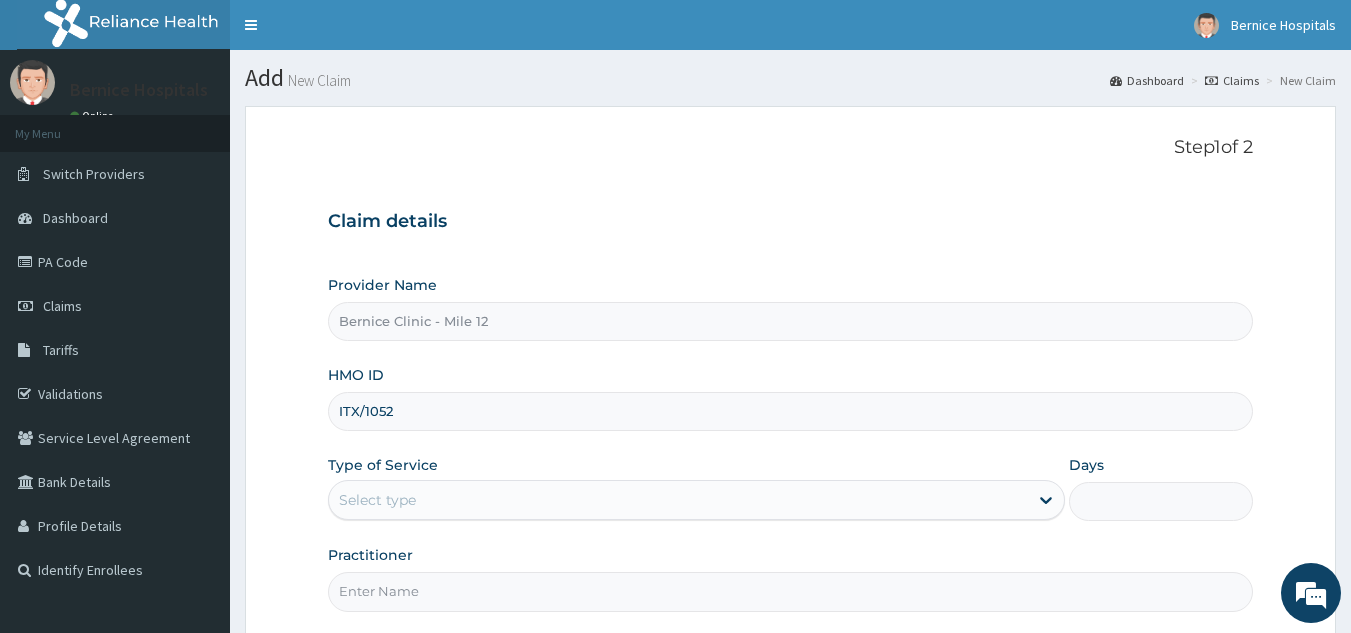 scroll, scrollTop: 0, scrollLeft: 0, axis: both 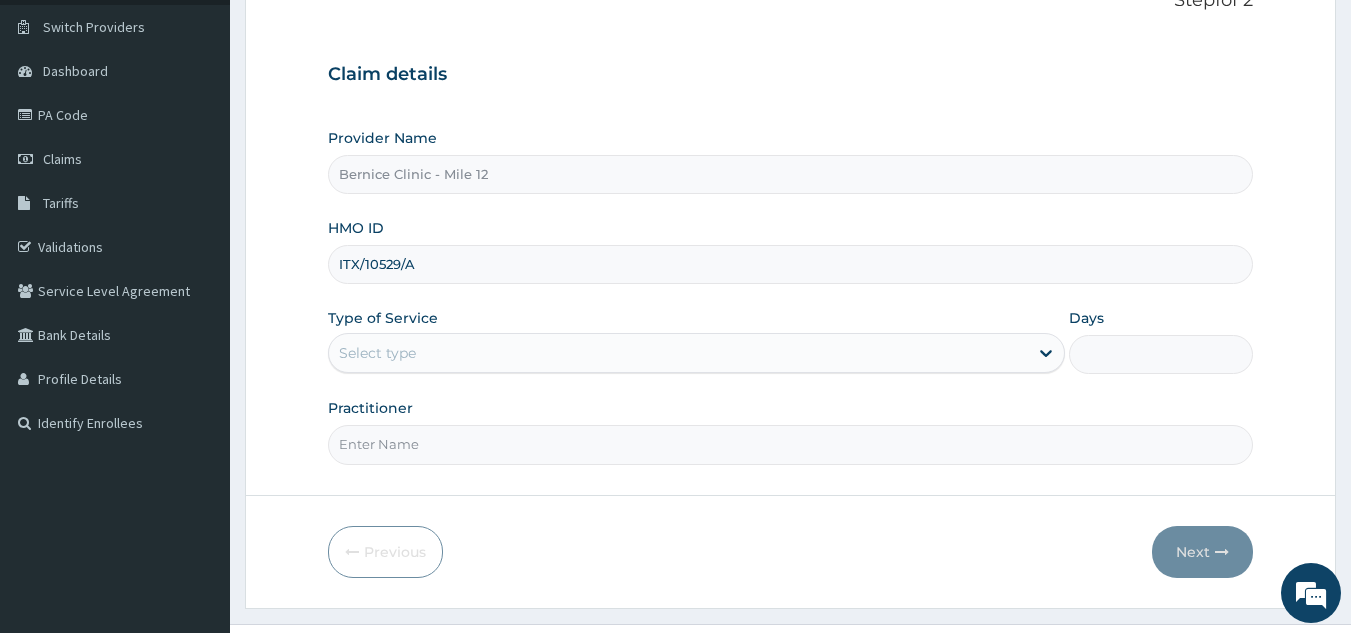 type on "ITX/10529/A" 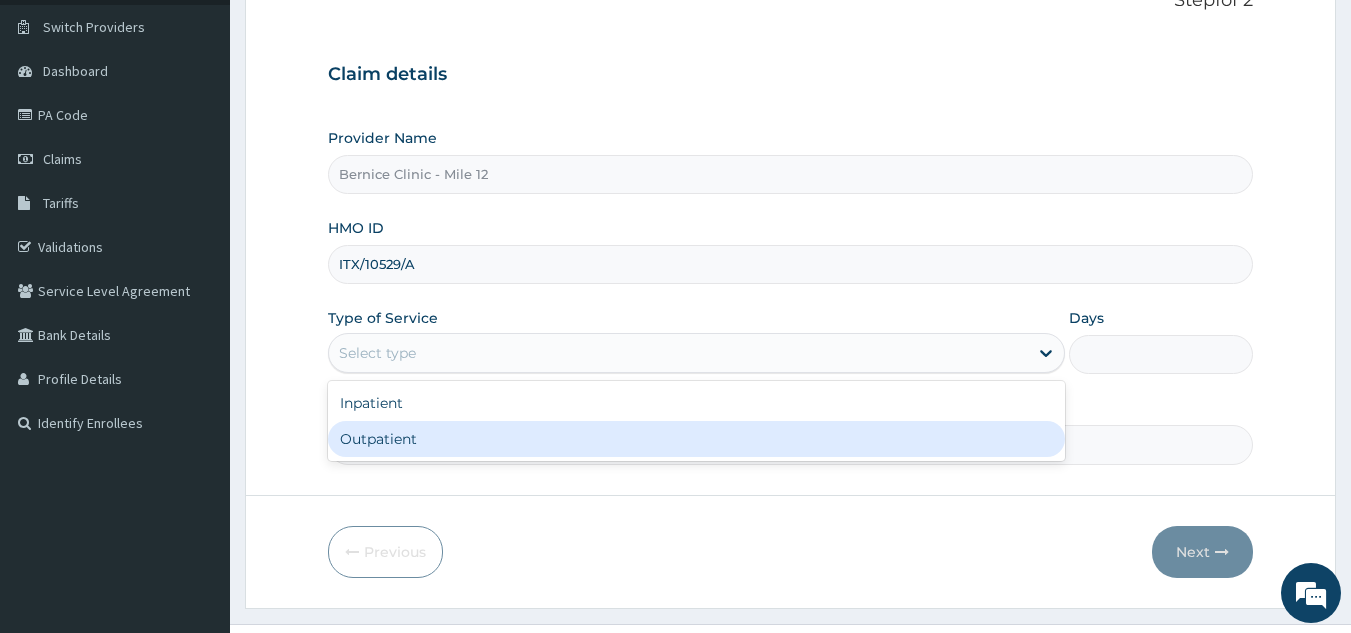 drag, startPoint x: 588, startPoint y: 355, endPoint x: 468, endPoint y: 442, distance: 148.21944 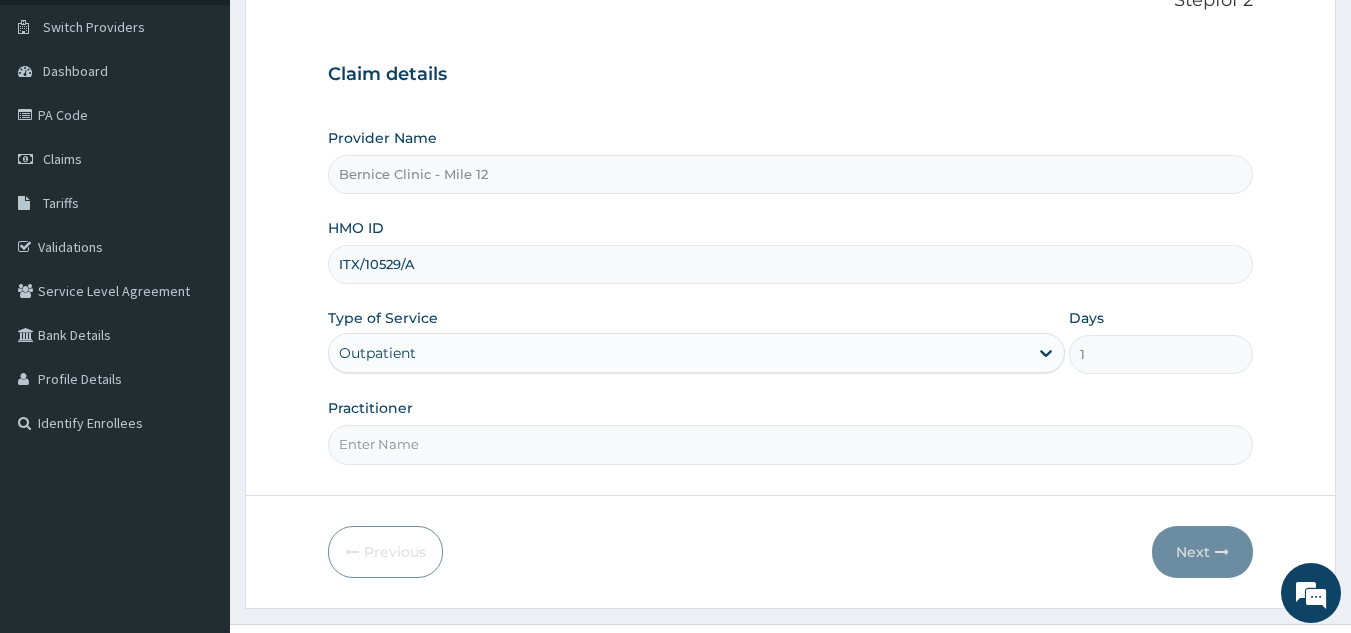click on "Practitioner" at bounding box center [791, 444] 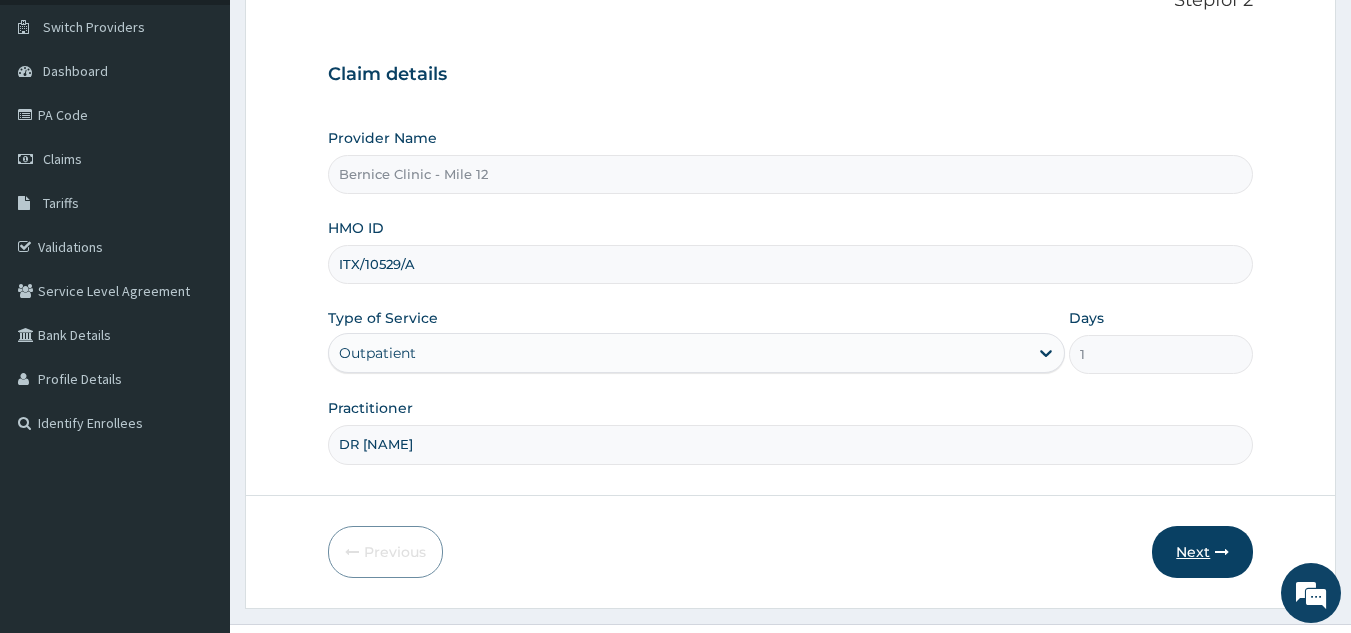 type on "DR OKESANJO" 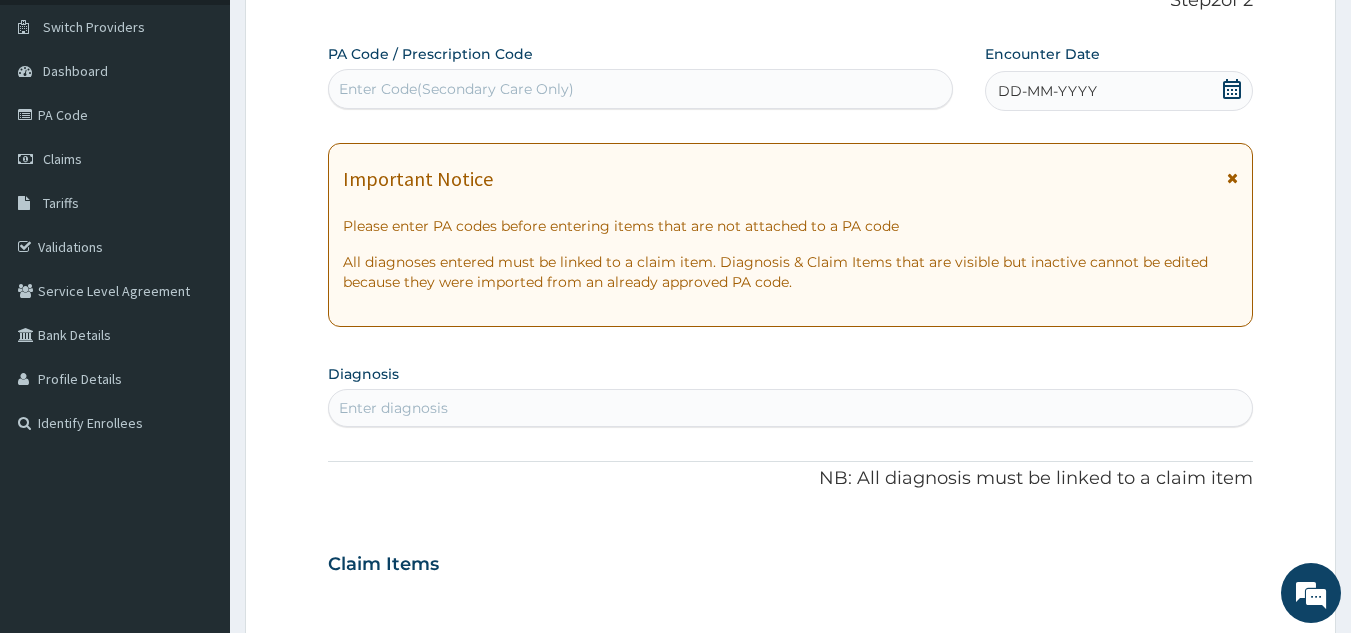 click on "Enter Code(Secondary Care Only)" at bounding box center [641, 89] 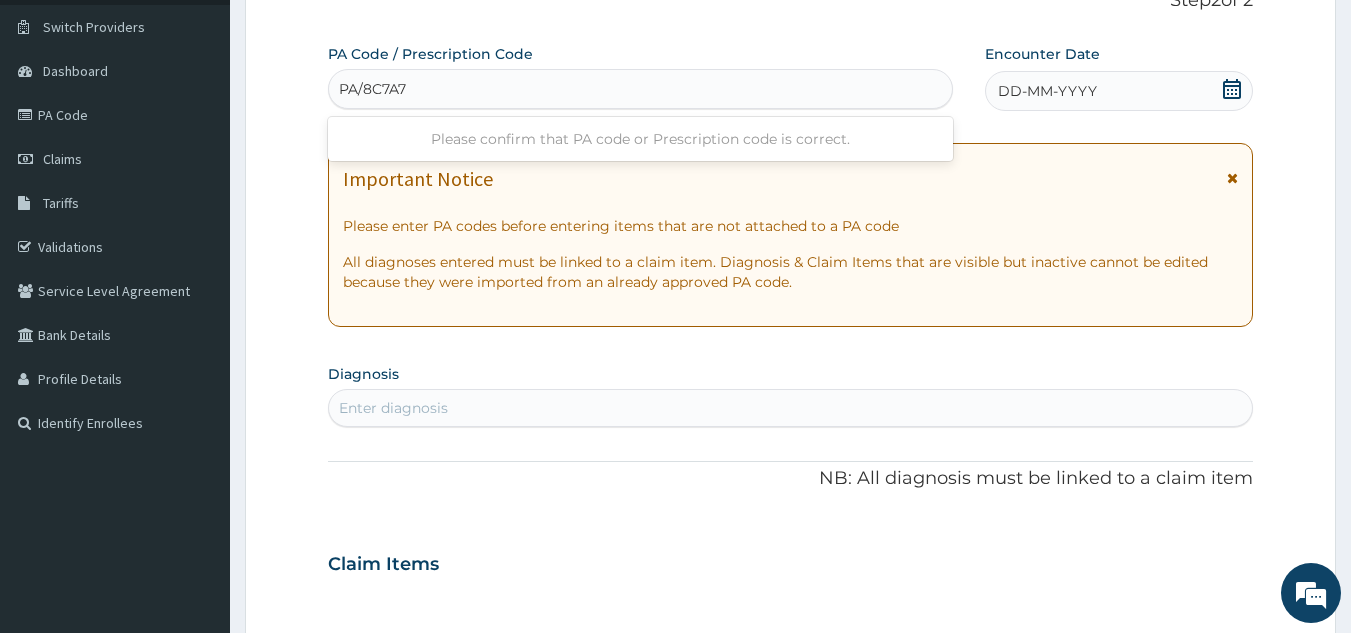 type on "PA/8C7A79" 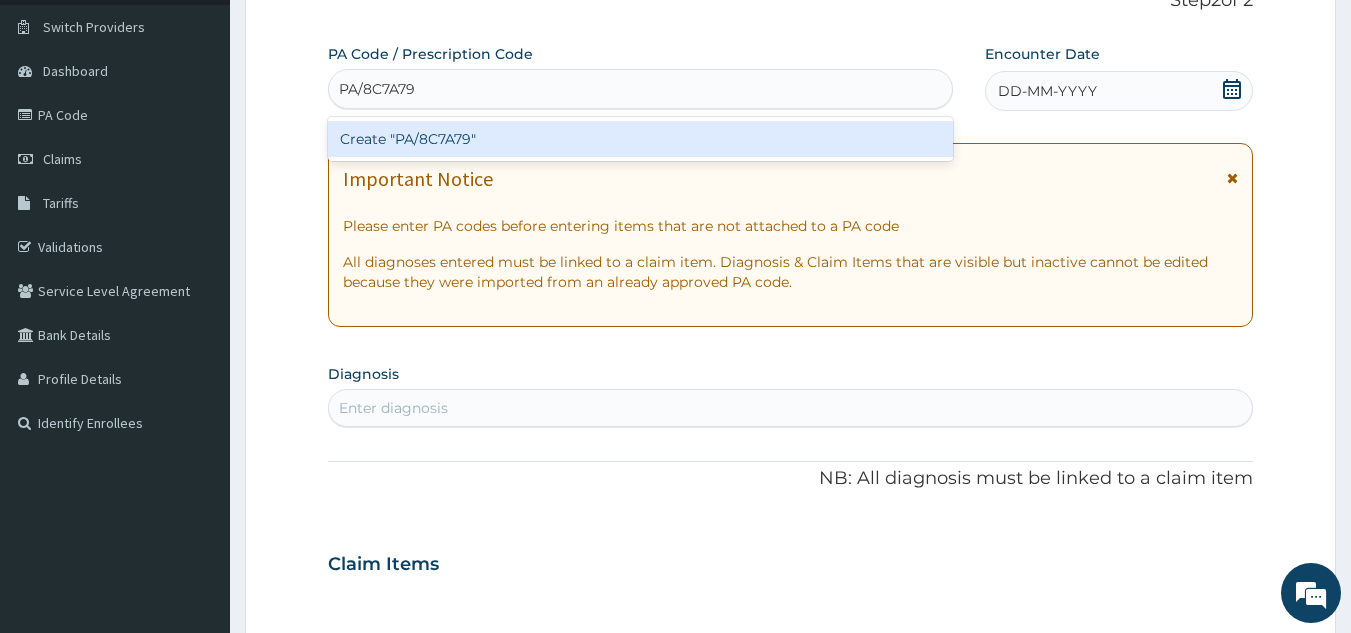 click on "Create "PA/8C7A79"" at bounding box center [641, 139] 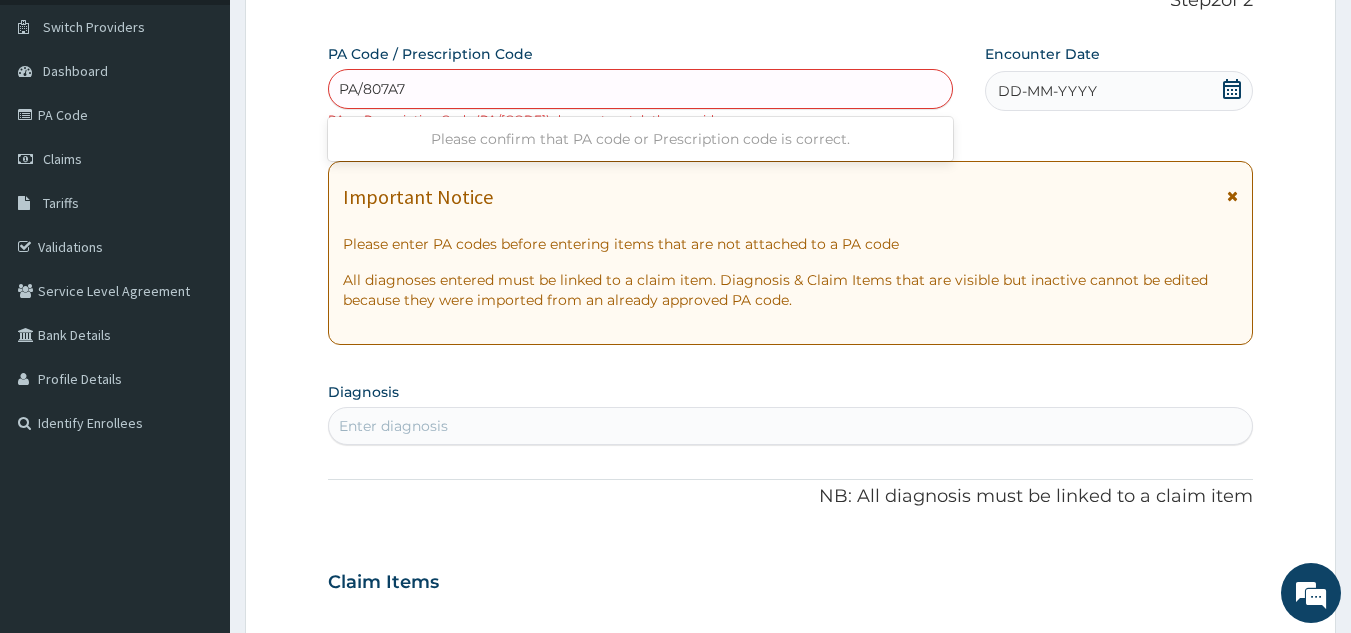 type on "PA/807A79" 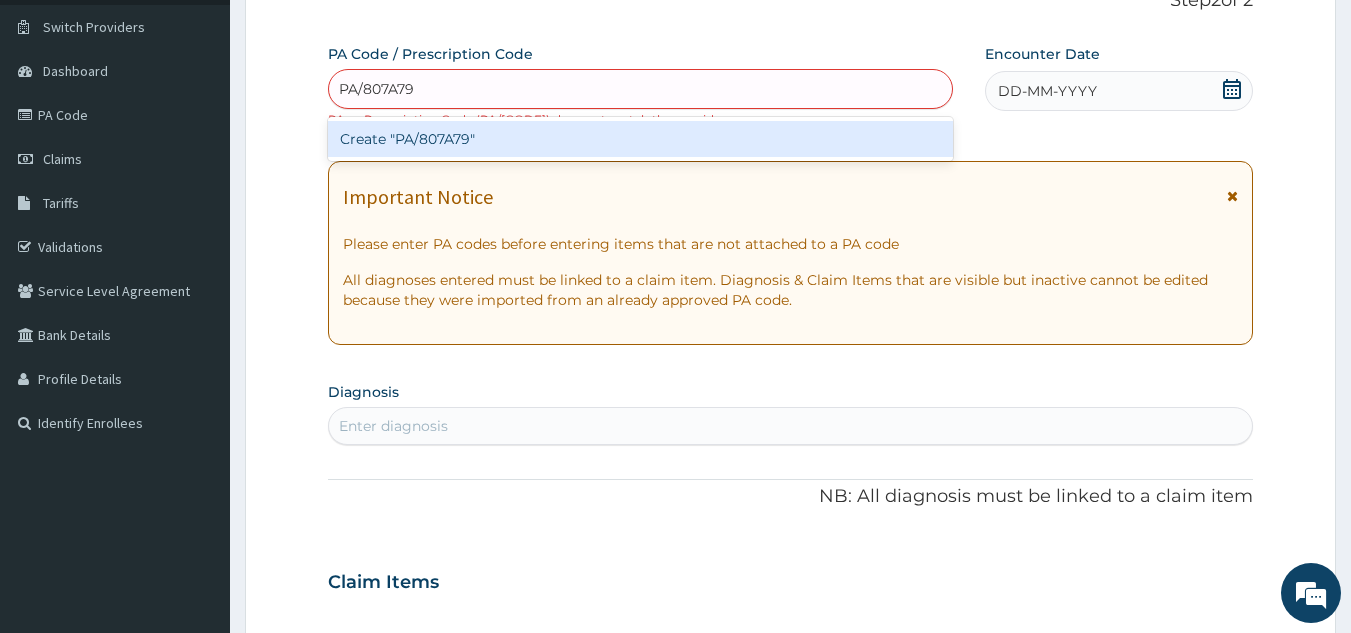 click on "Create "PA/807A79"" at bounding box center [641, 139] 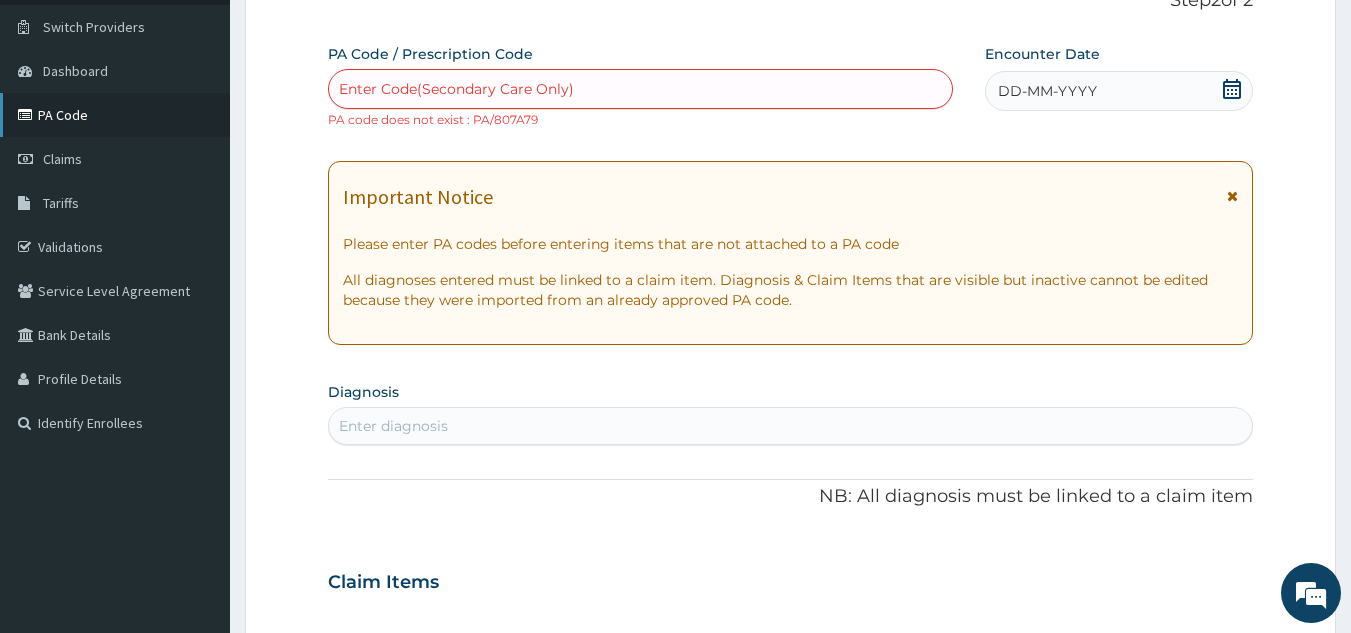 click on "PA Code" at bounding box center (115, 115) 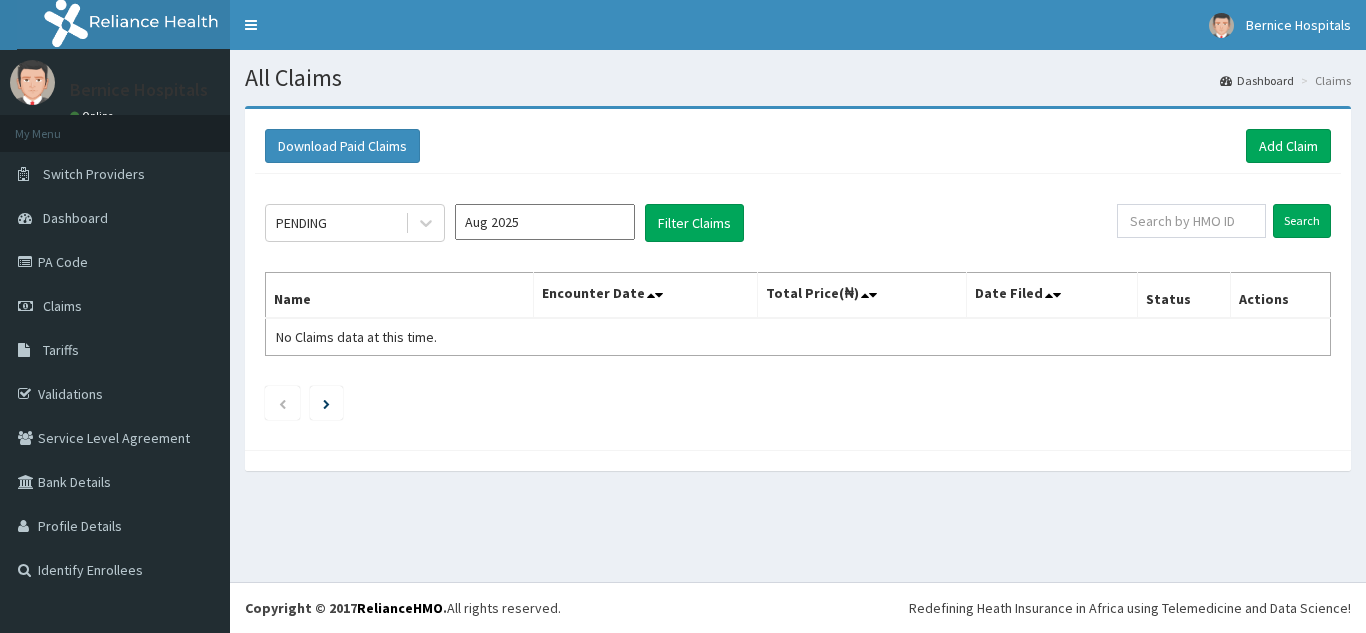 scroll, scrollTop: 0, scrollLeft: 0, axis: both 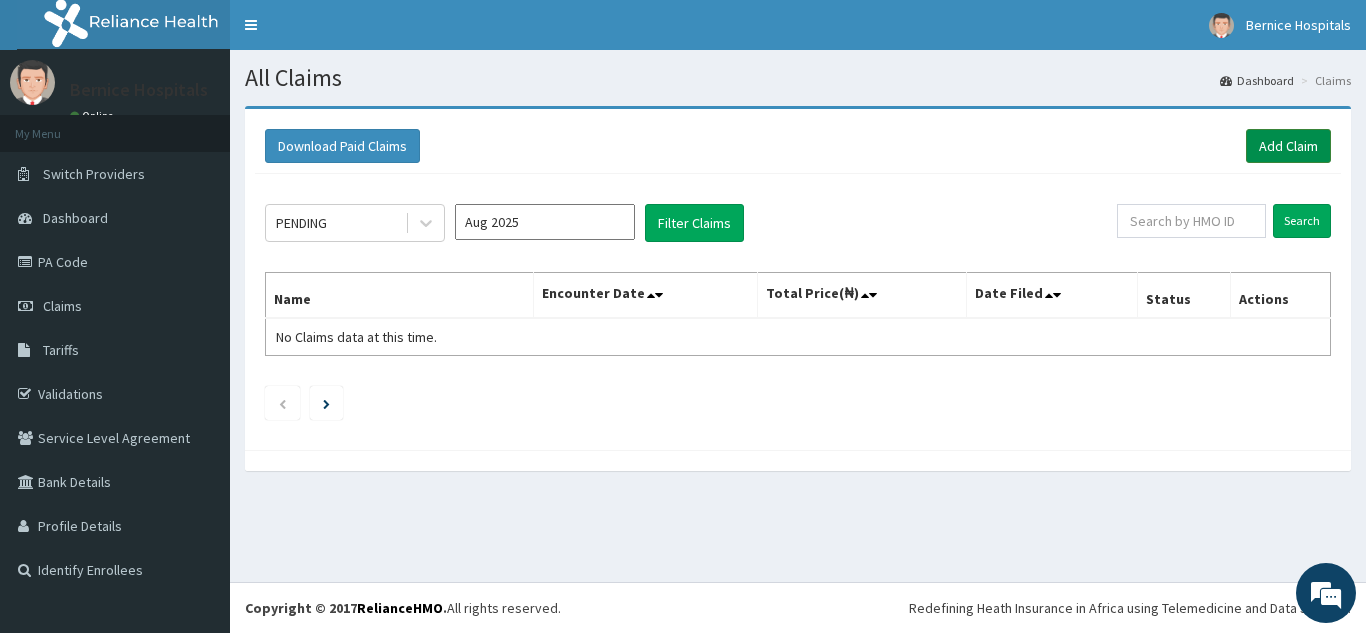 click on "Add Claim" at bounding box center (1288, 146) 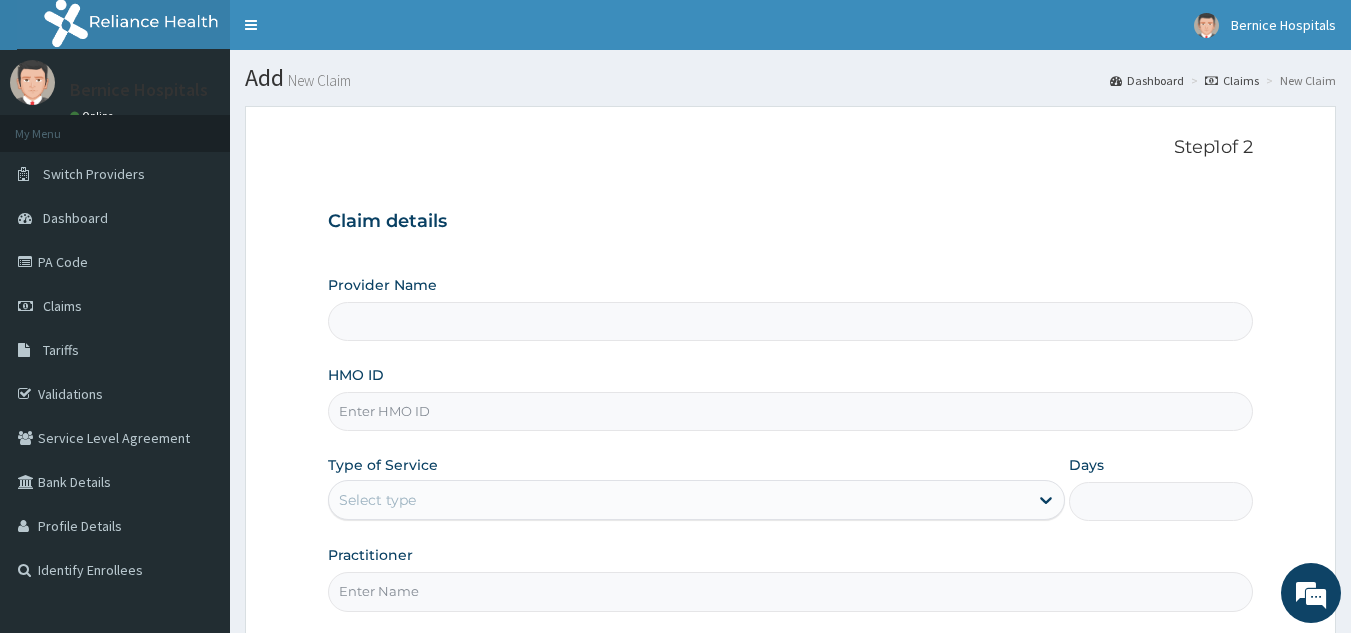 scroll, scrollTop: 0, scrollLeft: 0, axis: both 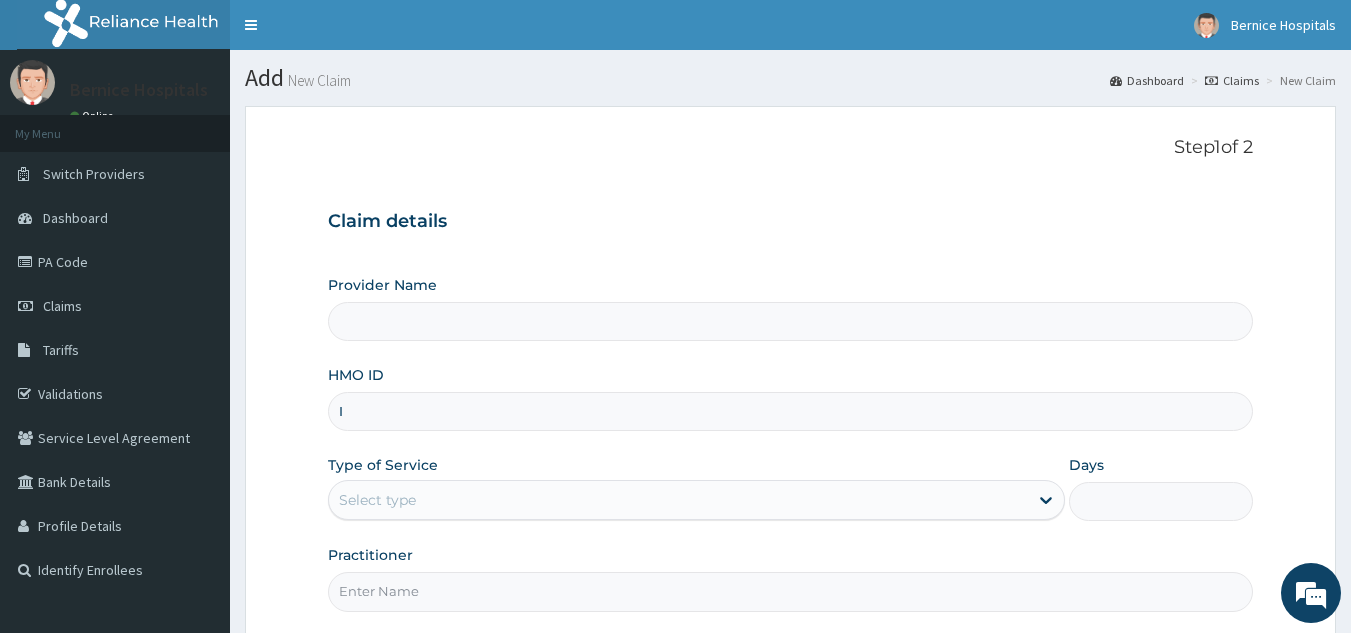 type on "IT" 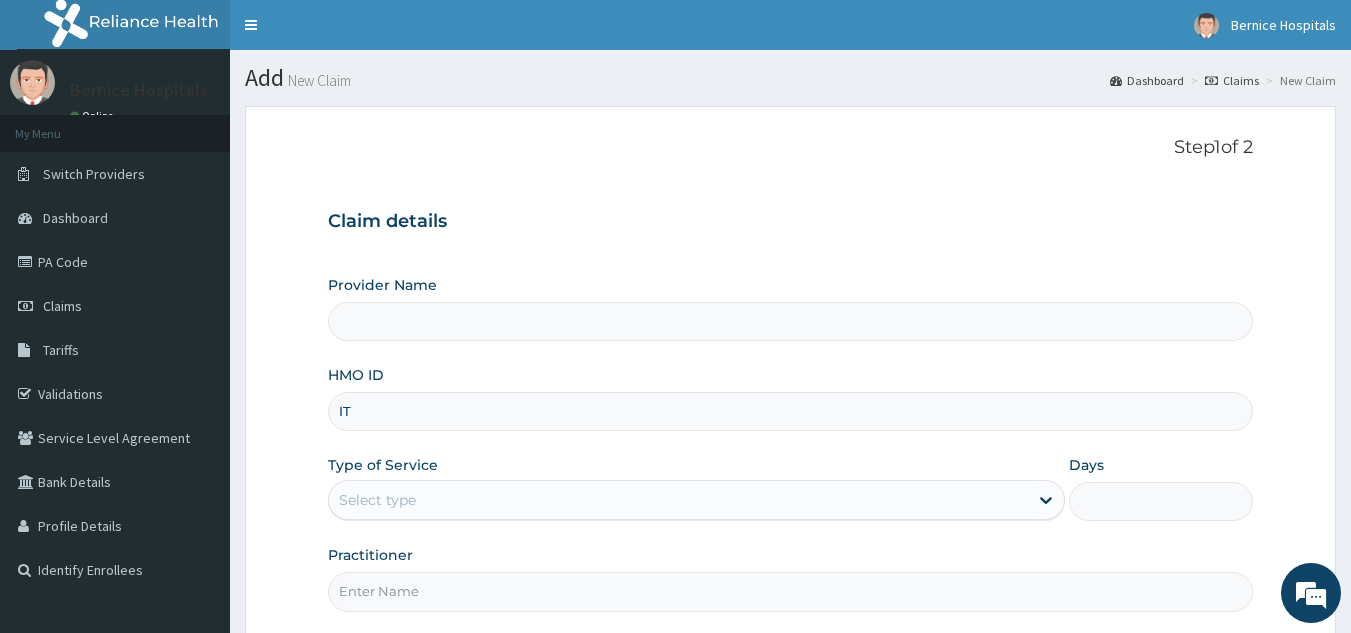 type on "Bernice Clinic - Mile 12" 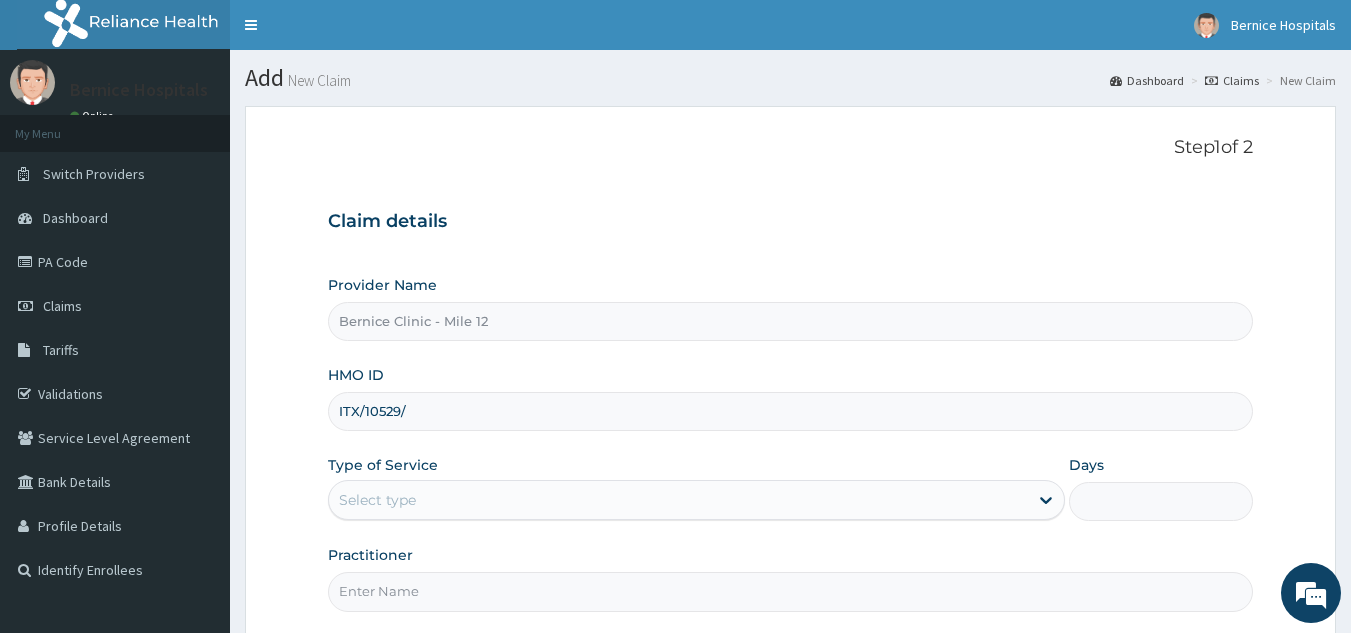 scroll, scrollTop: 0, scrollLeft: 0, axis: both 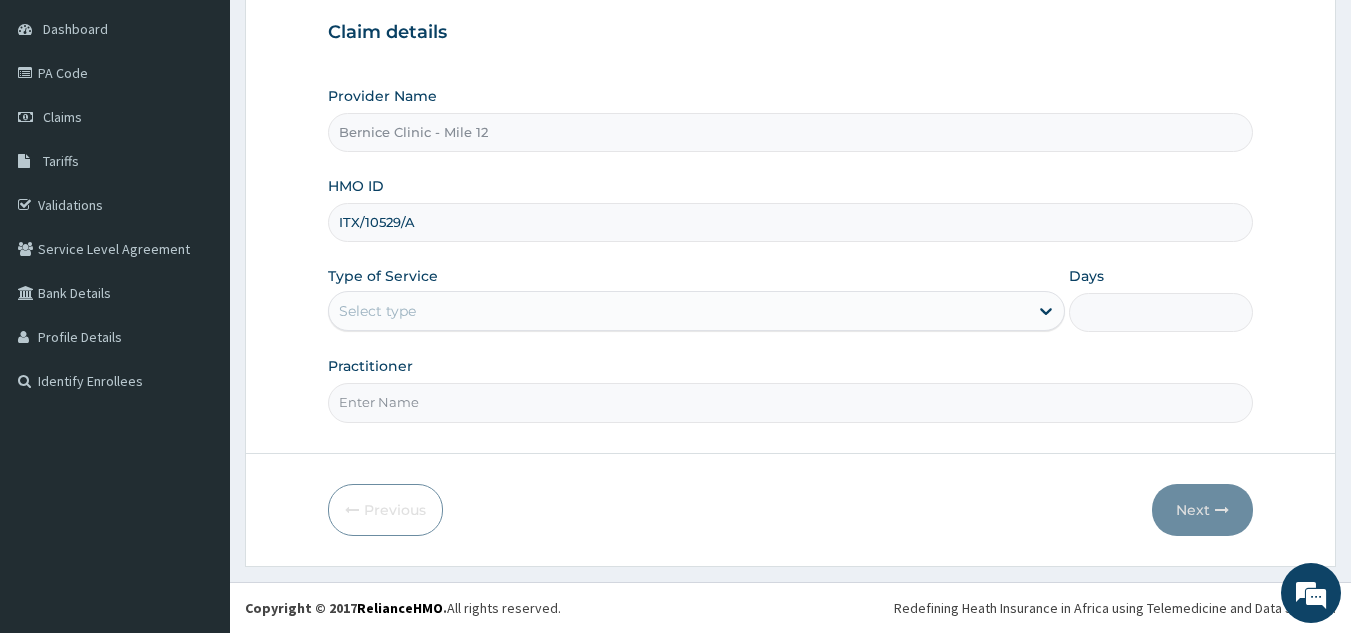 type on "ITX/10529/A" 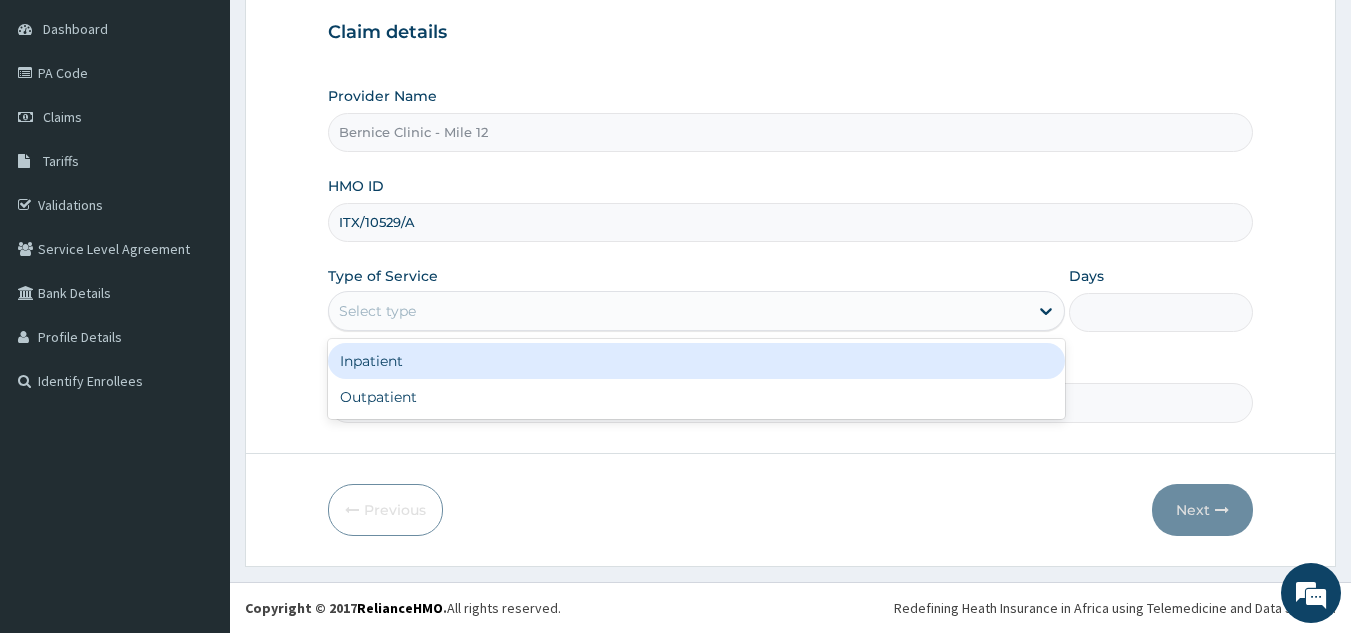 click on "Select type" at bounding box center [678, 311] 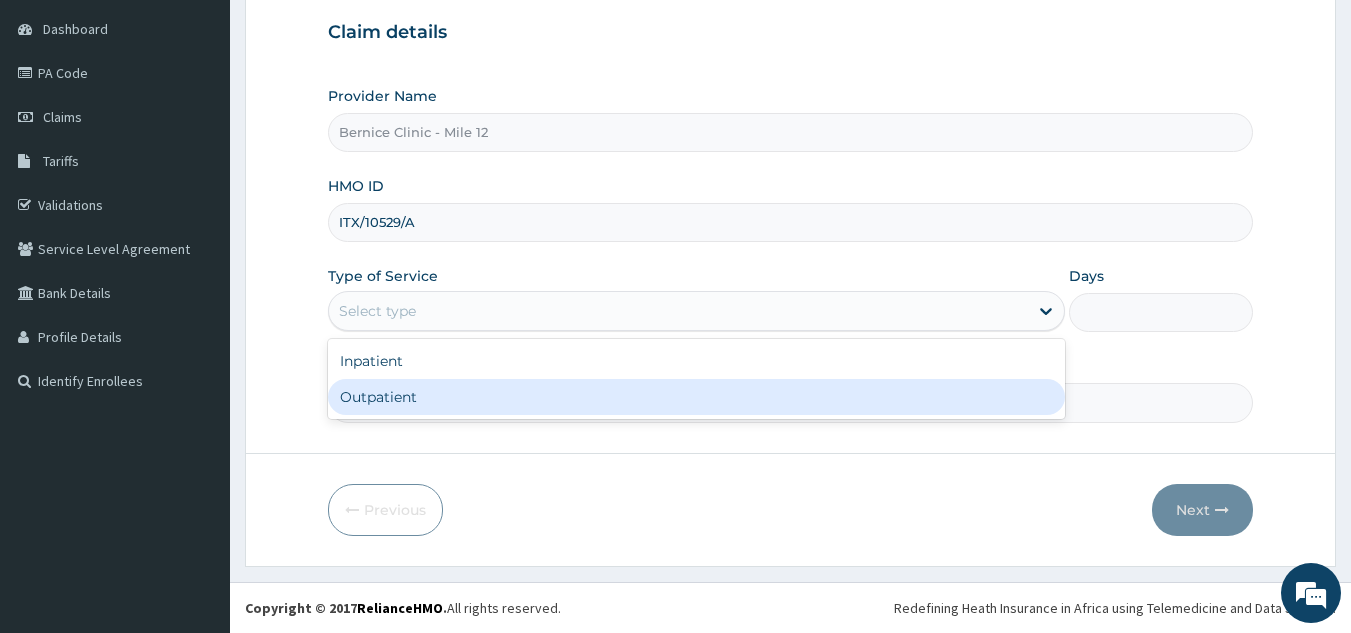 click on "Outpatient" at bounding box center [696, 397] 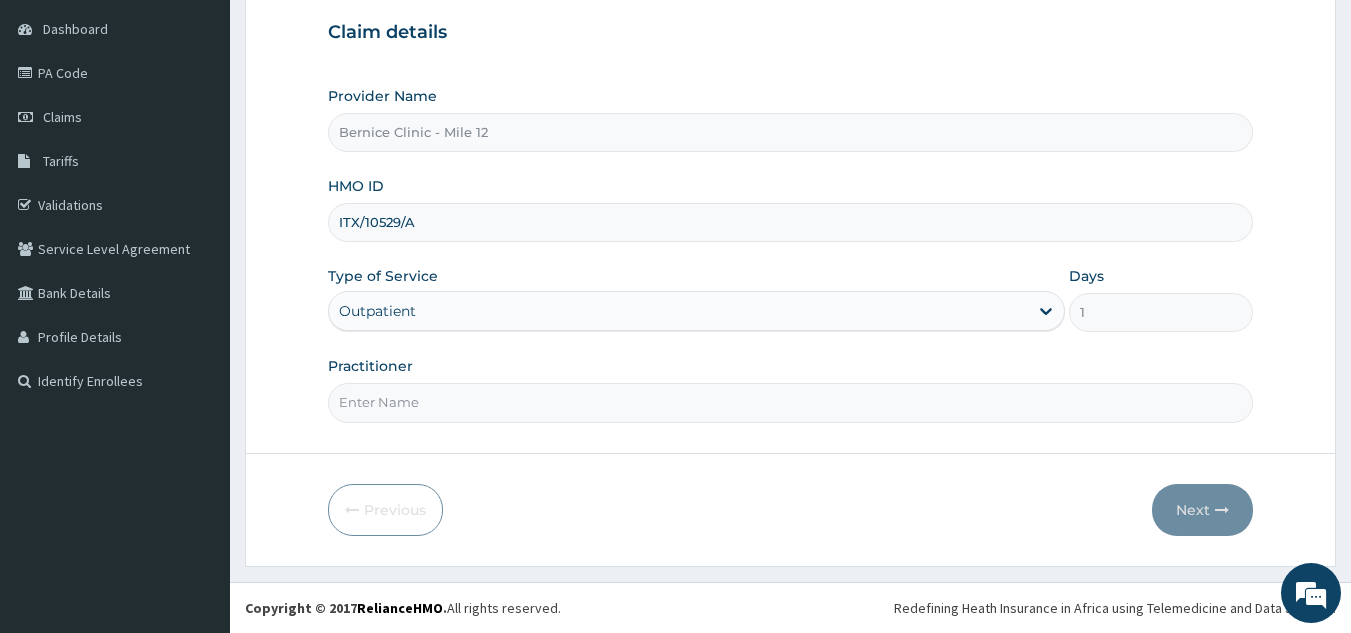 click on "Practitioner" at bounding box center [791, 402] 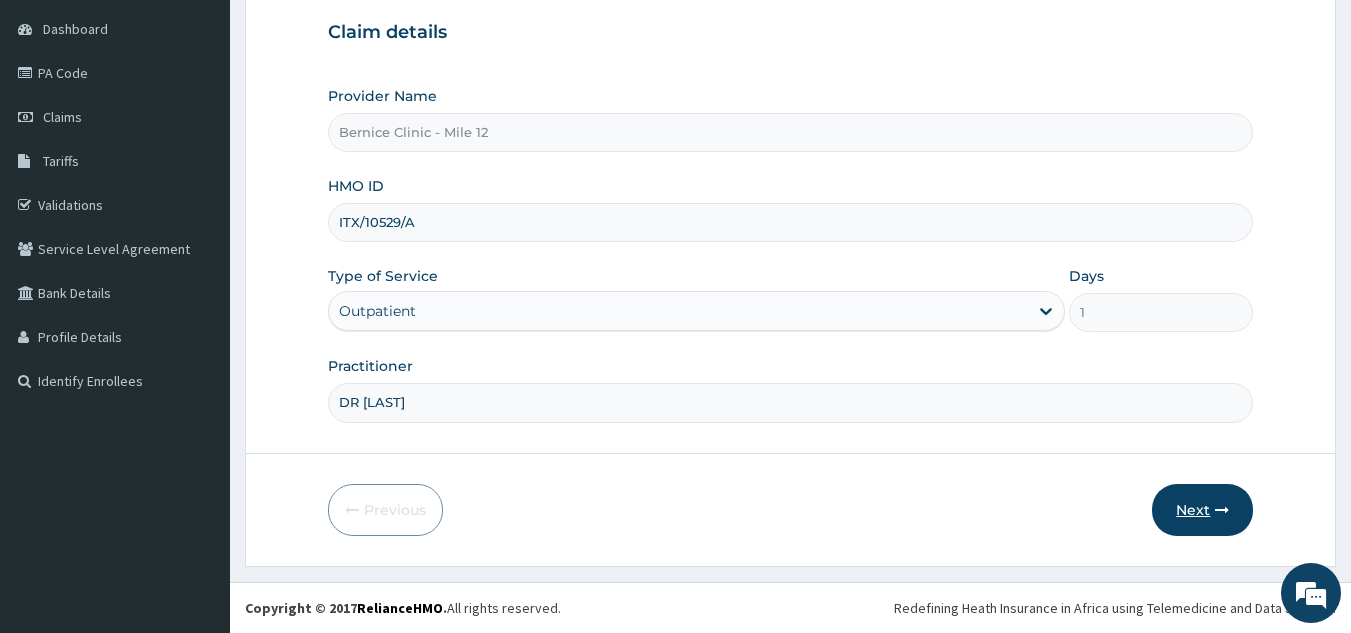 type on "DR [LAST]" 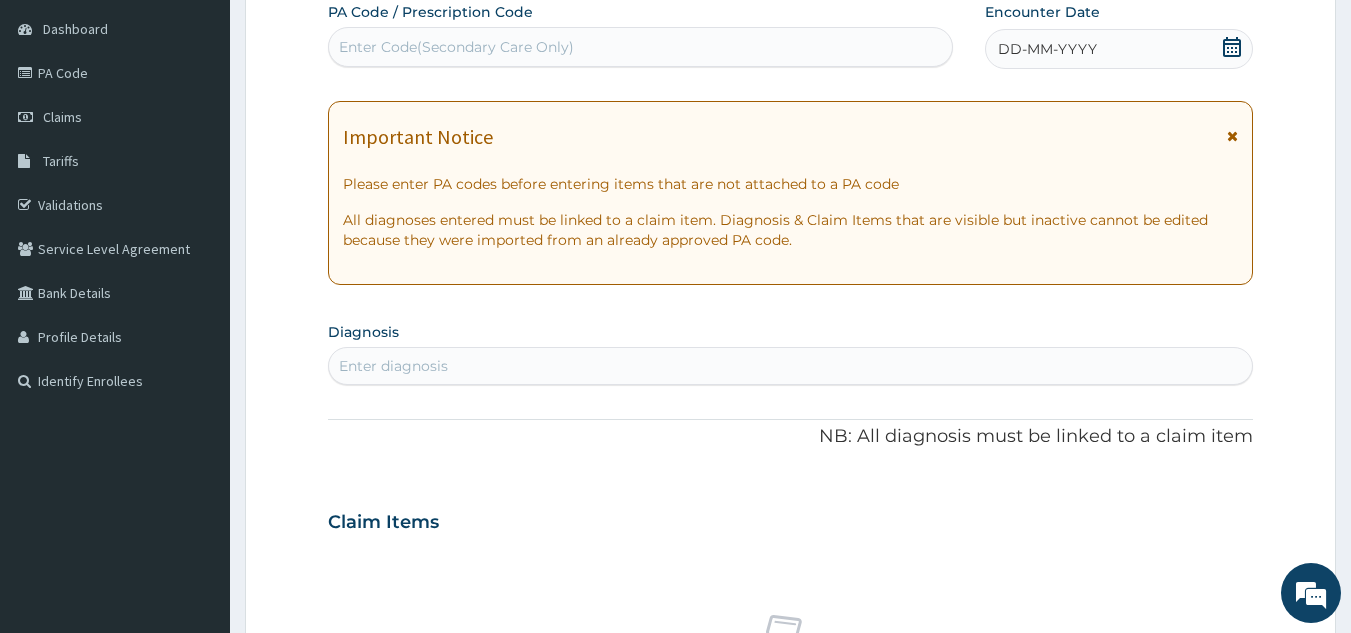click on "Enter Code(Secondary Care Only)" at bounding box center (641, 47) 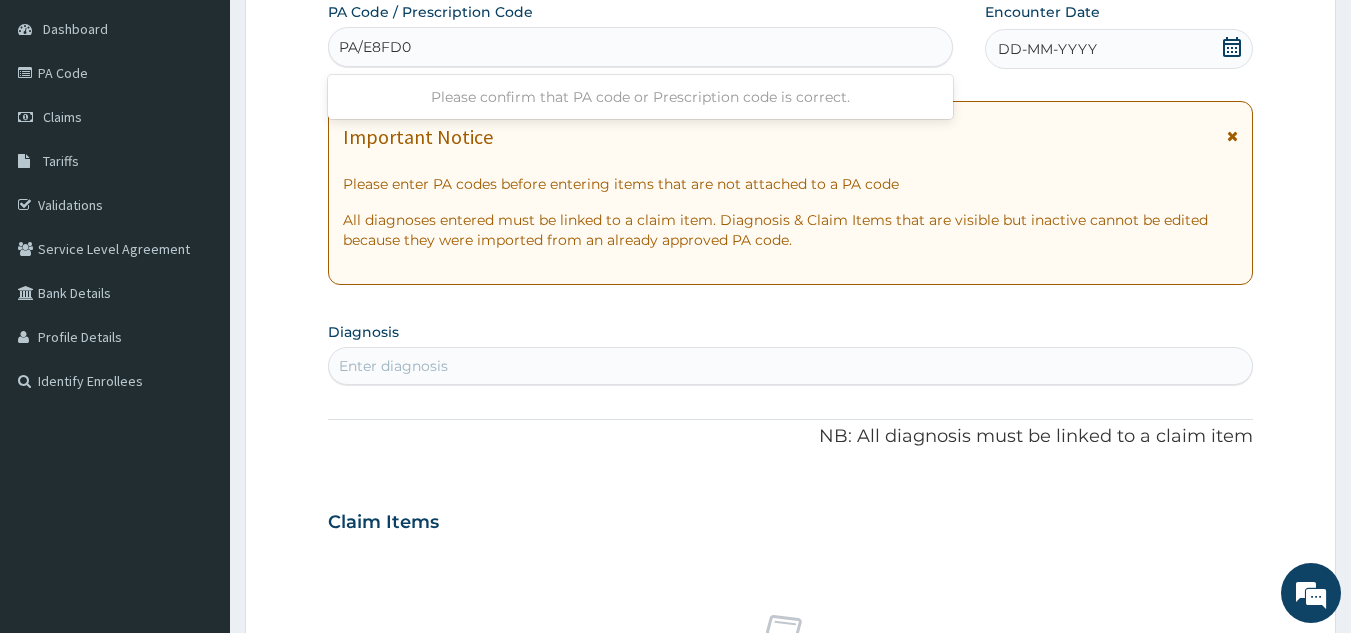 type on "PA/E8FD09" 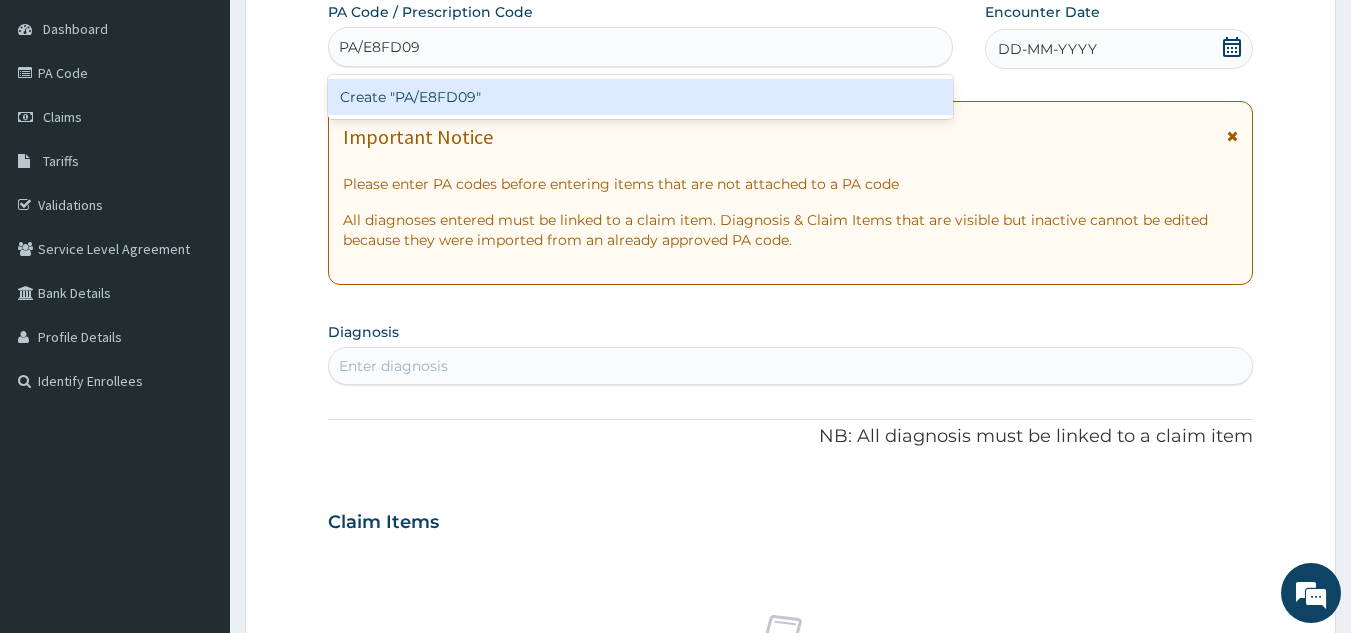 click on "Create "PA/E8FD09"" at bounding box center [641, 97] 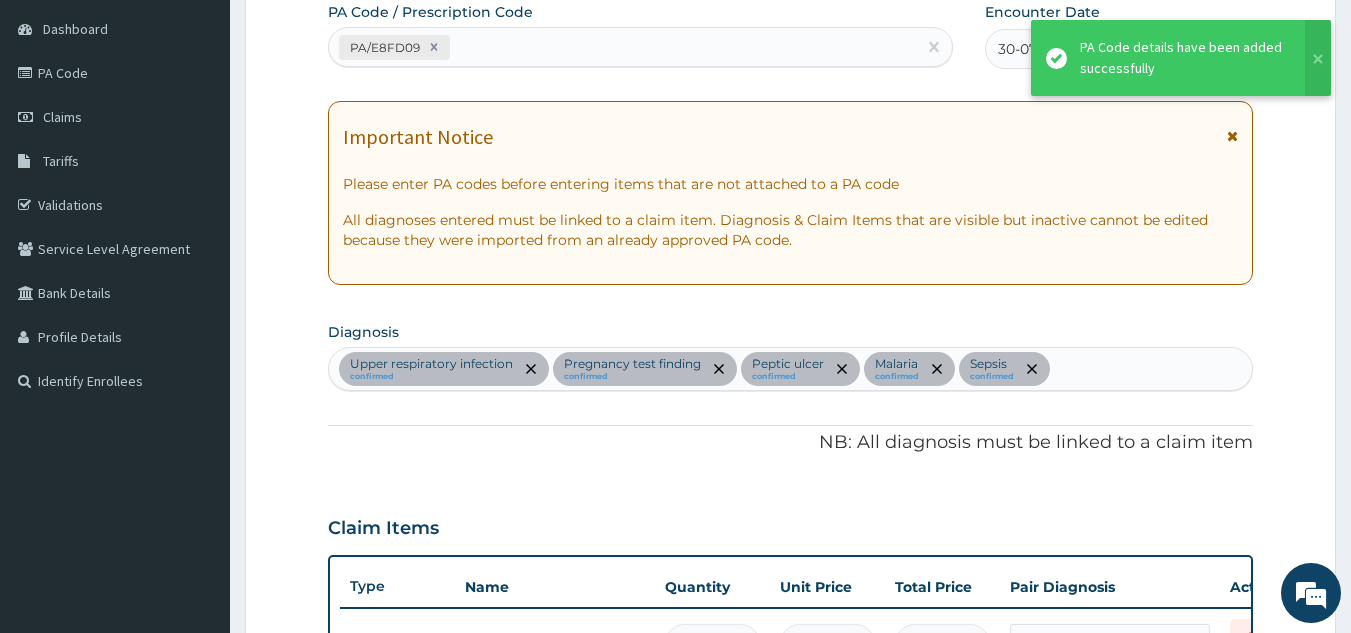 scroll, scrollTop: 1291, scrollLeft: 0, axis: vertical 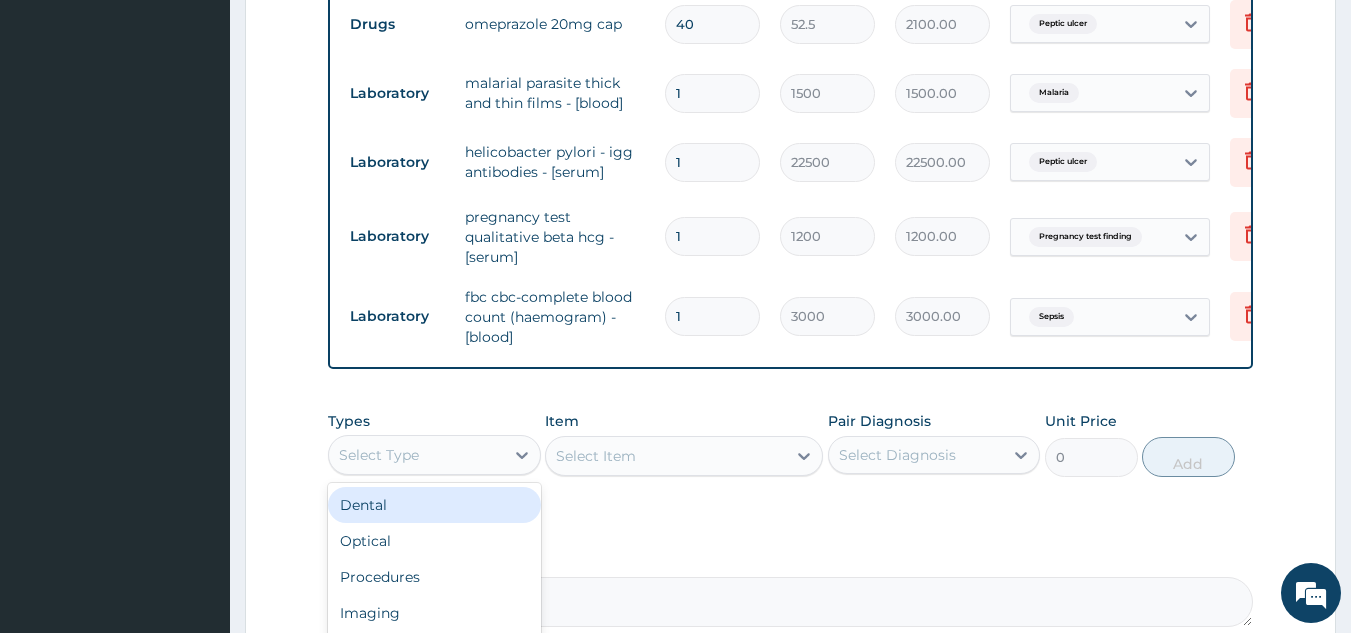 click on "Select Type" at bounding box center [416, 455] 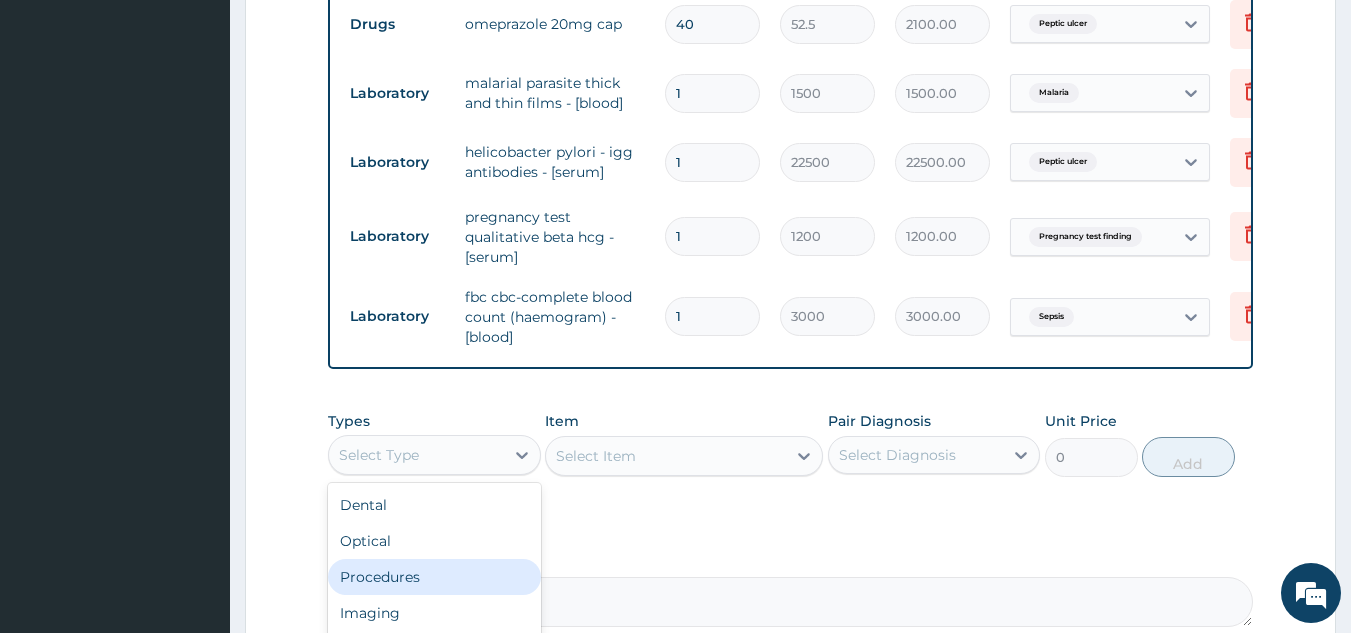 click on "Procedures" at bounding box center [434, 577] 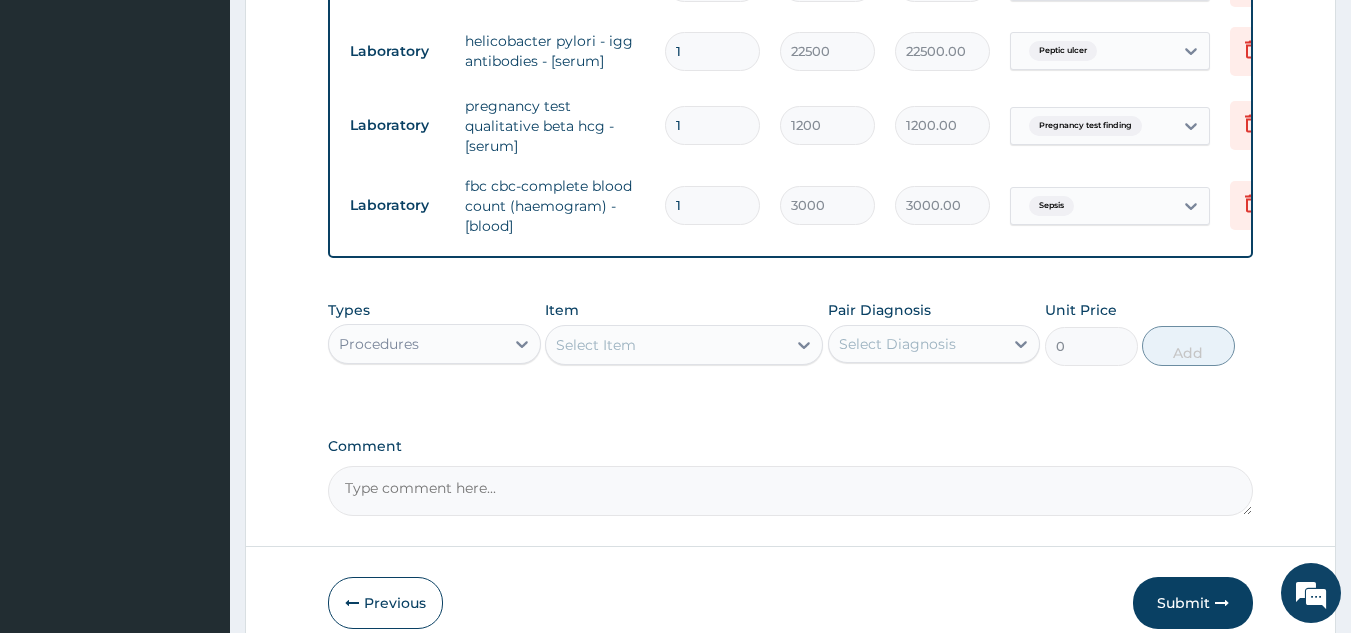 scroll, scrollTop: 1403, scrollLeft: 0, axis: vertical 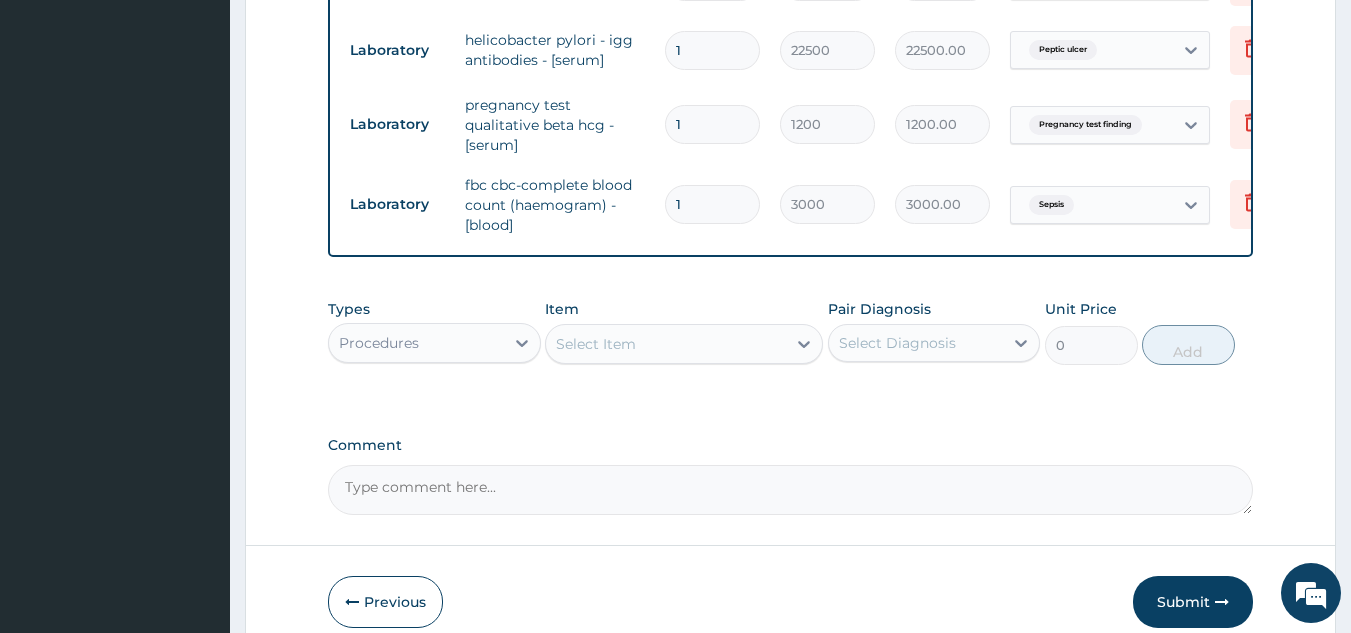 click on "Select Item" at bounding box center (596, 344) 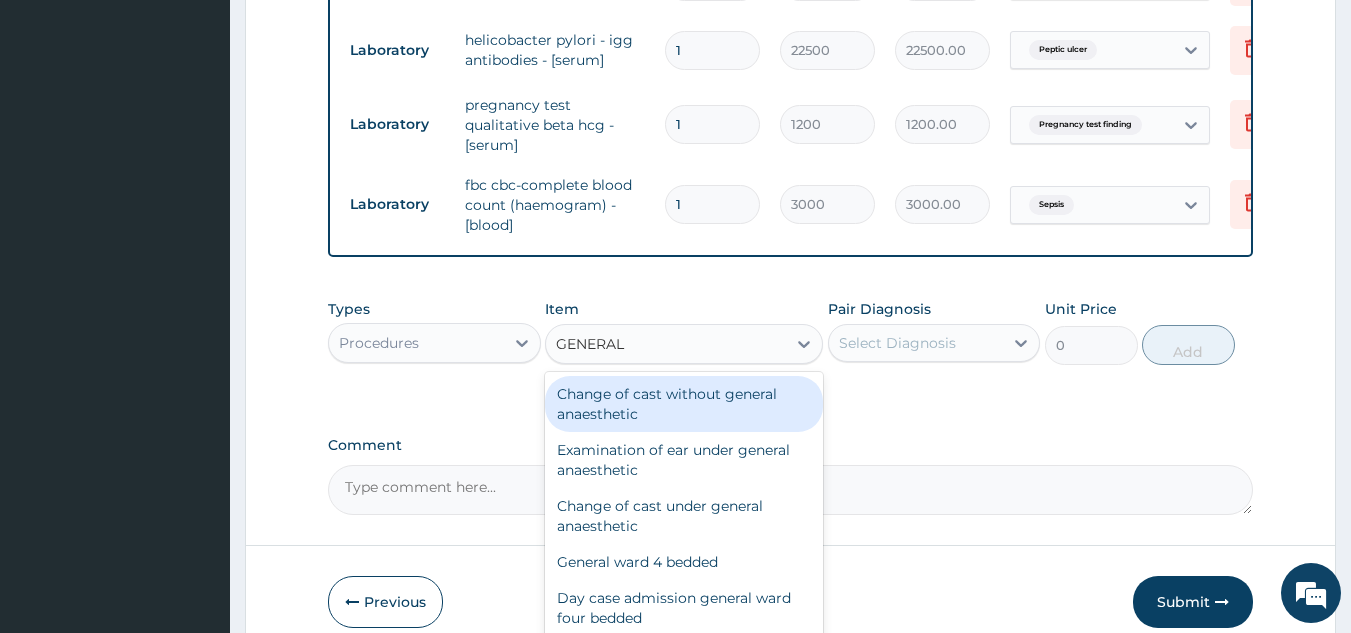 type on "GENERAL P" 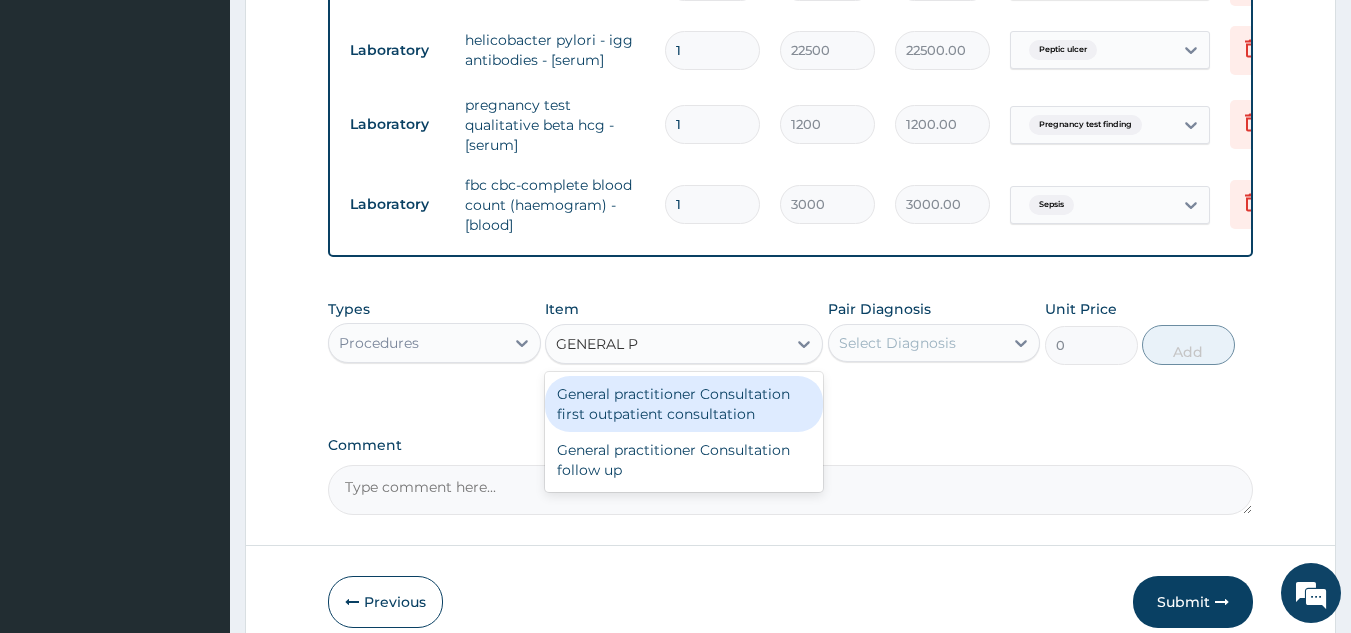 click on "General practitioner Consultation first outpatient consultation" at bounding box center (684, 404) 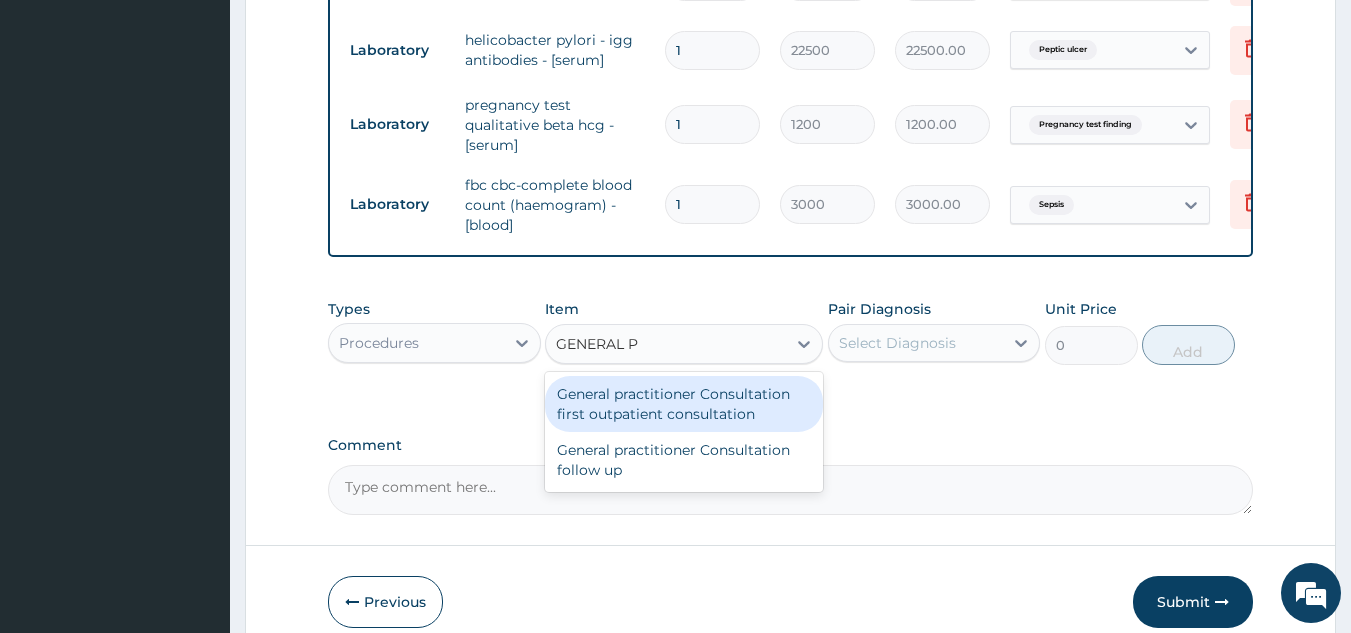 type 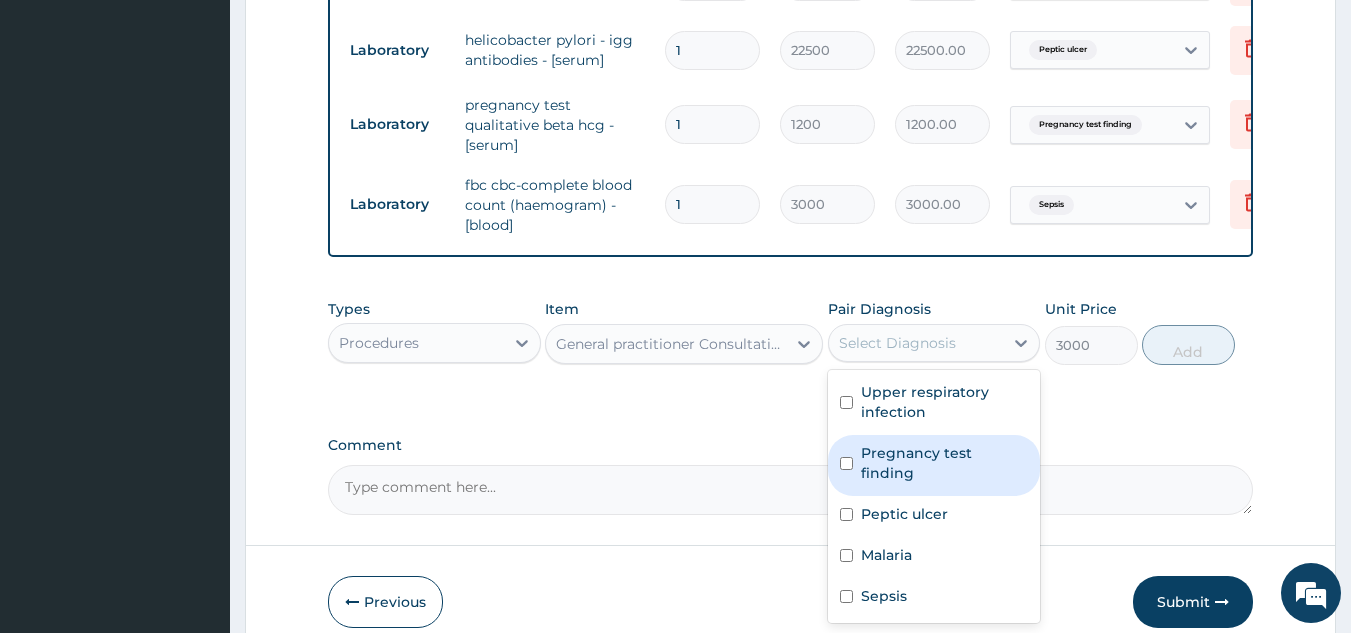 drag, startPoint x: 985, startPoint y: 345, endPoint x: 903, endPoint y: 450, distance: 133.22537 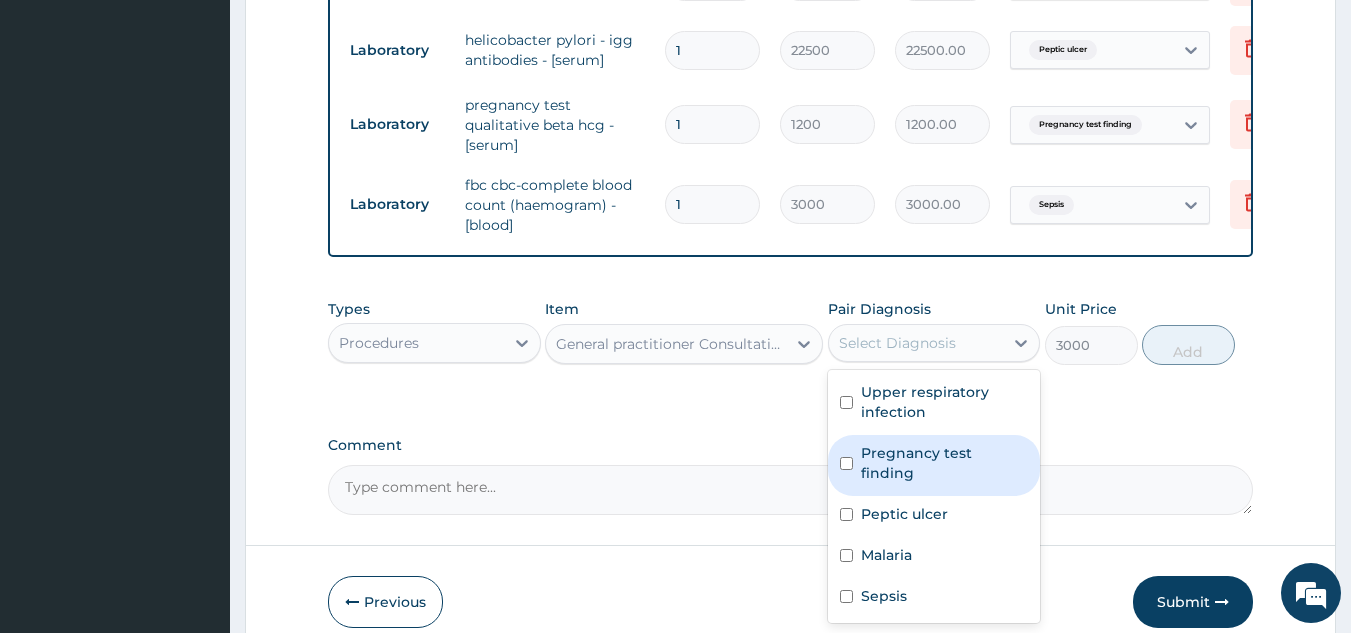 click on "option Pregnancy test finding focused, 2 of 5. 5 results available. Use Up and Down to choose options, press Enter to select the currently focused option, press Escape to exit the menu, press Tab to select the option and exit the menu. Select Diagnosis Upper respiratory infection Pregnancy test finding Peptic ulcer Malaria Sepsis" at bounding box center (934, 343) 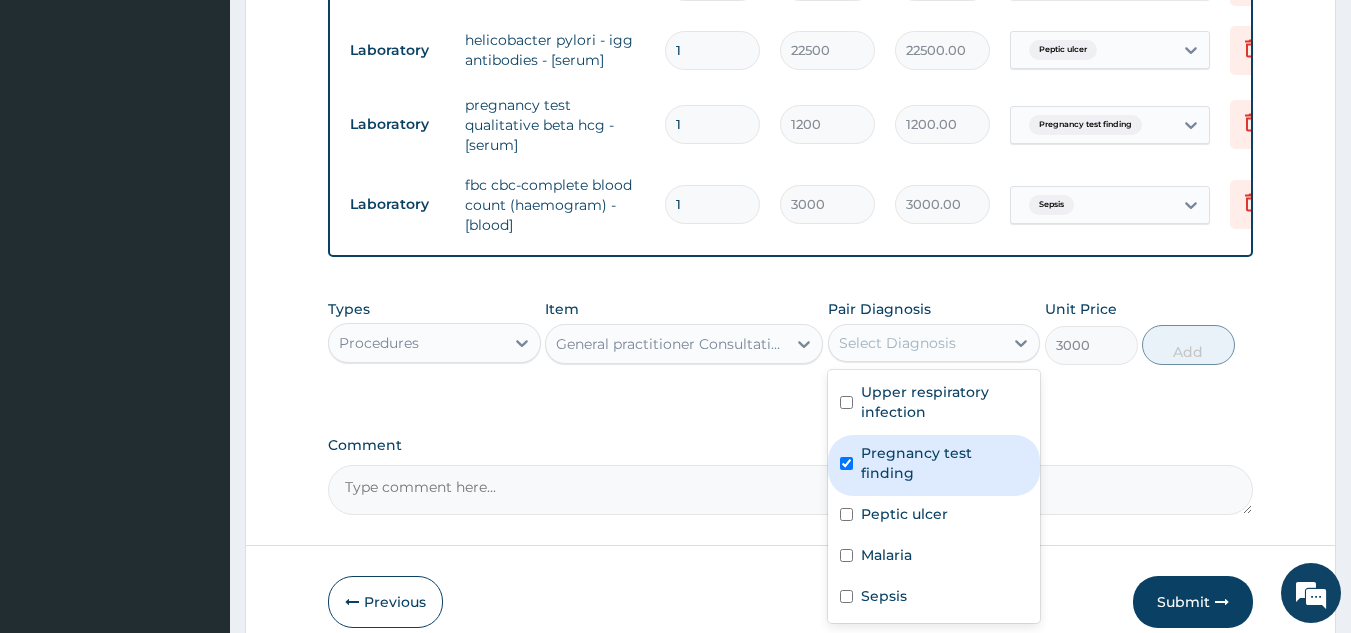 checkbox on "true" 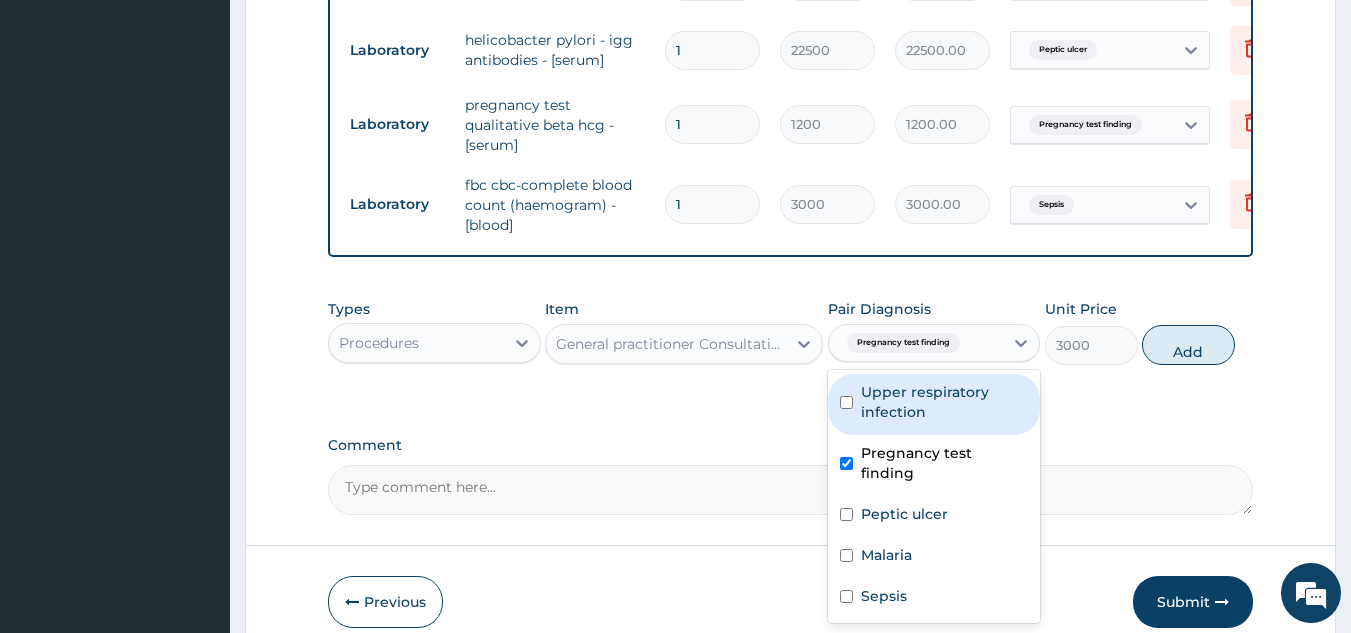 click on "Upper respiratory infection" at bounding box center [945, 402] 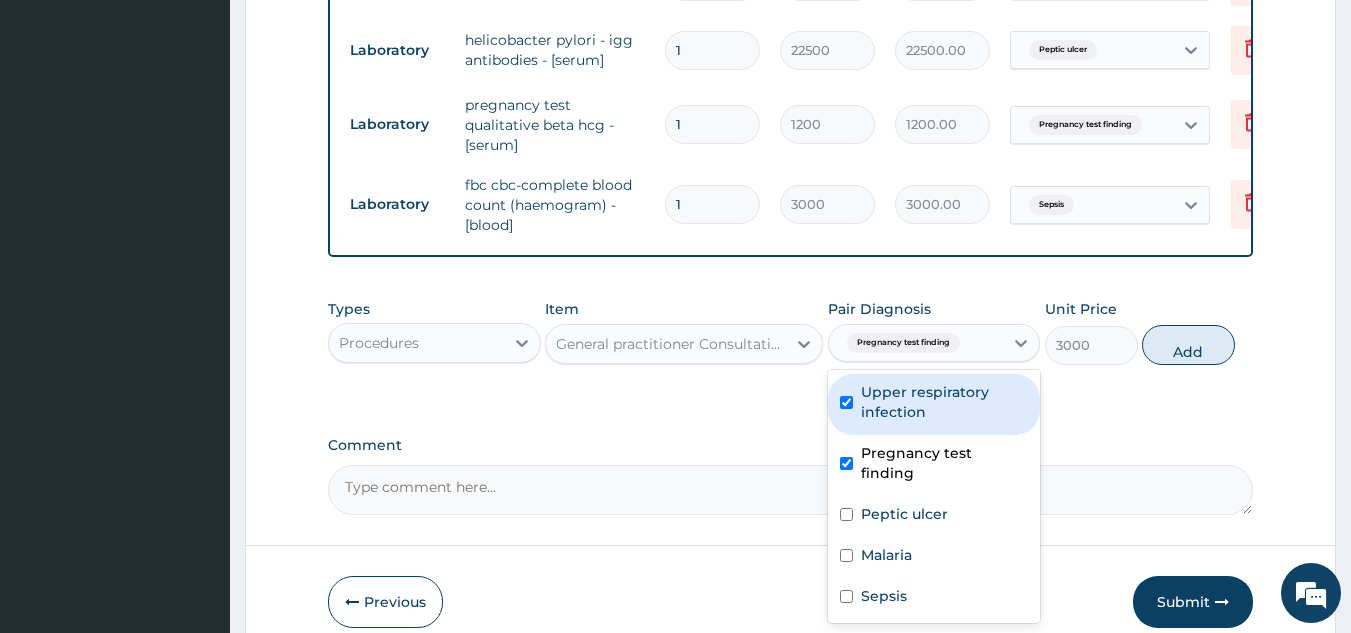 checkbox on "true" 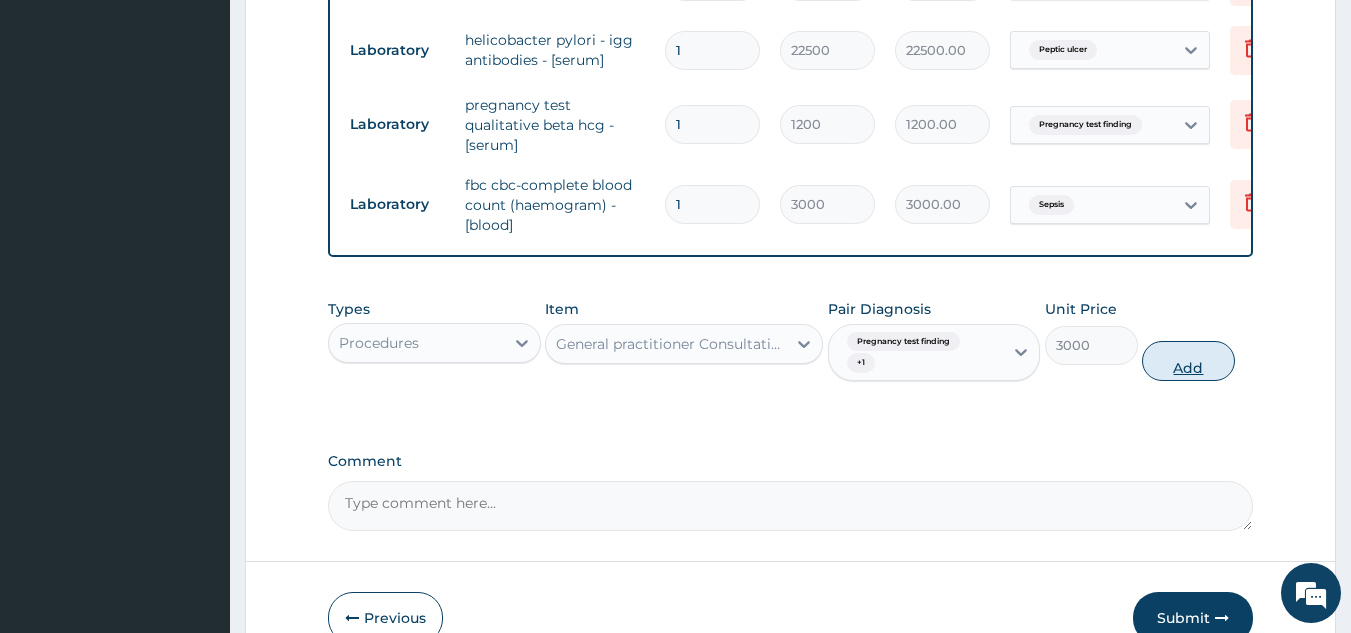 click on "Add" at bounding box center [1188, 361] 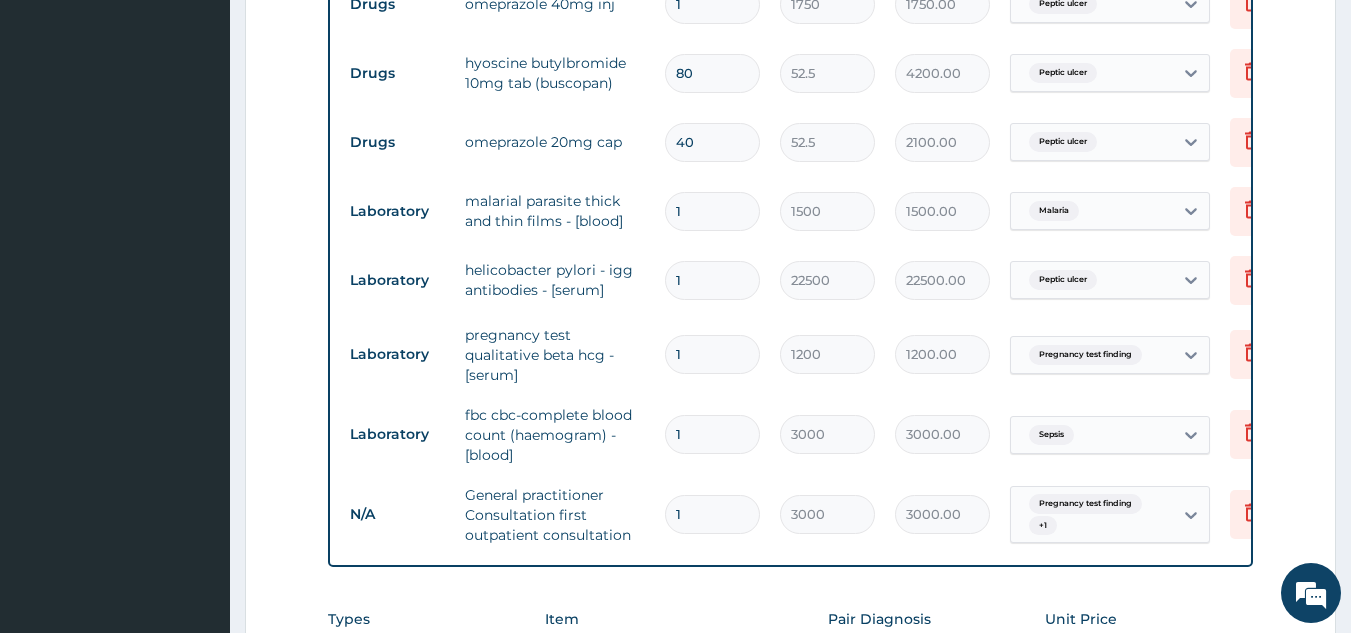 scroll, scrollTop: 1172, scrollLeft: 0, axis: vertical 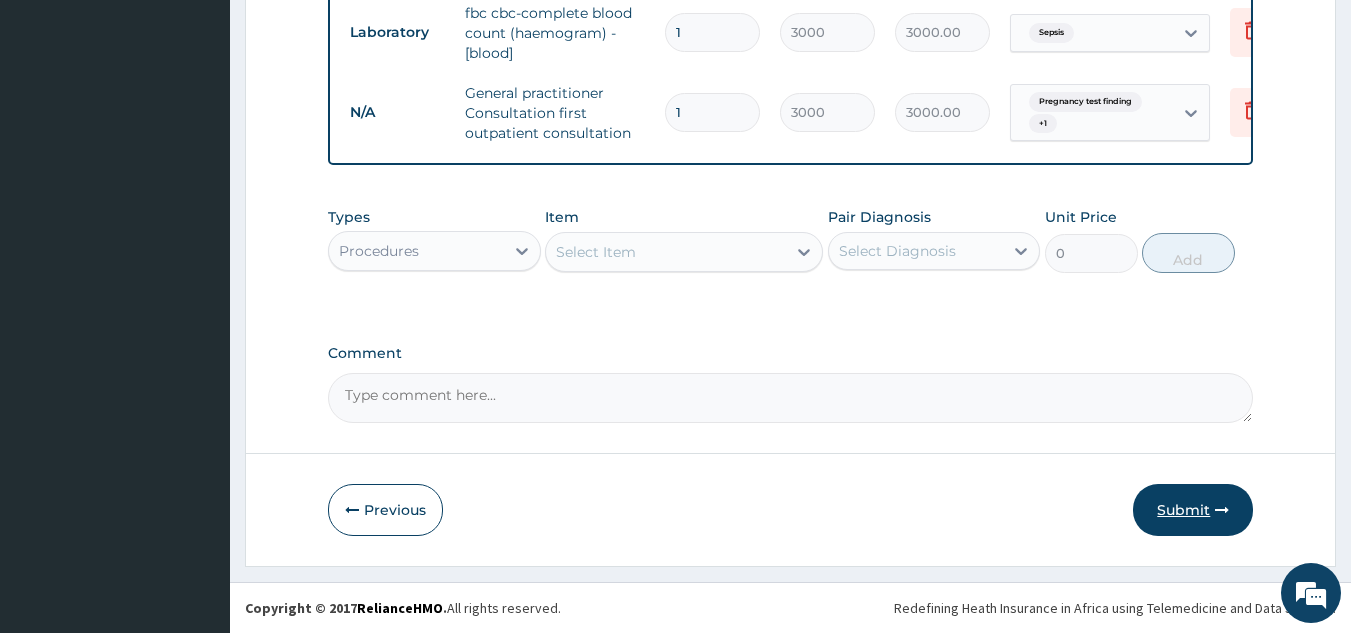 click on "Submit" at bounding box center (1193, 510) 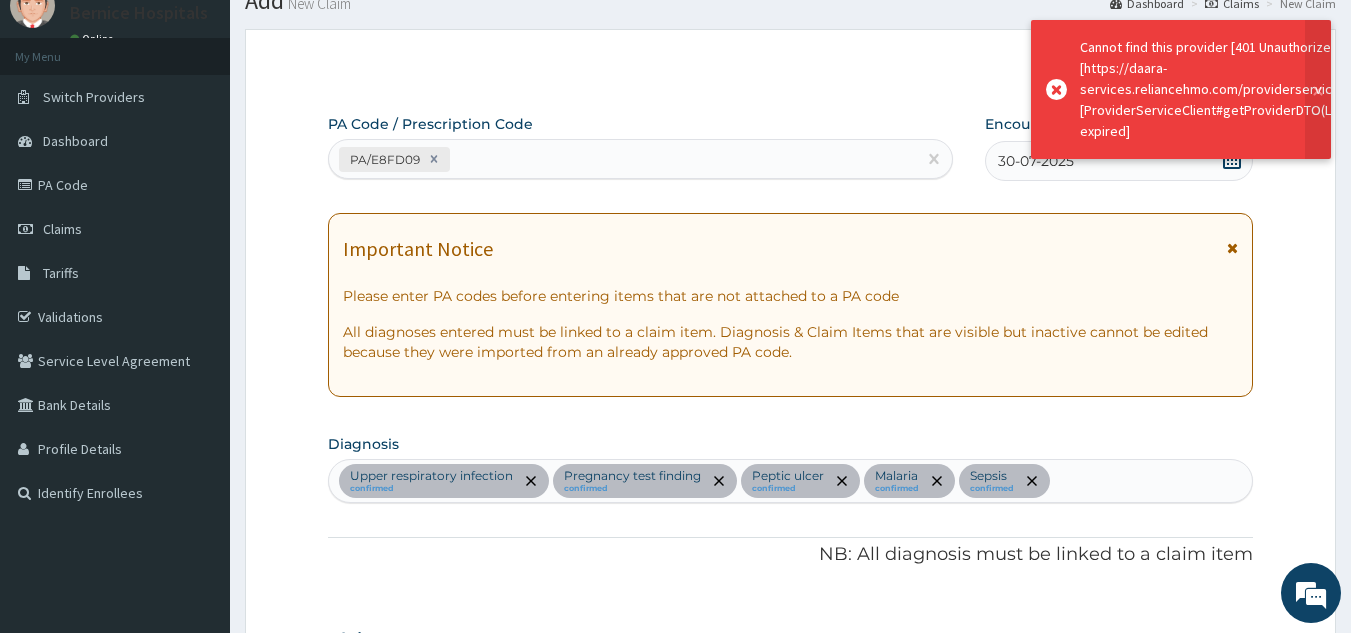 scroll, scrollTop: 1590, scrollLeft: 0, axis: vertical 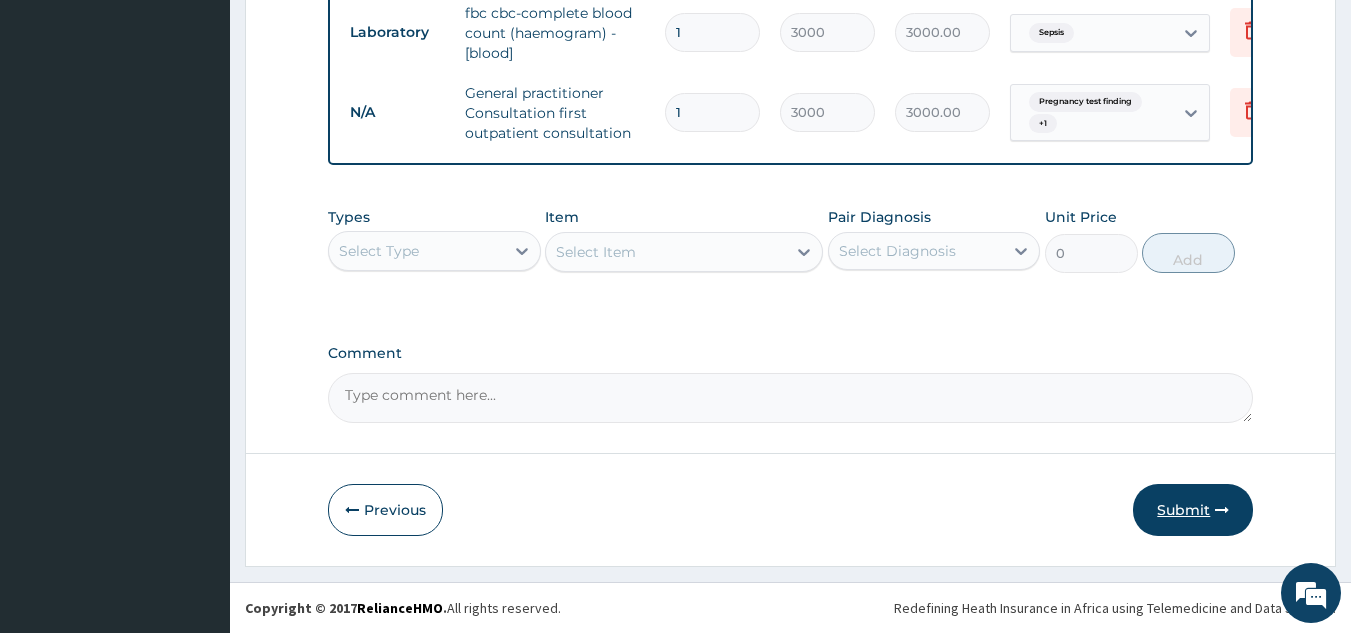 click on "Submit" at bounding box center (1193, 510) 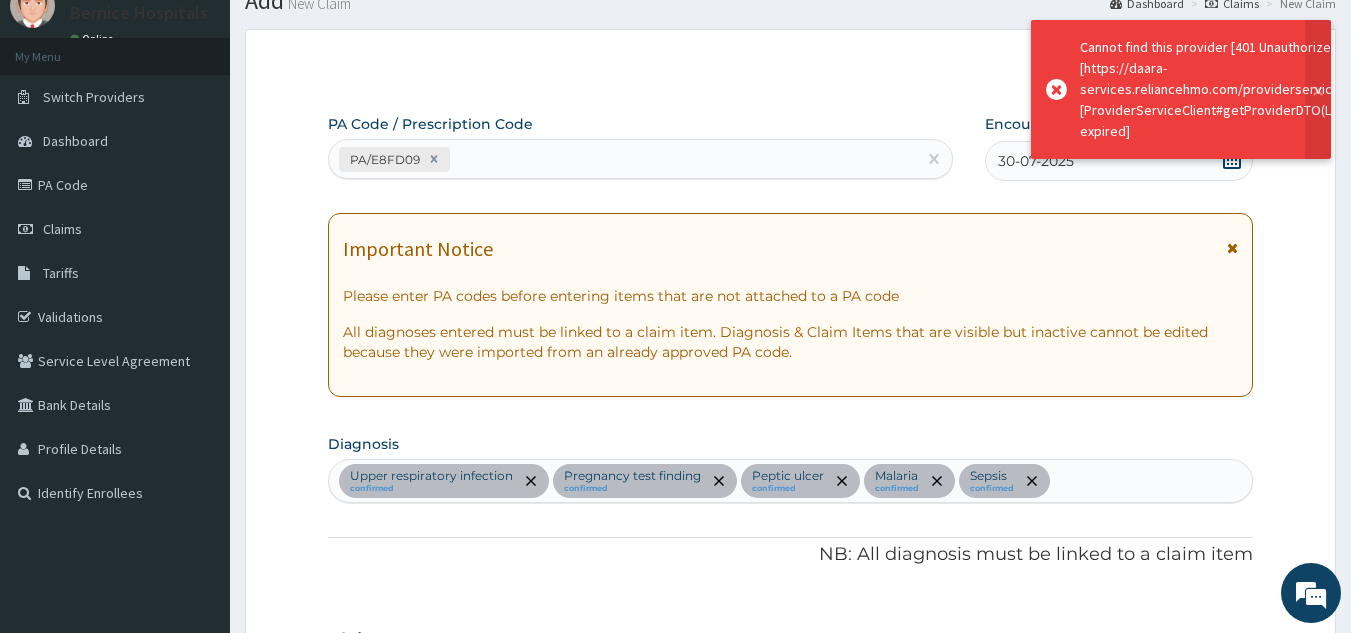 scroll, scrollTop: 1590, scrollLeft: 0, axis: vertical 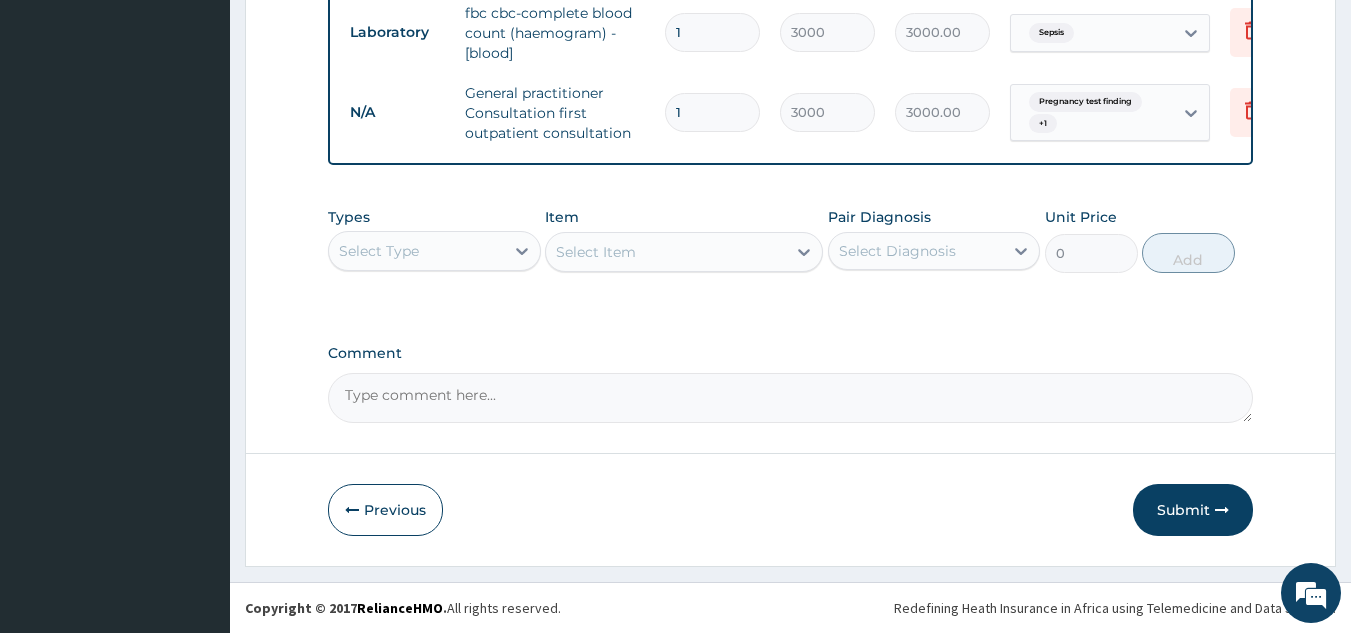 click on "Step  2  of 2 PA Code / Prescription Code PA/E8FD09 Encounter Date 30-07-2025 Important Notice Please enter PA codes before entering items that are not attached to a PA code   All diagnoses entered must be linked to a claim item. Diagnosis & Claim Items that are visible but inactive cannot be edited because they were imported from an already approved PA code. Diagnosis Upper respiratory infection confirmed Pregnancy test finding confirmed Peptic ulcer confirmed Malaria confirmed Sepsis confirmed NB: All diagnosis must be linked to a claim item Claim Items Type Name Quantity Unit Price Total Price Pair Diagnosis Actions Drugs ceftriaxone 1gm inj 2 1400 2800.00 Upper respiratory infection Delete Drugs amoxicillin 500mg cap 21 35 735.00 Upper respiratory infection Delete Drugs metochlorpramide inj 1 700 700.00 Pregnancy test finding Delete Drugs gaviscon suspension 1 5197.6577 5197.66 Peptic ulcer Delete Drugs metronidazole 200mg tab x1000 42 52.5 2205.00 Peptic ulcer Delete Drugs omeprazole 40mg inj" at bounding box center (790, -452) 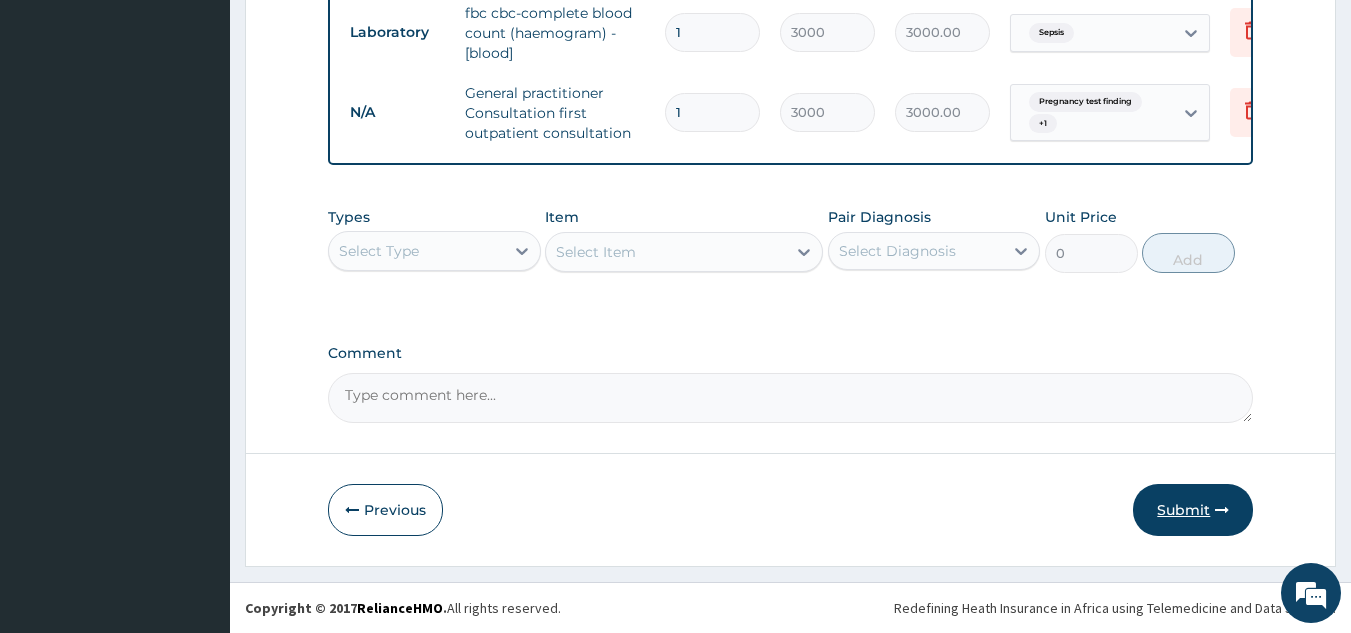 click on "Submit" at bounding box center [1193, 510] 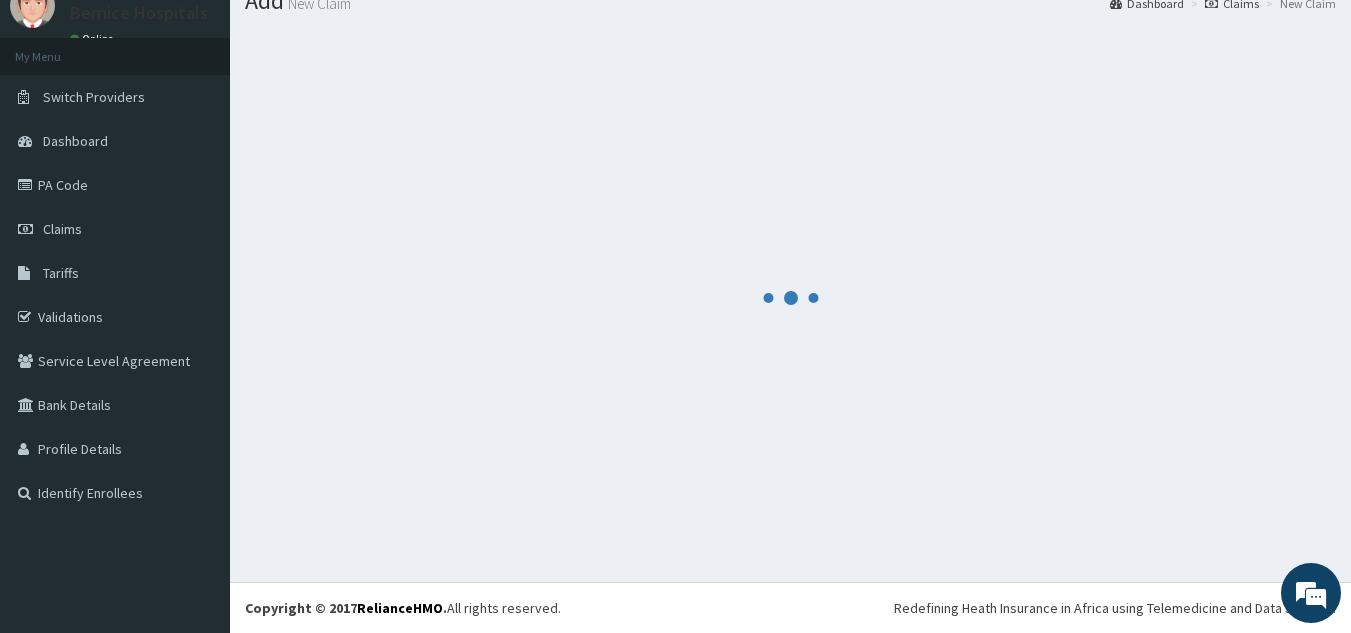 scroll, scrollTop: 77, scrollLeft: 0, axis: vertical 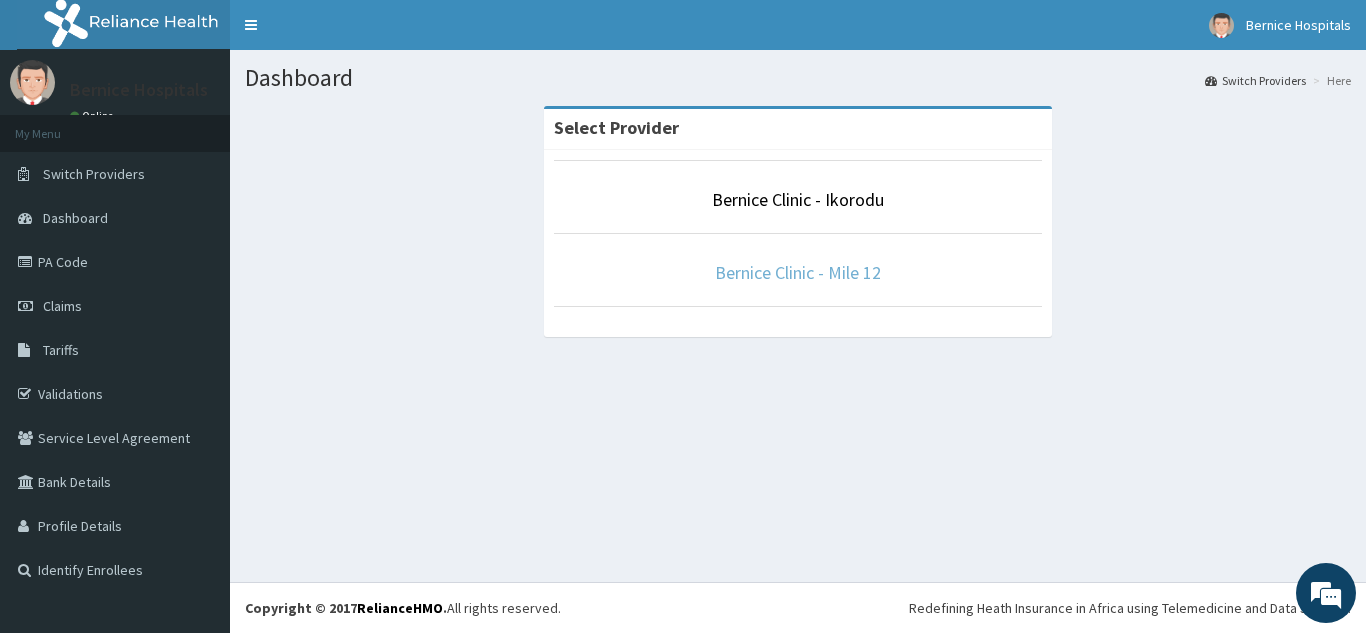 click on "Bernice Clinic - Mile 12" at bounding box center (798, 272) 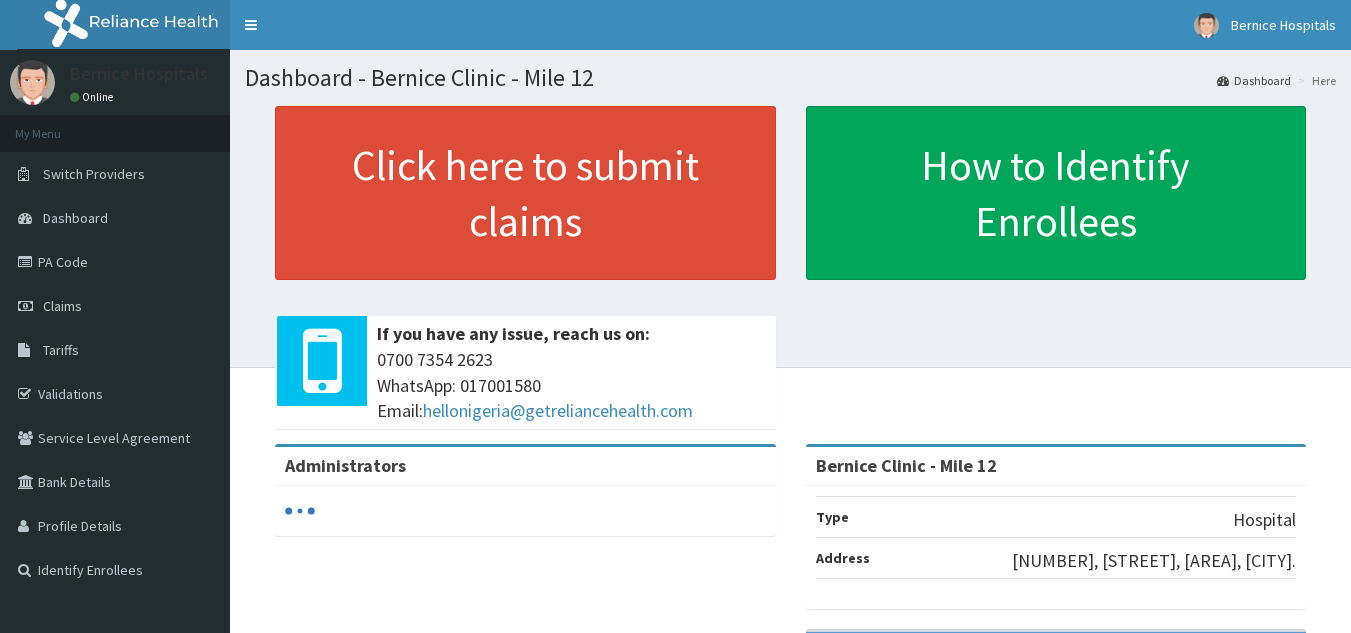 scroll, scrollTop: 0, scrollLeft: 0, axis: both 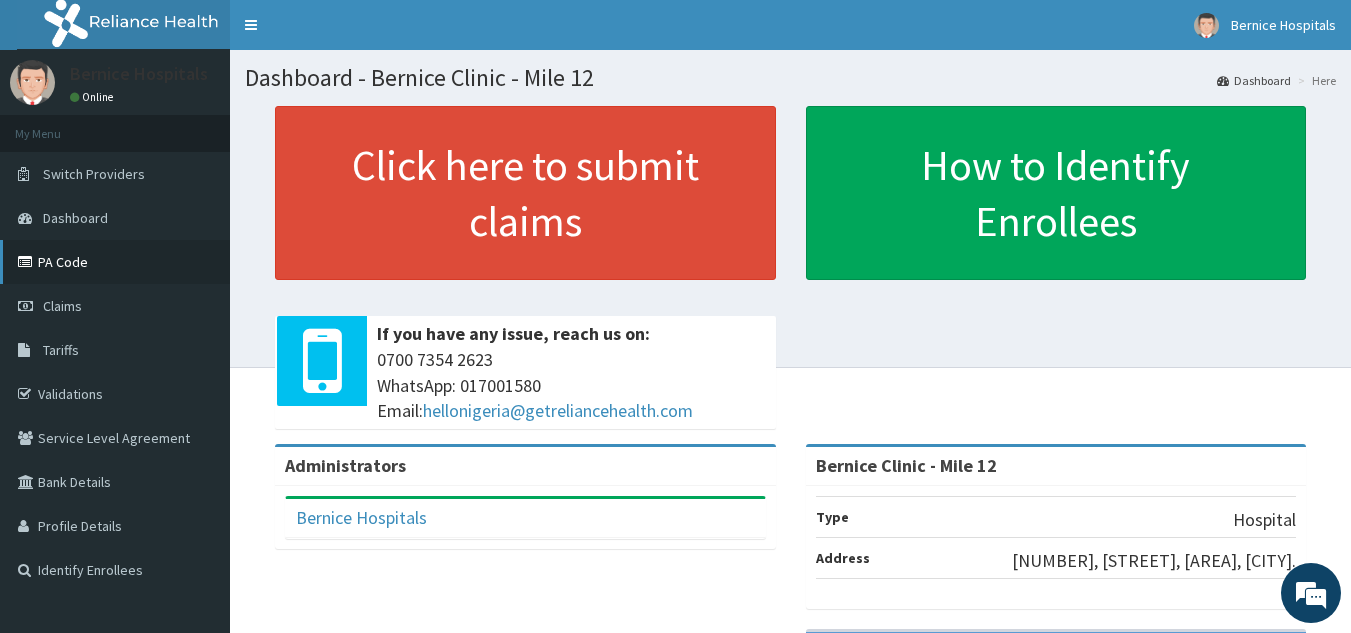 click on "PA Code" at bounding box center (115, 262) 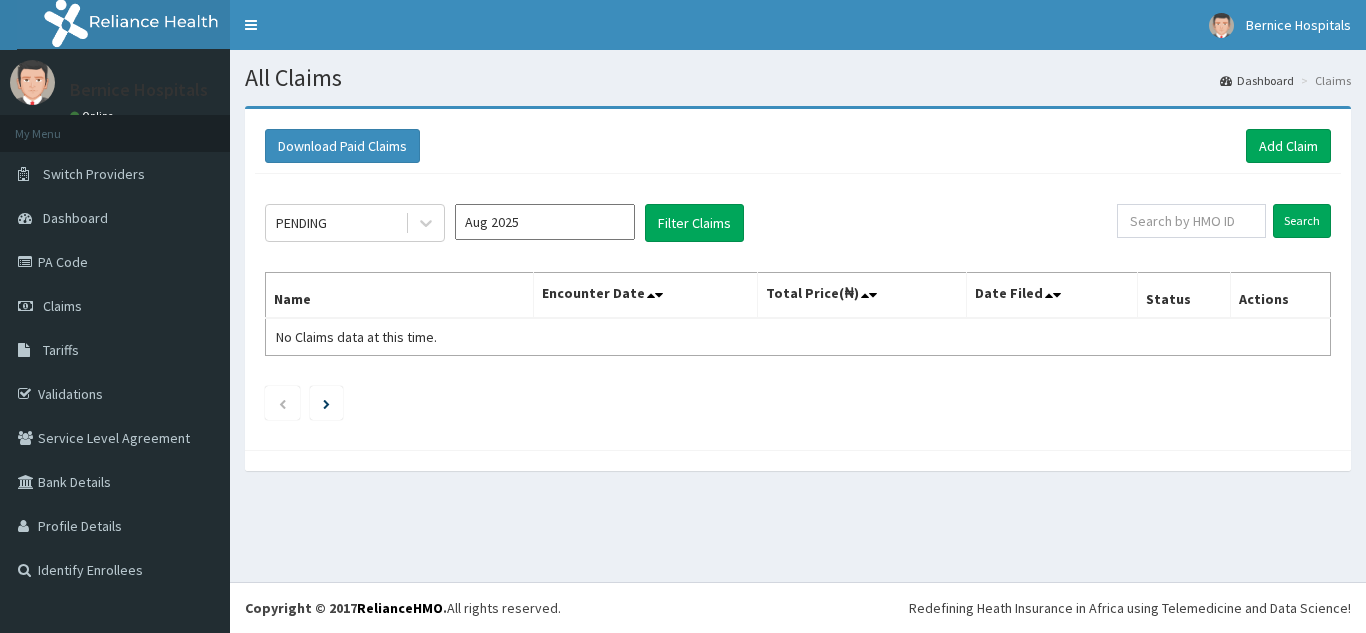 scroll, scrollTop: 0, scrollLeft: 0, axis: both 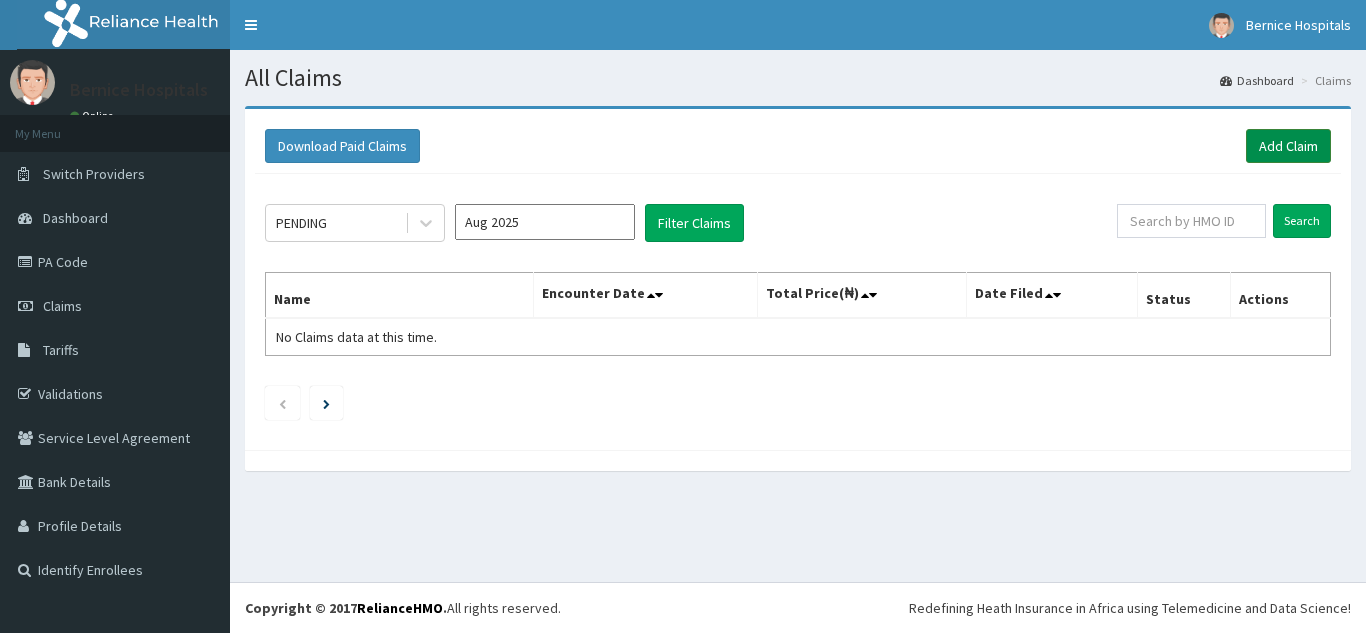 click on "Add Claim" at bounding box center [1288, 146] 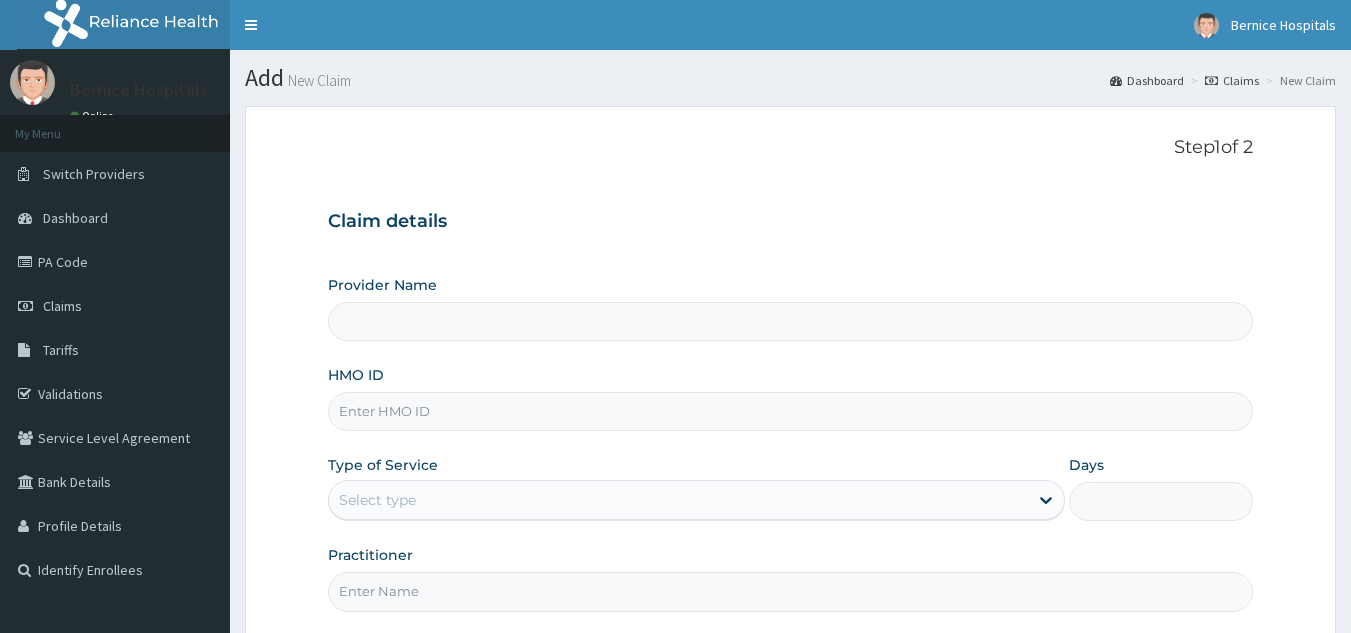 scroll, scrollTop: 0, scrollLeft: 0, axis: both 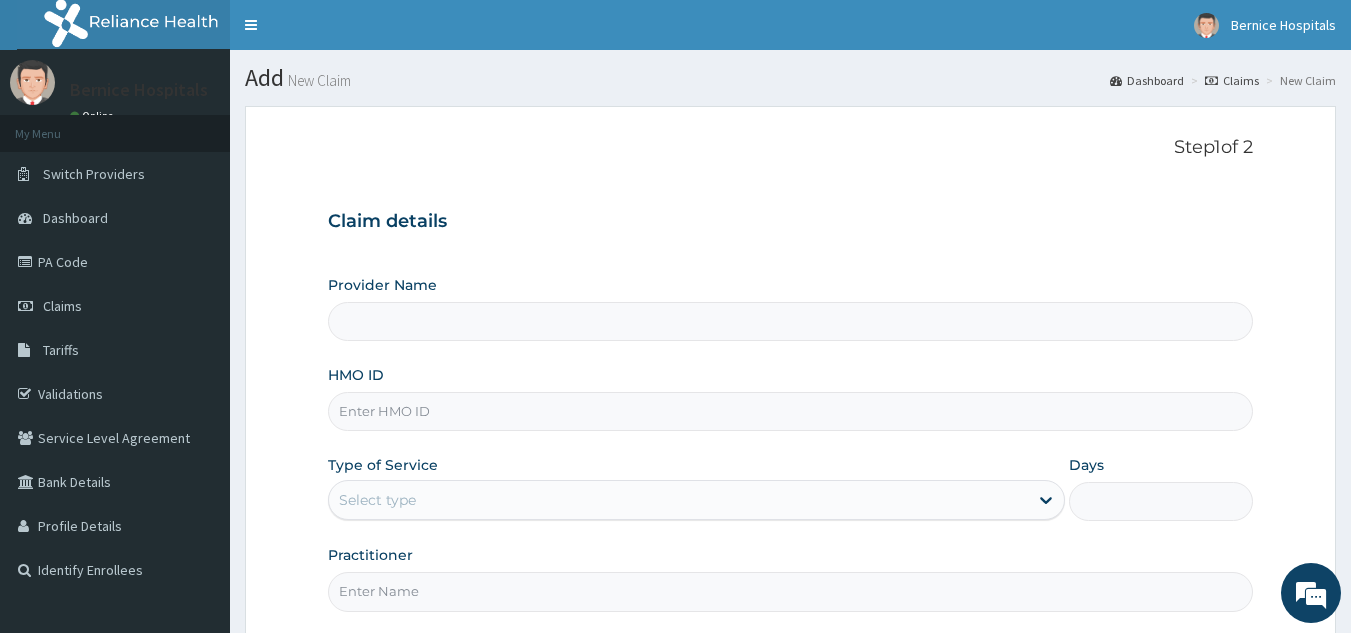 type on "Bernice Clinic - Mile 12" 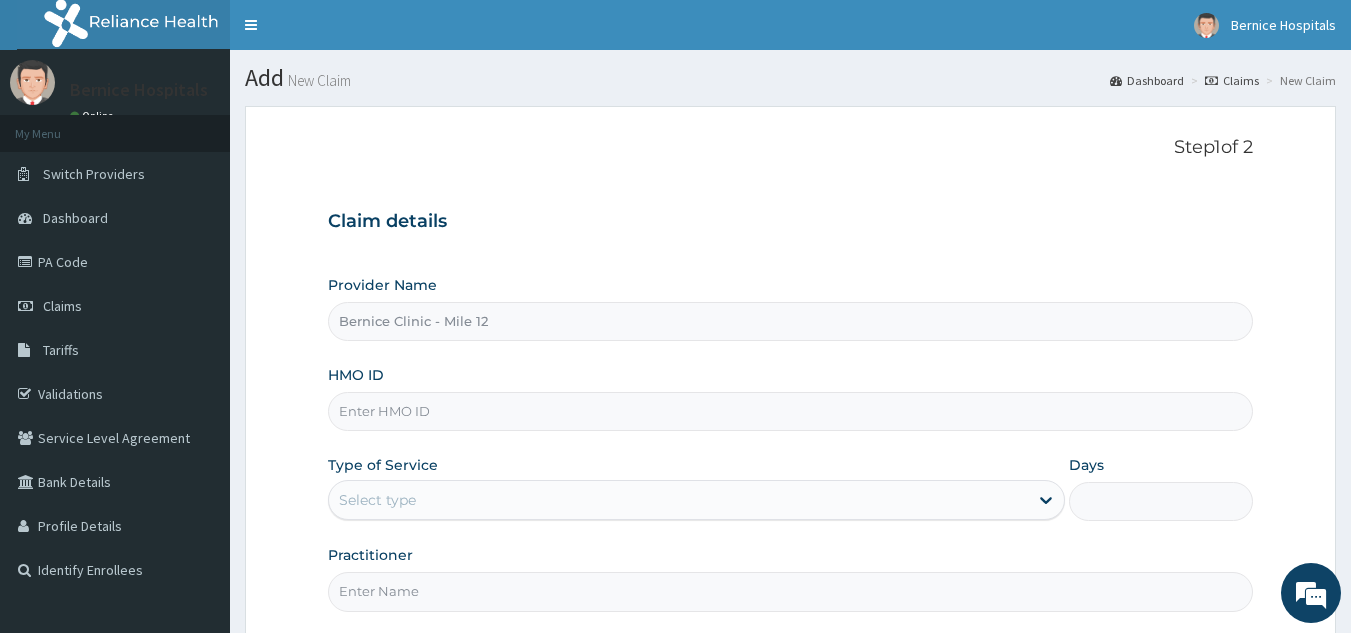 click on "HMO ID" at bounding box center [791, 411] 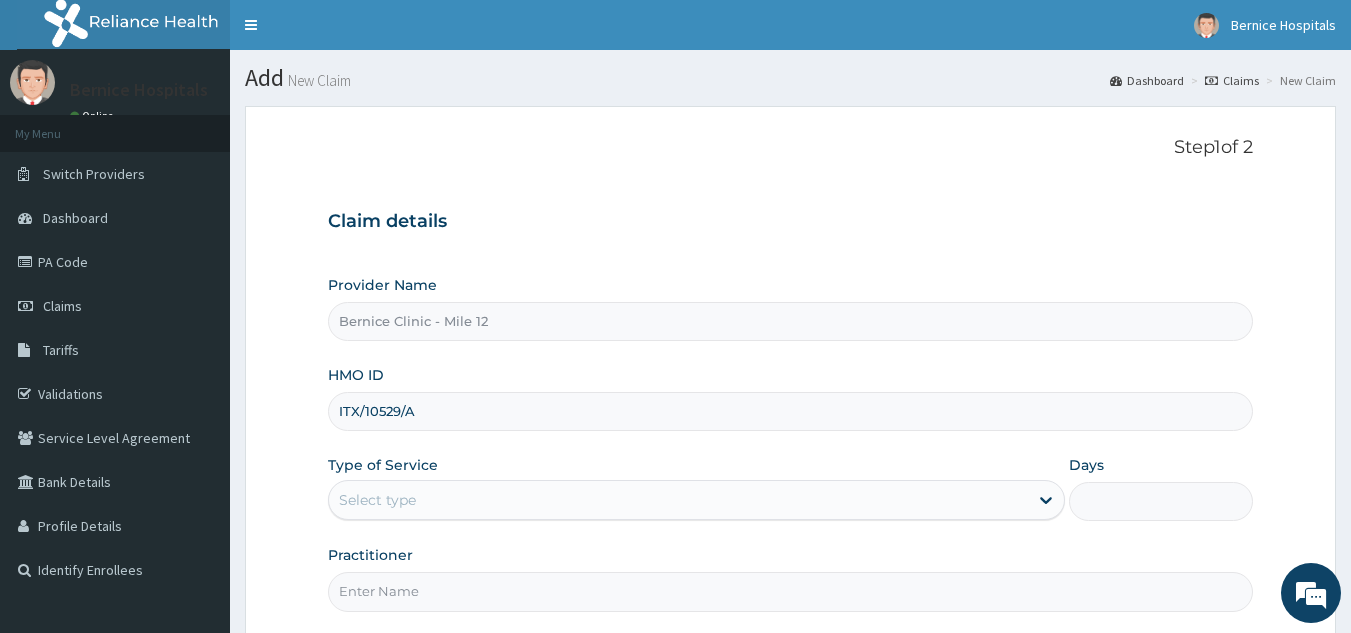 scroll, scrollTop: 0, scrollLeft: 0, axis: both 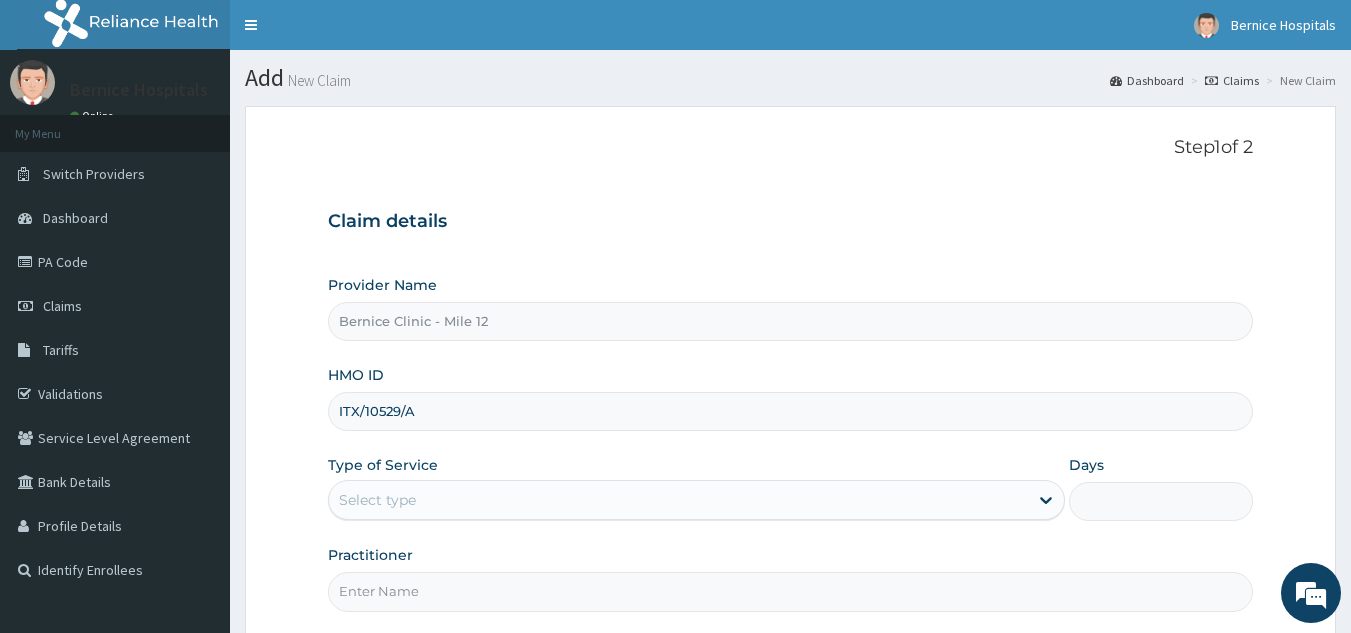 type on "ITX/10529/A" 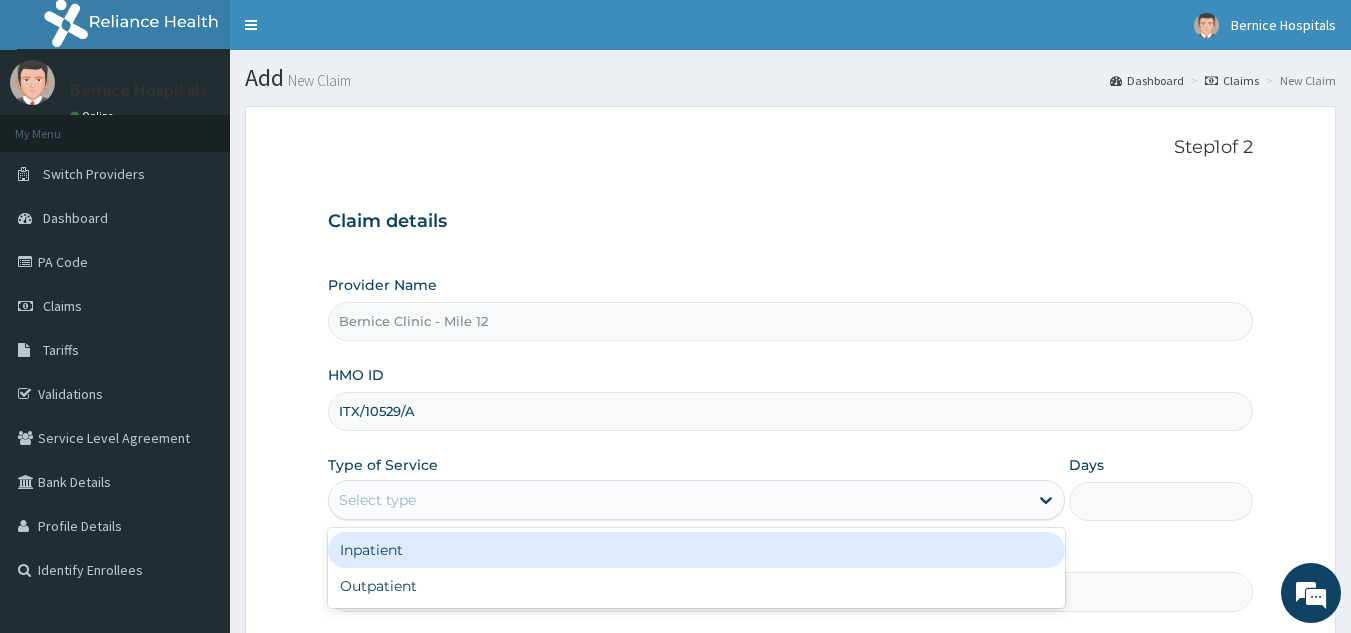 click on "Select type" at bounding box center [678, 500] 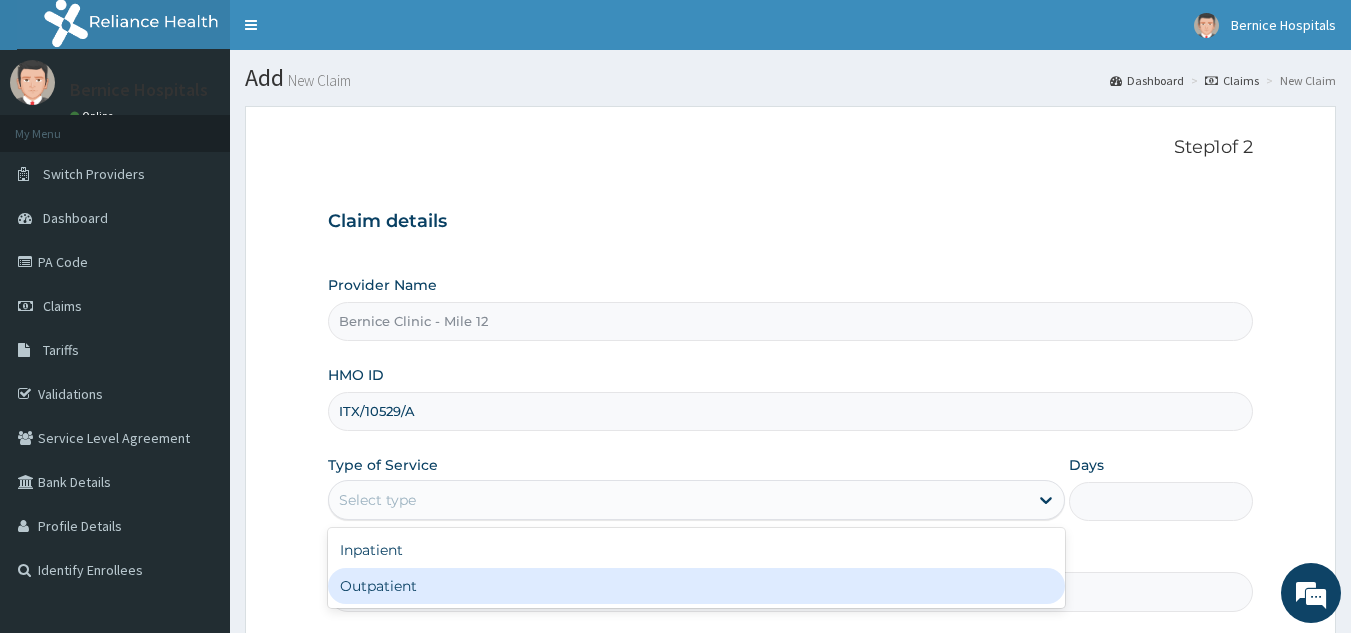 click on "Outpatient" at bounding box center [696, 586] 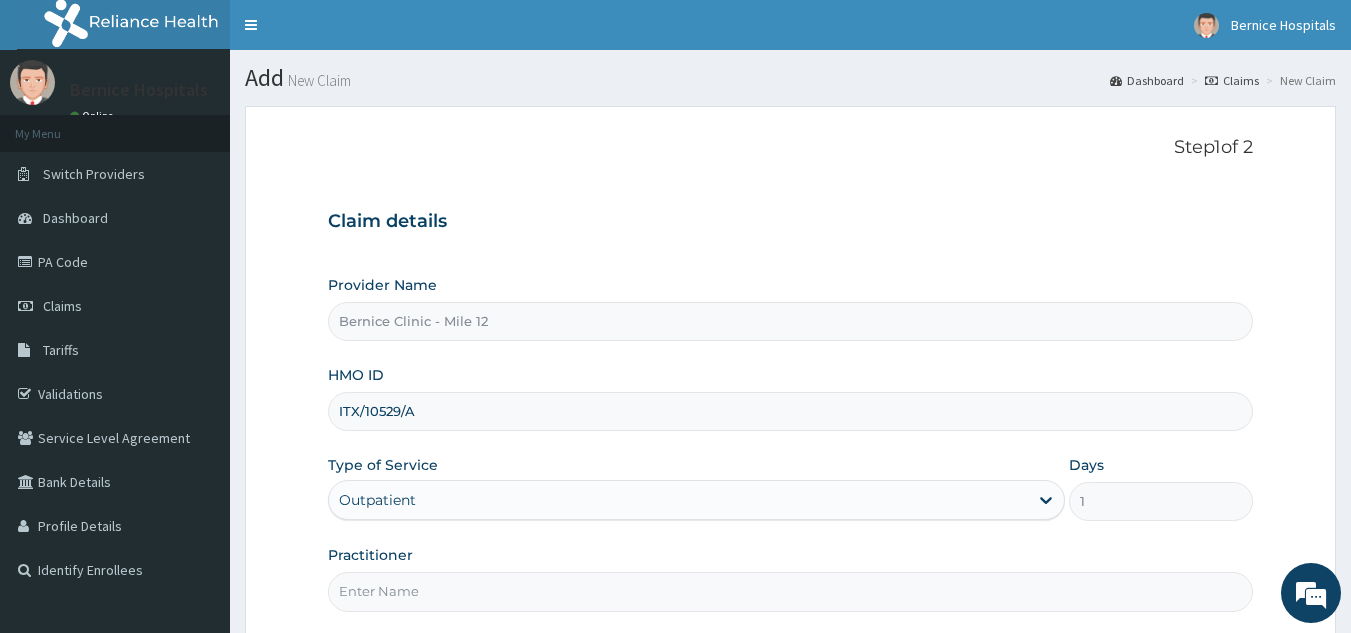 click on "Practitioner" at bounding box center (791, 591) 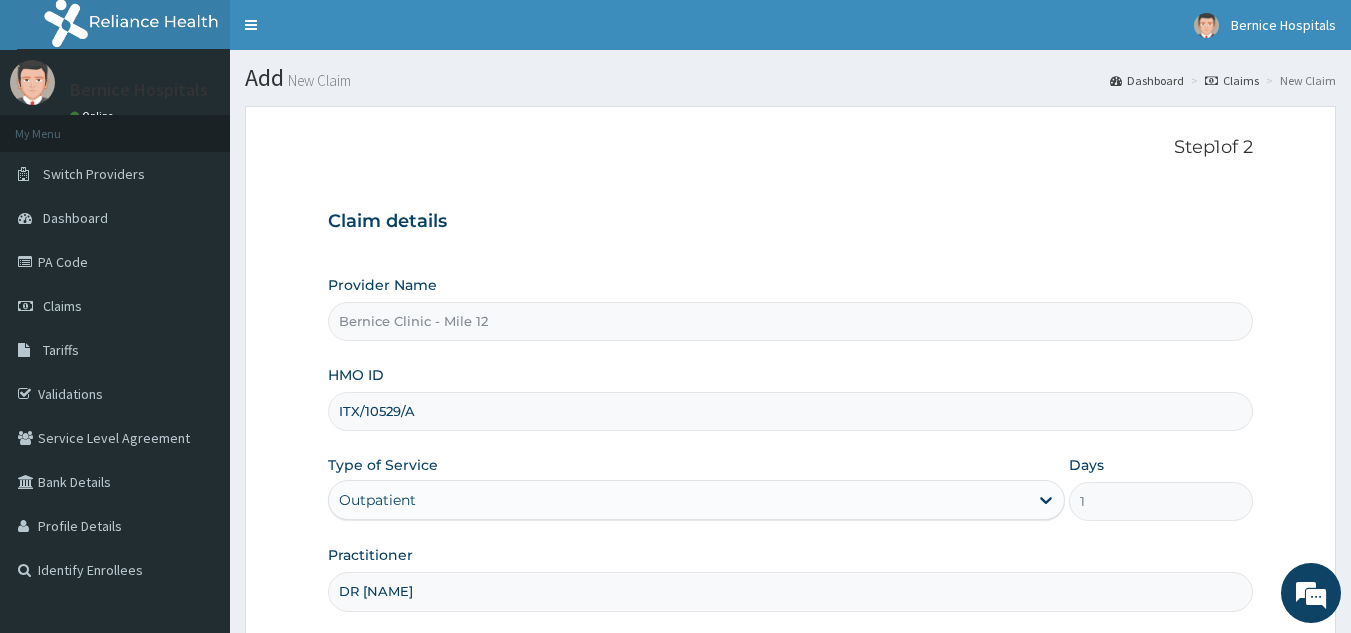 scroll, scrollTop: 189, scrollLeft: 0, axis: vertical 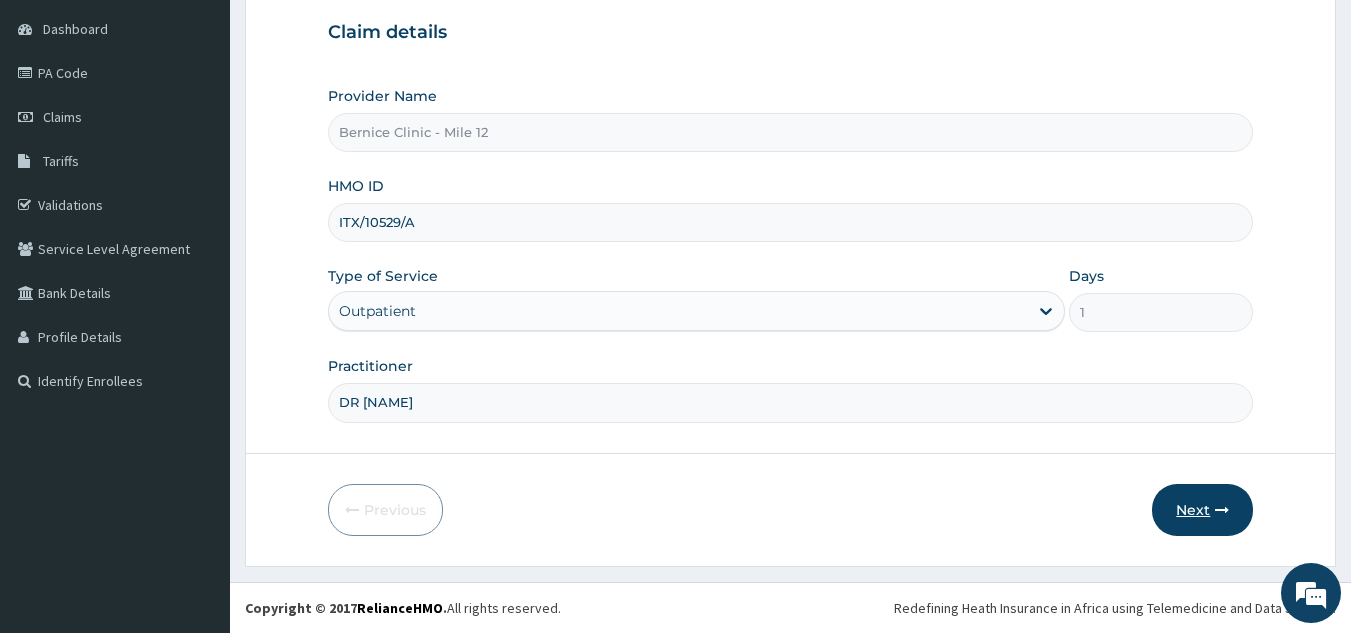 type on "DR OKESANJO" 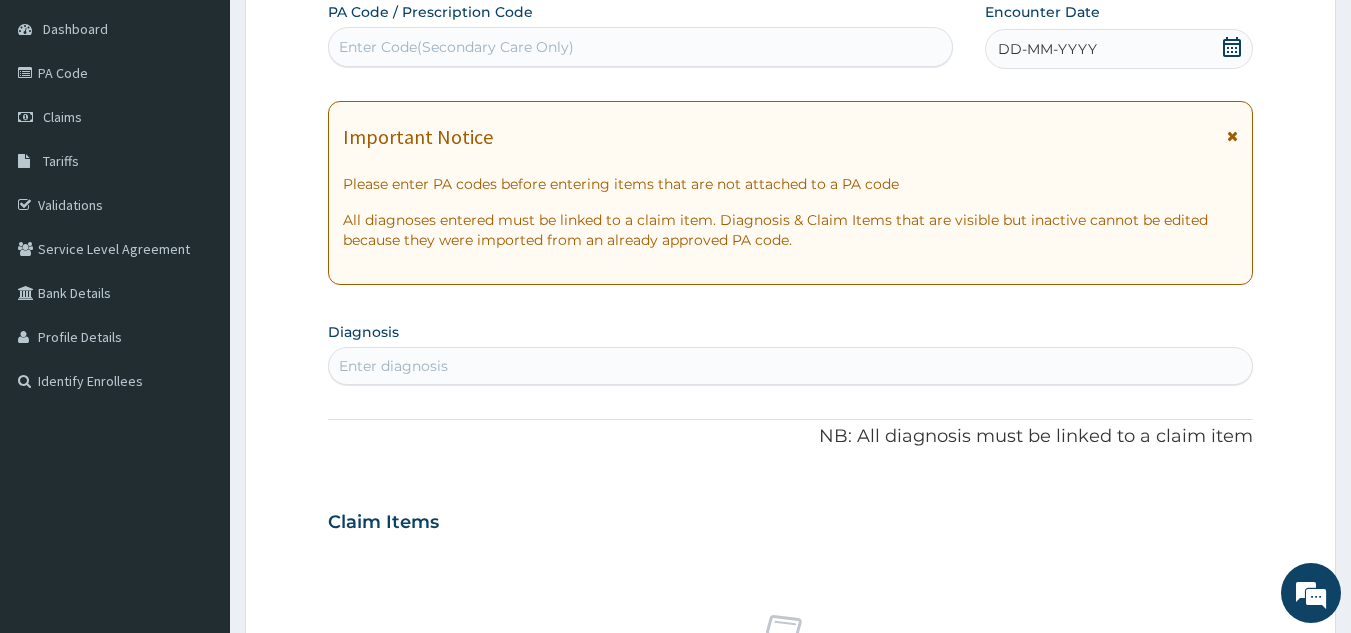 click on "Enter Code(Secondary Care Only)" at bounding box center [641, 47] 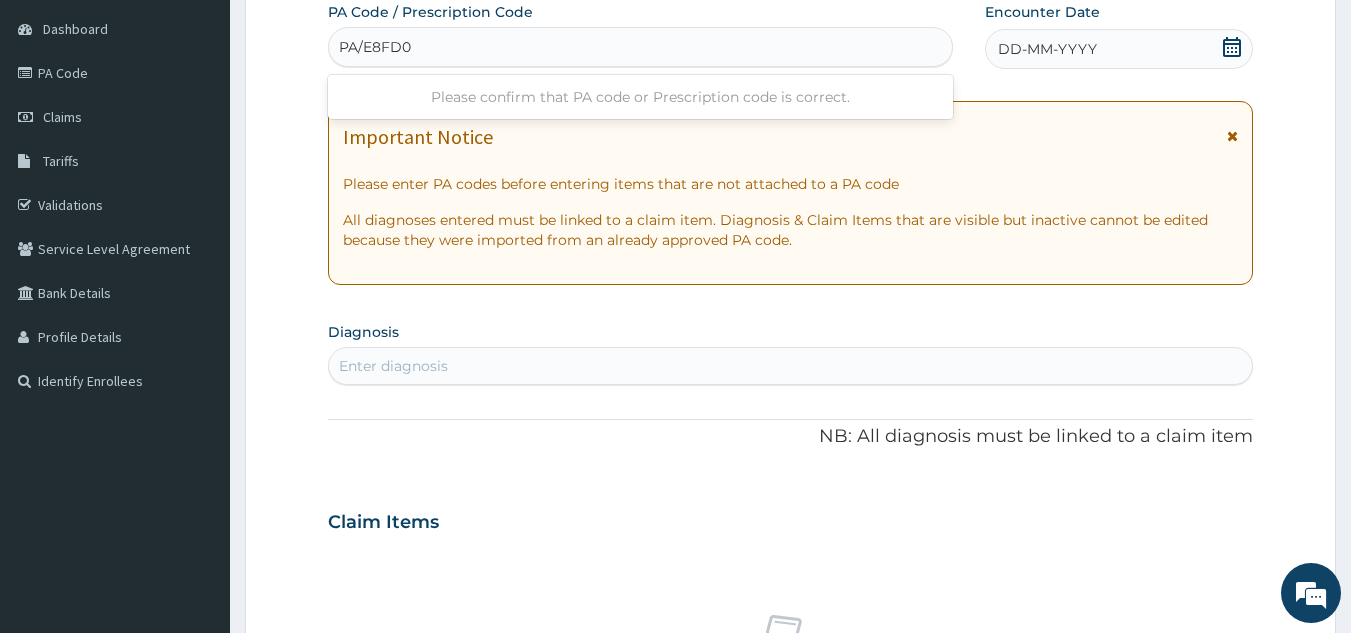 type on "PA/E8FD09" 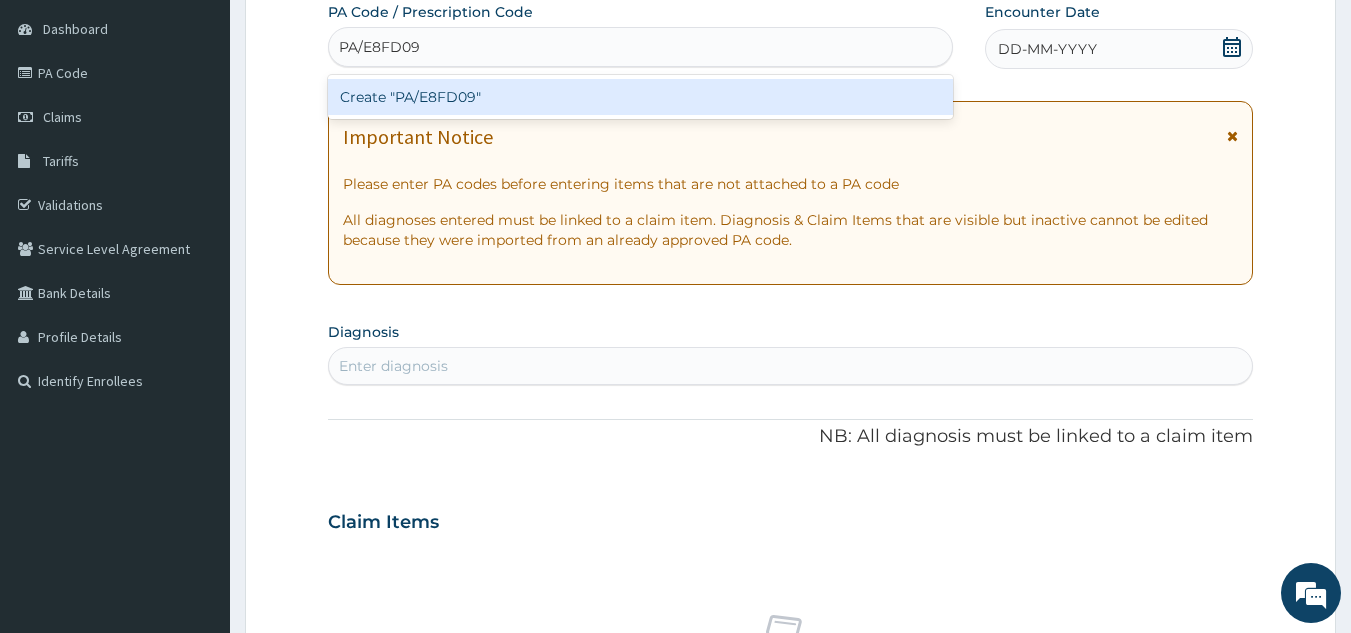 click on "Create "PA/E8FD09"" at bounding box center (641, 97) 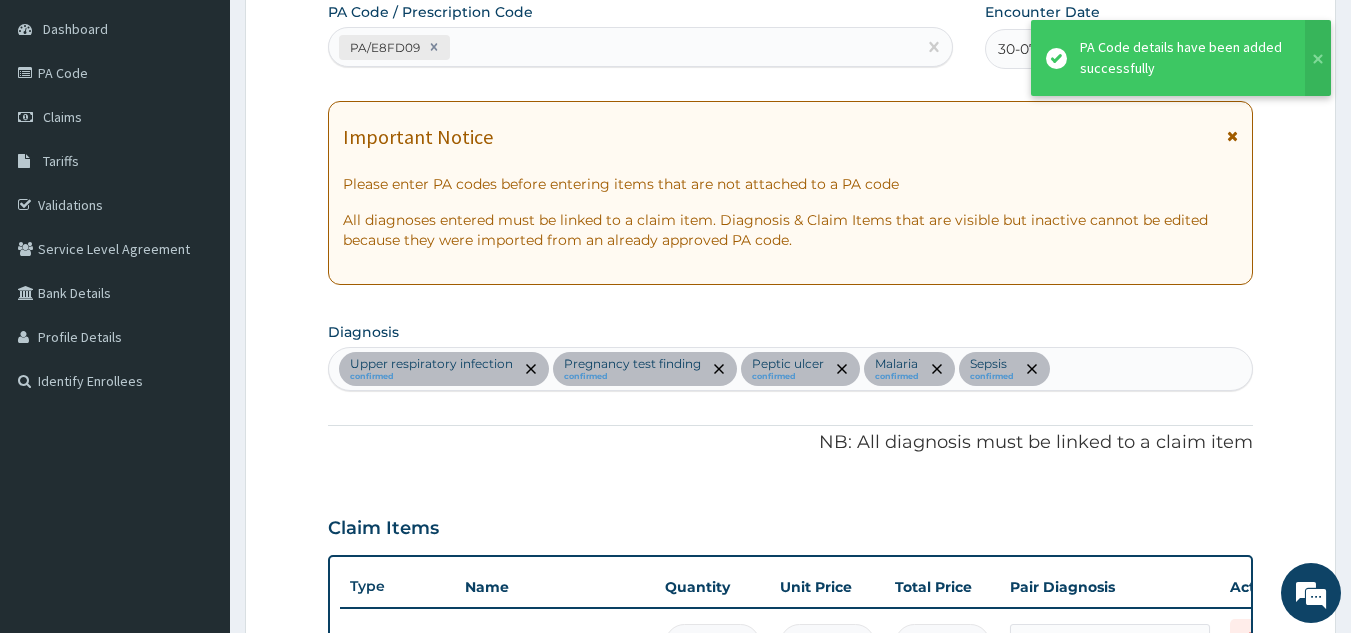 scroll, scrollTop: 1291, scrollLeft: 0, axis: vertical 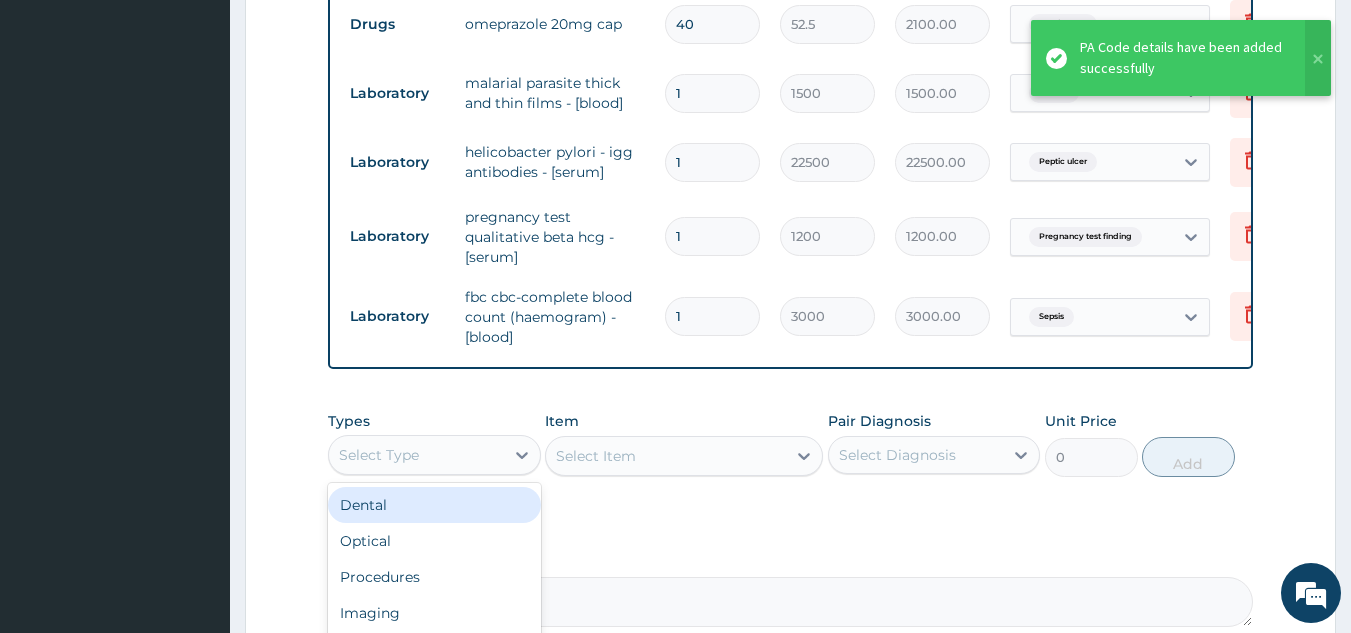 click on "Select Type" at bounding box center (434, 455) 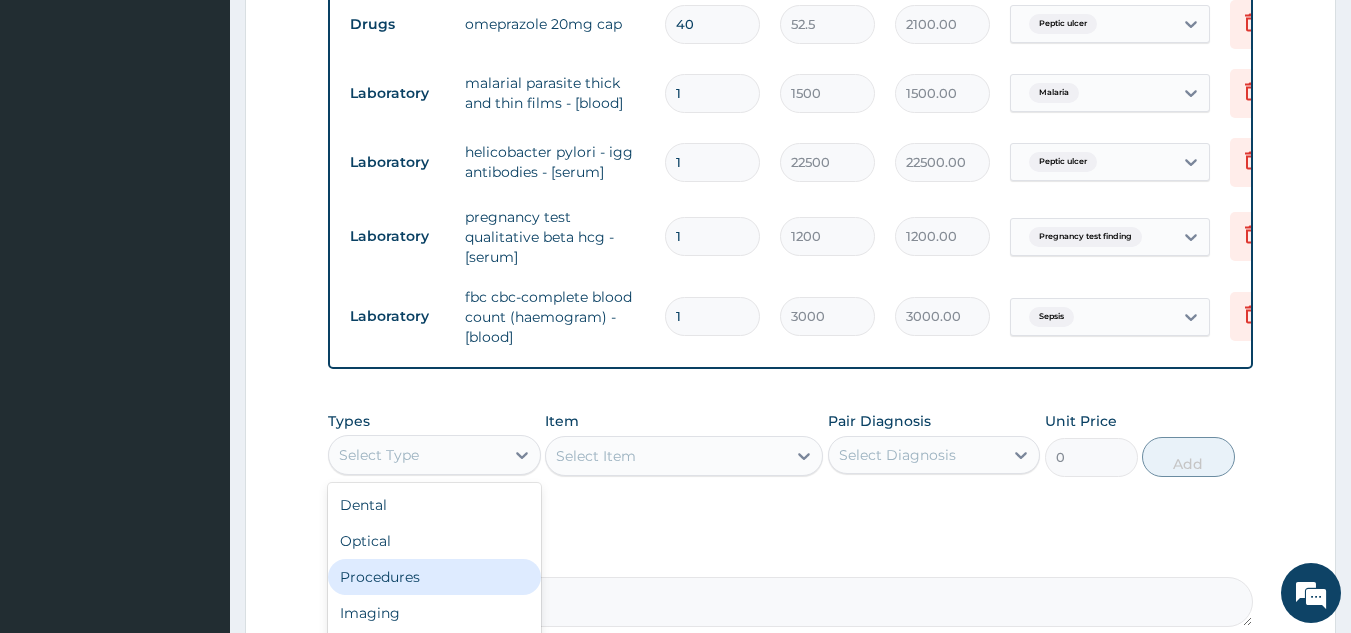 click on "Procedures" at bounding box center (434, 577) 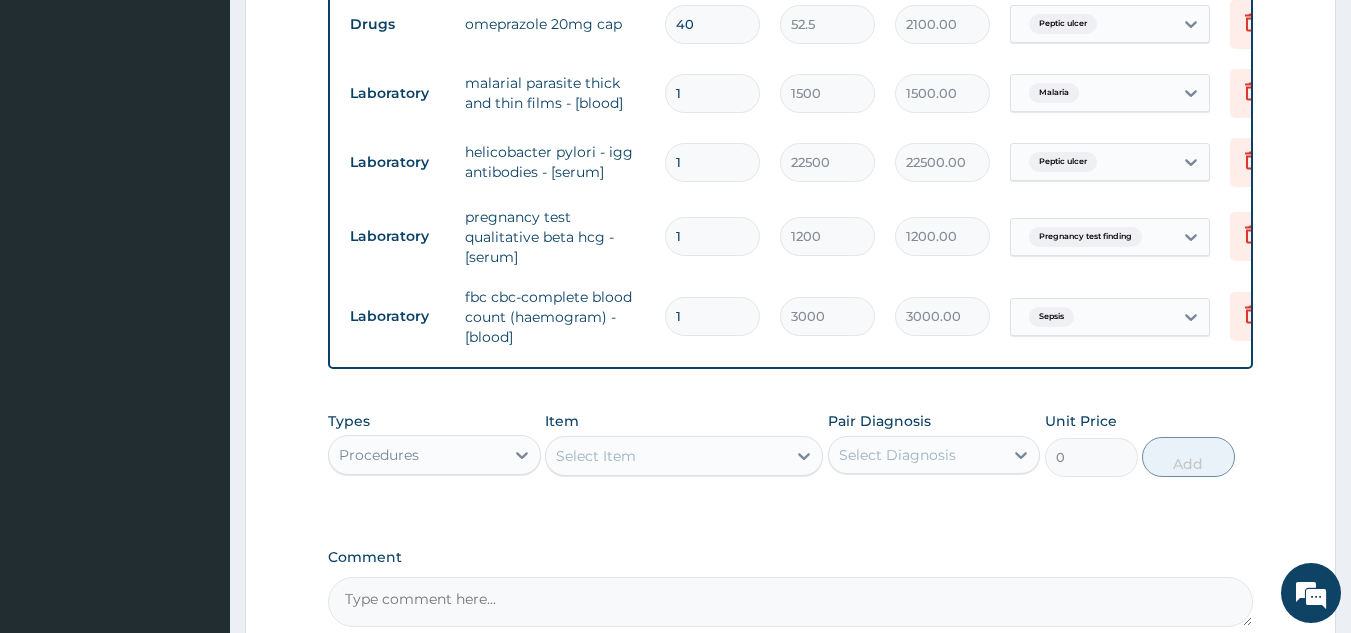 click on "Select Item" at bounding box center (666, 456) 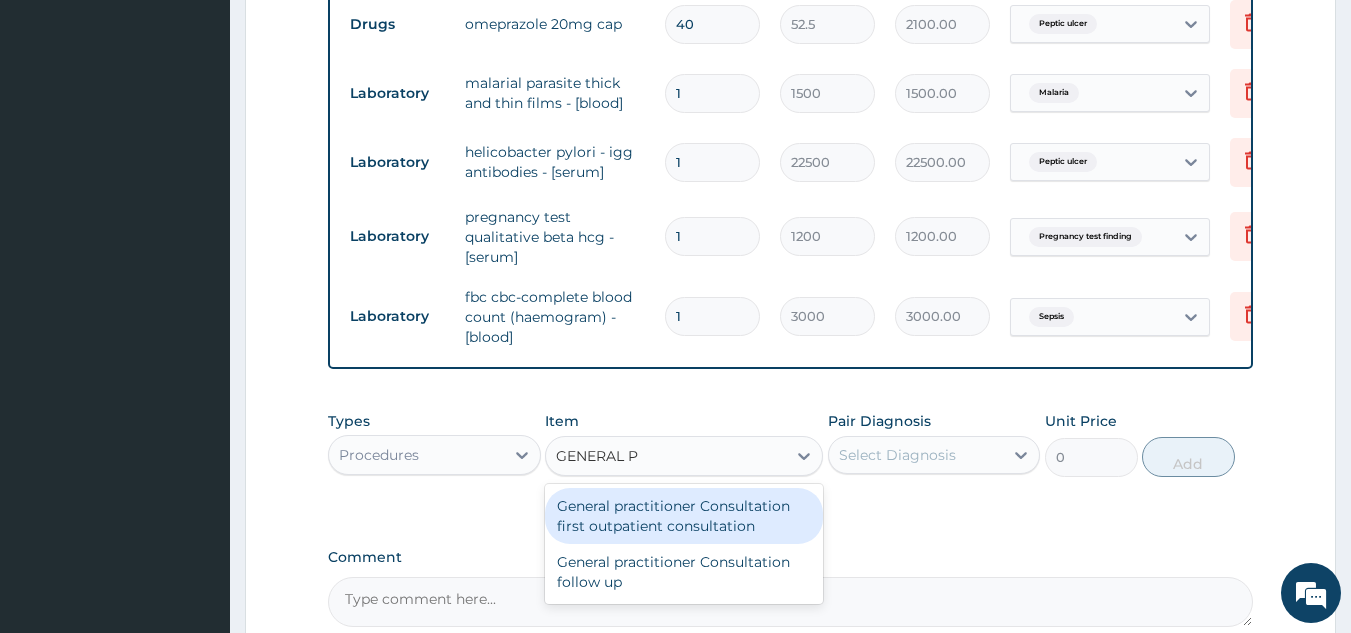 type on "GENERAL PR" 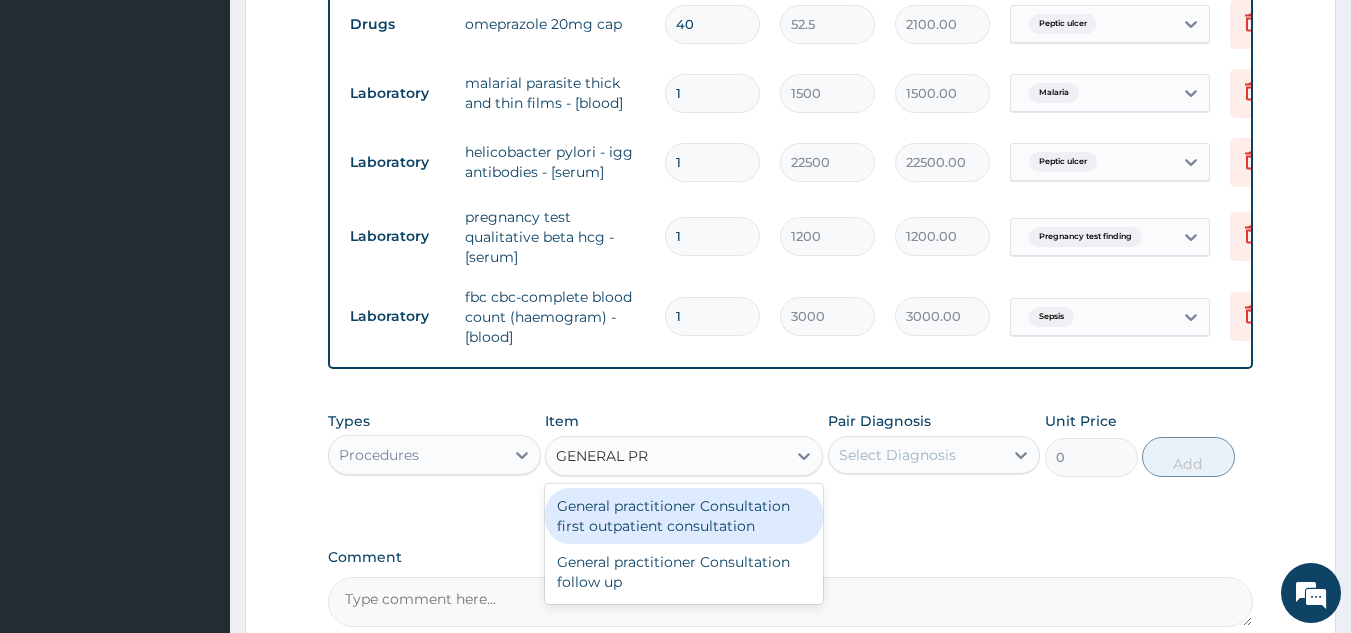 click on "General practitioner Consultation first outpatient consultation" at bounding box center [684, 516] 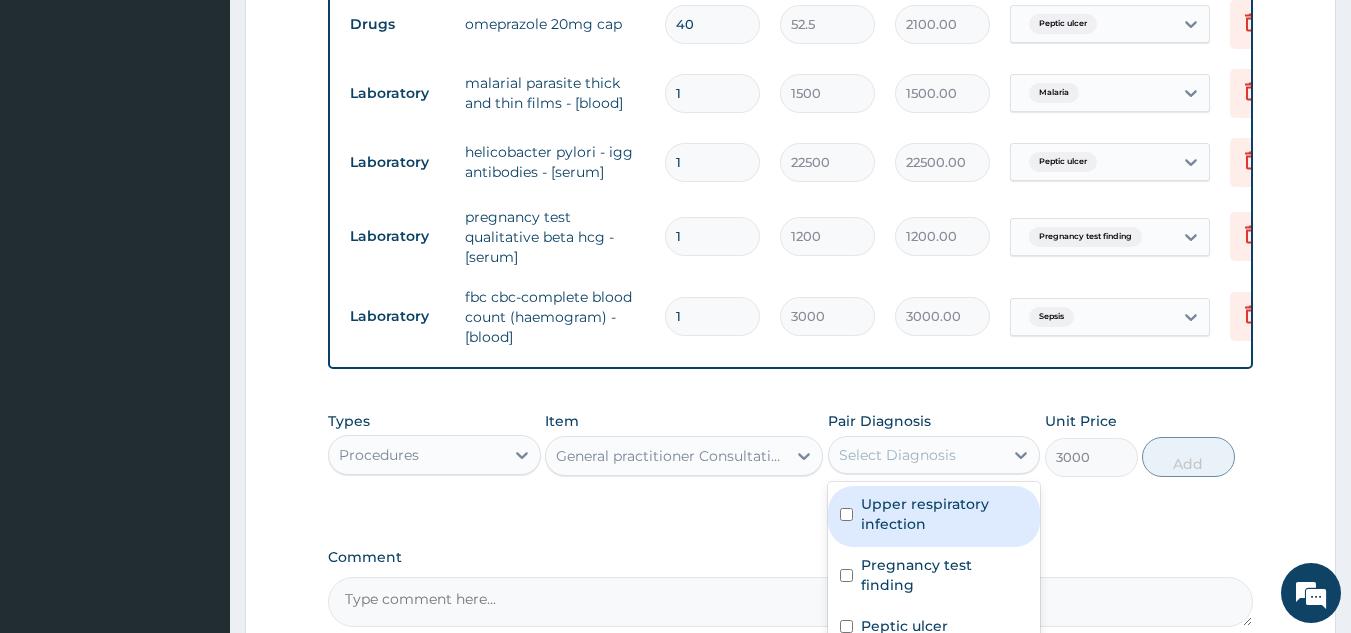 drag, startPoint x: 943, startPoint y: 466, endPoint x: 925, endPoint y: 519, distance: 55.97321 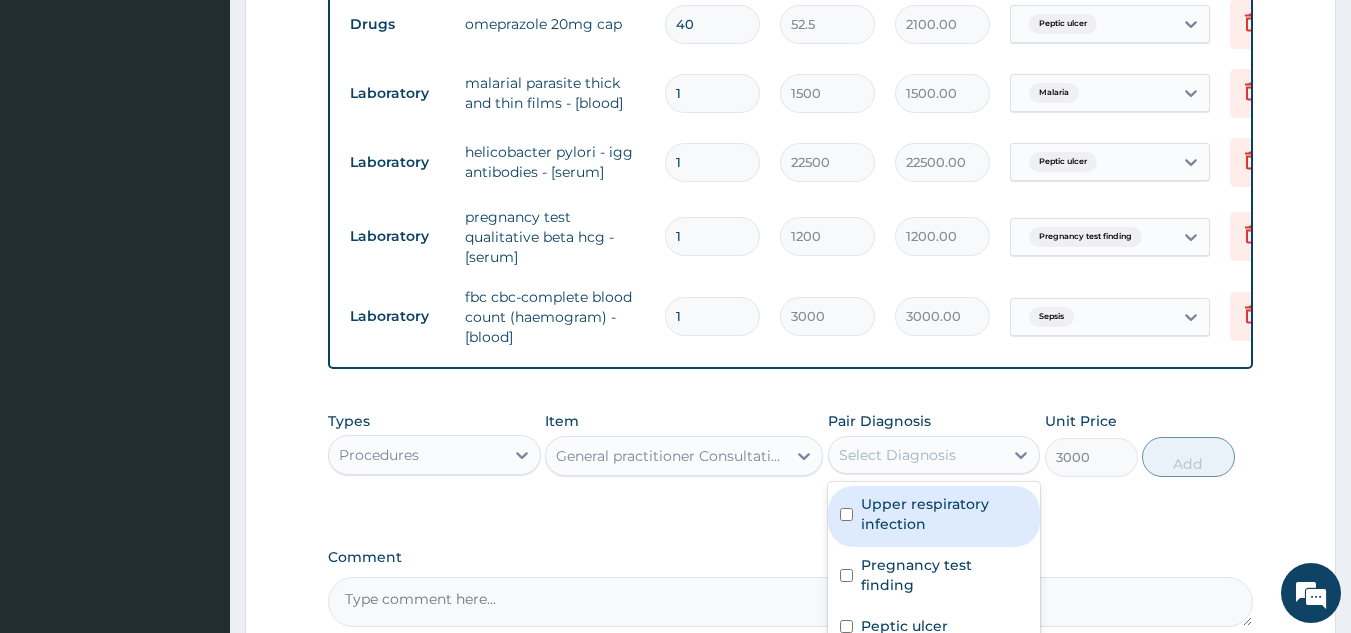 click on "option Upper respiratory infection focused, 1 of 5. 5 results available. Use Up and Down to choose options, press Enter to select the currently focused option, press Escape to exit the menu, press Tab to select the option and exit the menu. Select Diagnosis Upper respiratory infection Pregnancy test finding Peptic ulcer Malaria Sepsis" at bounding box center (934, 455) 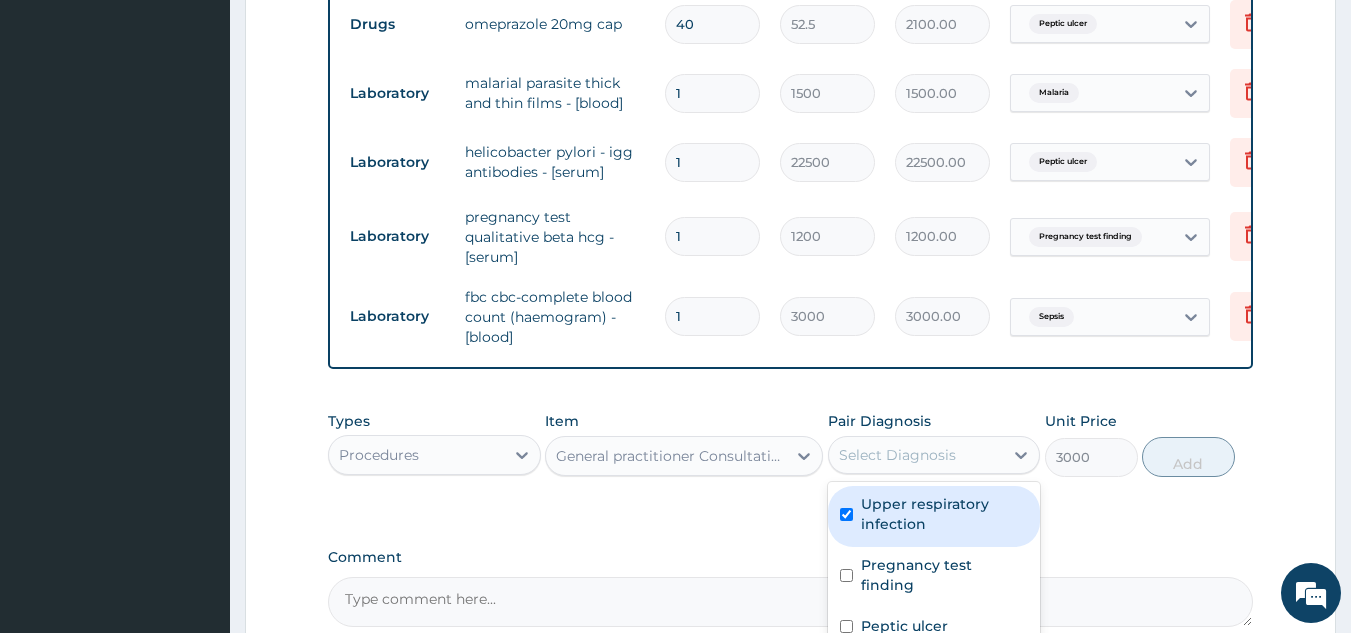 checkbox on "true" 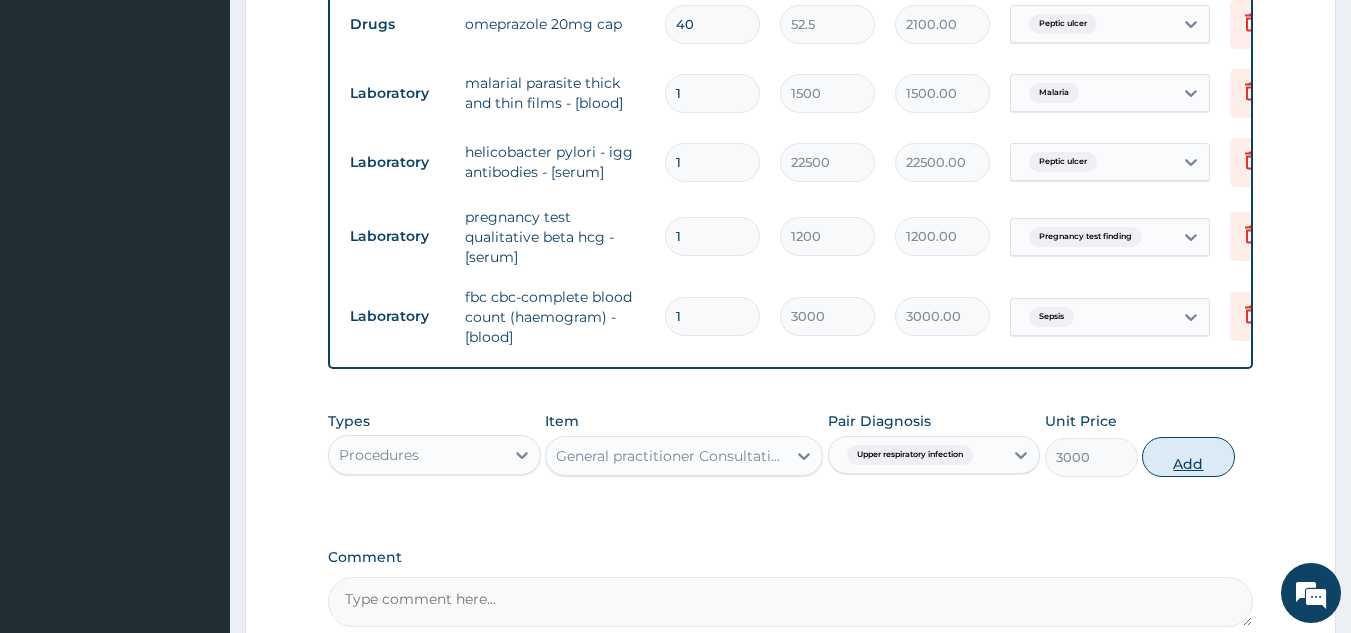 click on "Add" at bounding box center (1188, 457) 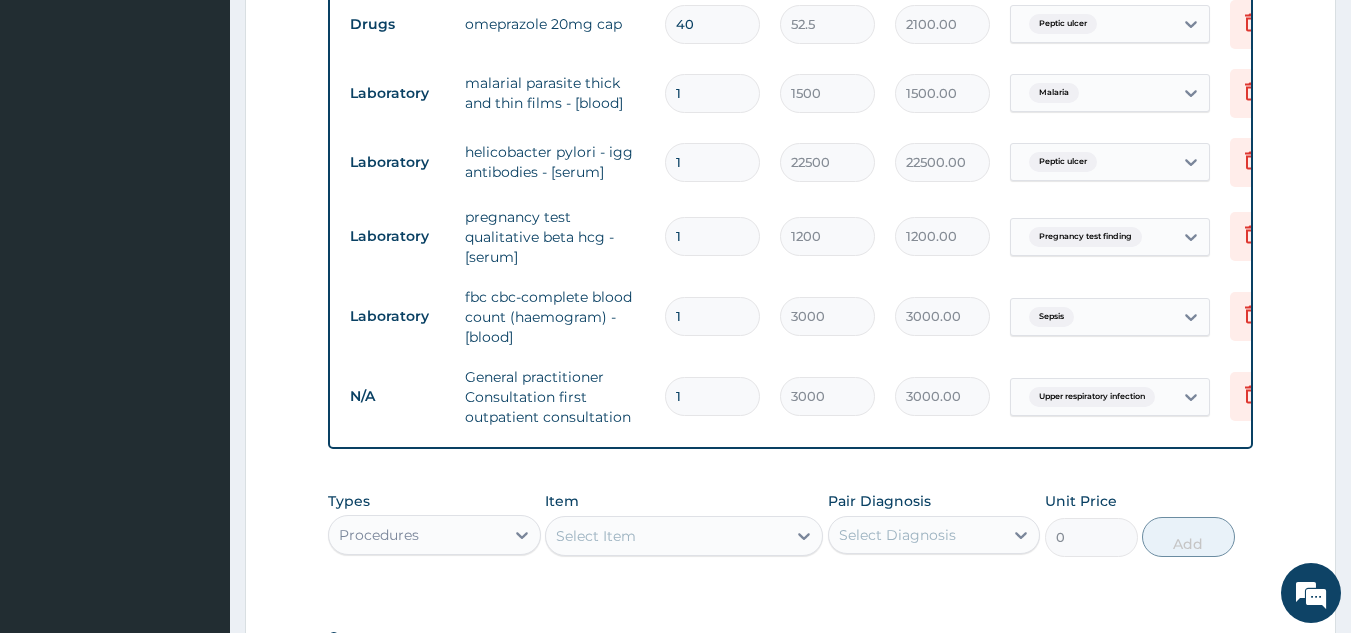 scroll, scrollTop: 1590, scrollLeft: 0, axis: vertical 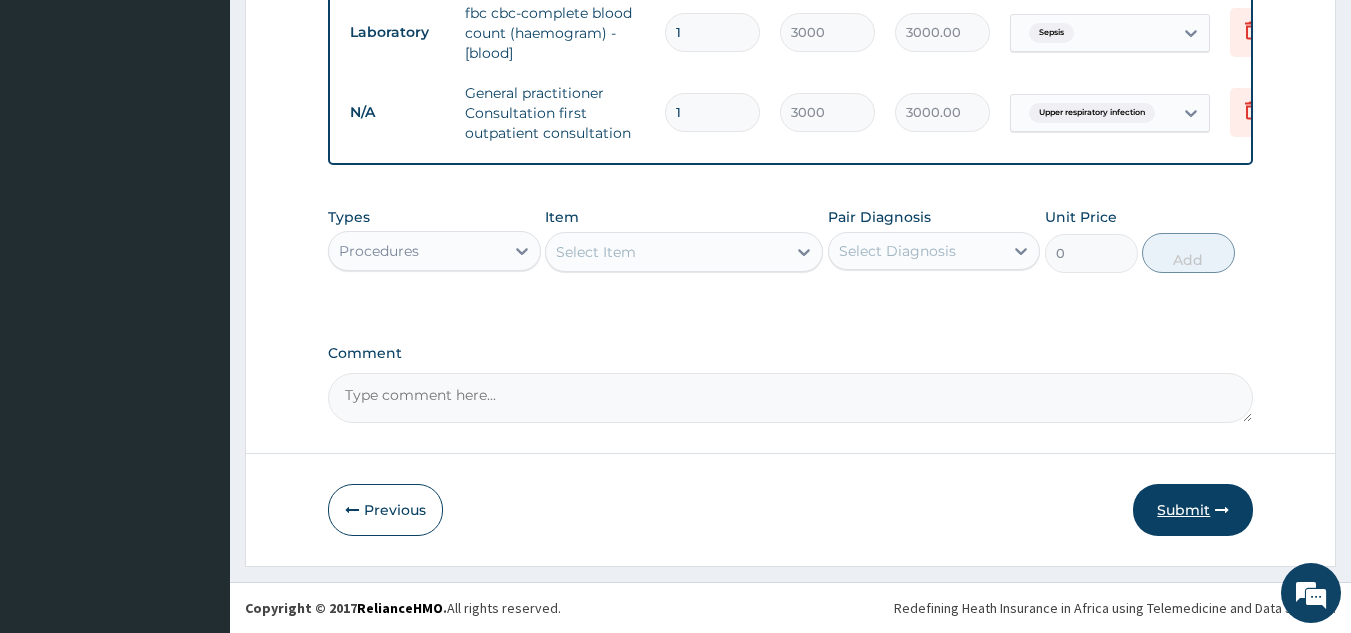 click on "Submit" at bounding box center [1193, 510] 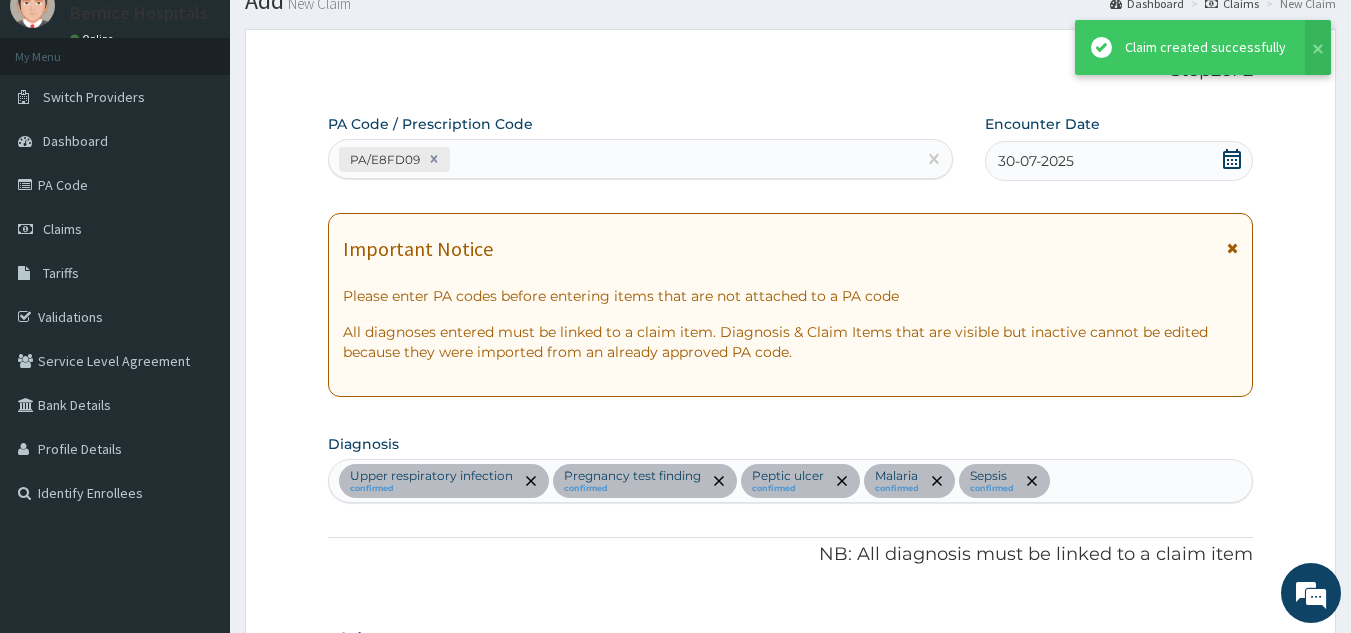 scroll, scrollTop: 1590, scrollLeft: 0, axis: vertical 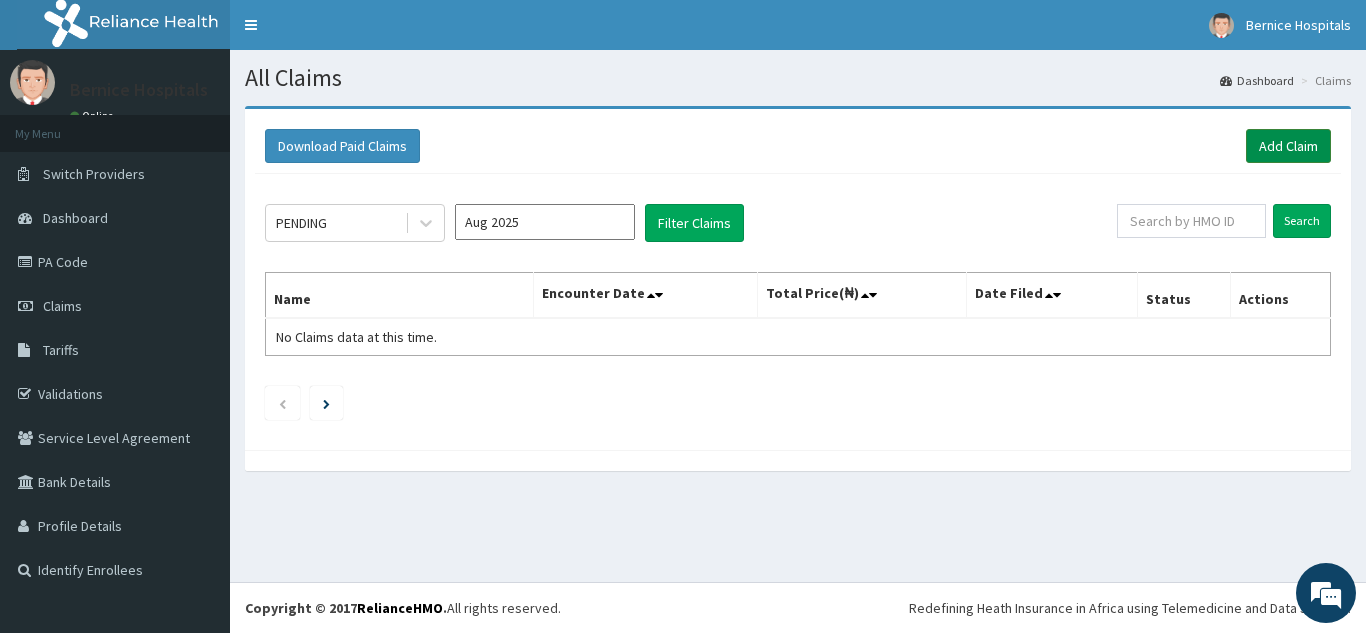 click on "Add Claim" at bounding box center [1288, 146] 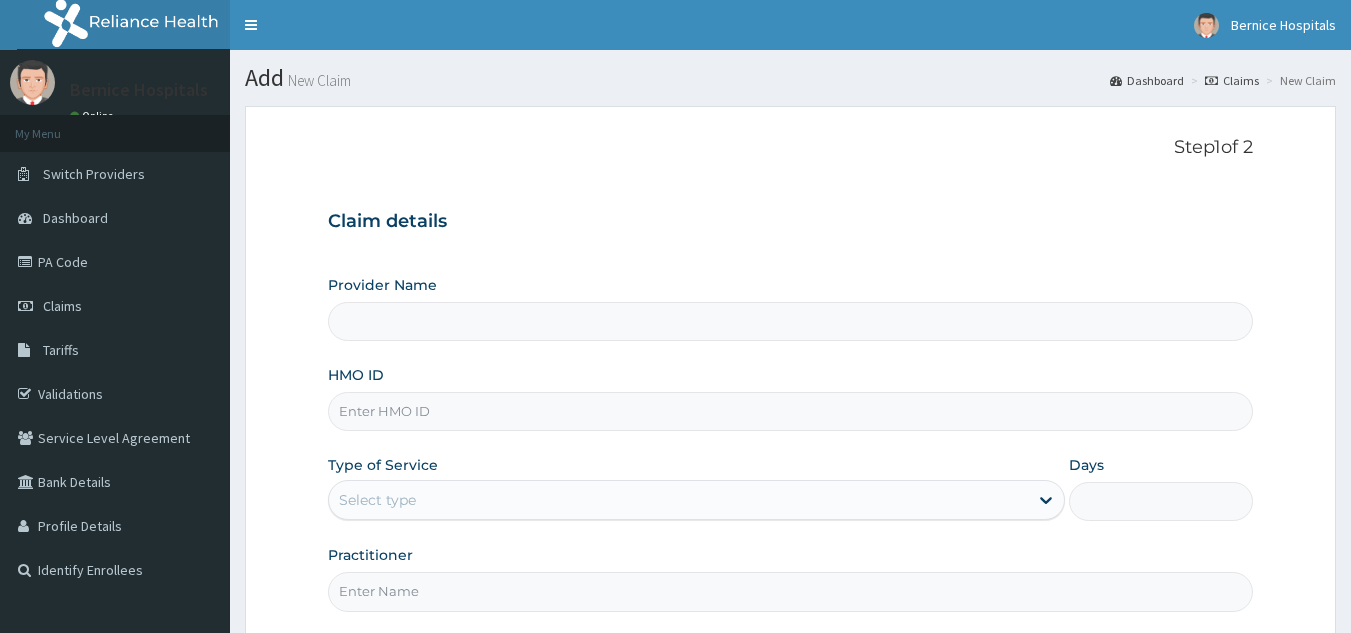 scroll, scrollTop: 0, scrollLeft: 0, axis: both 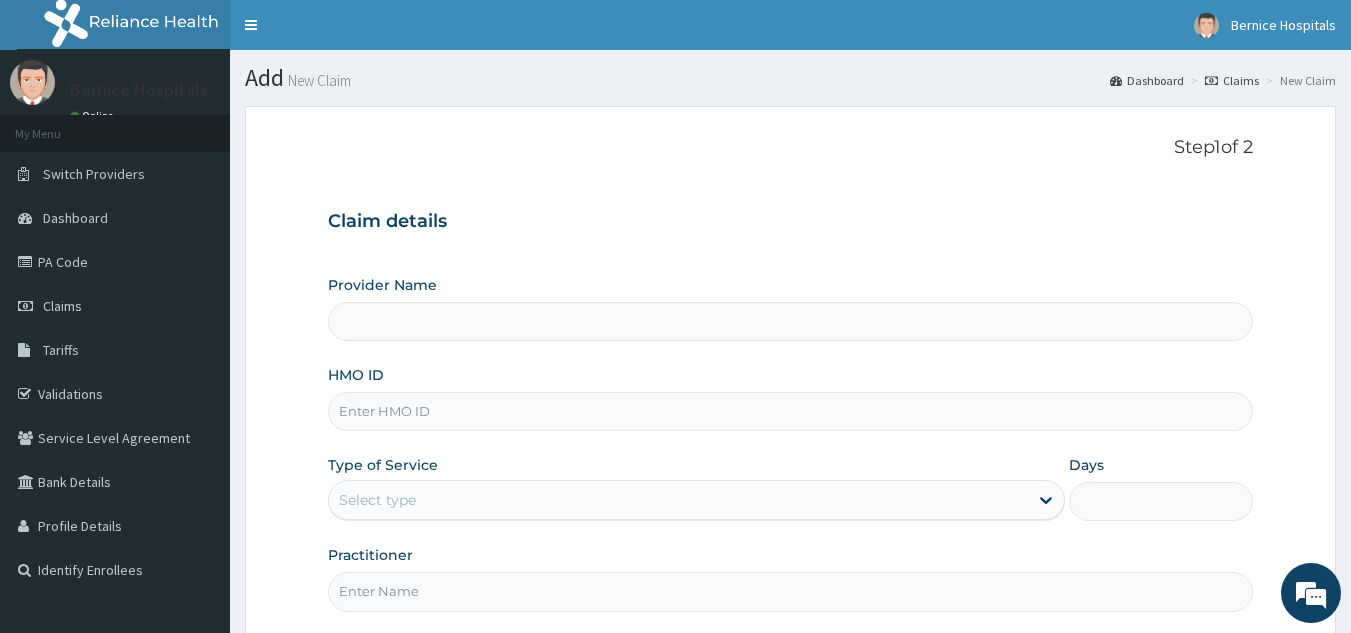 type on "Bernice Clinic - Mile 12" 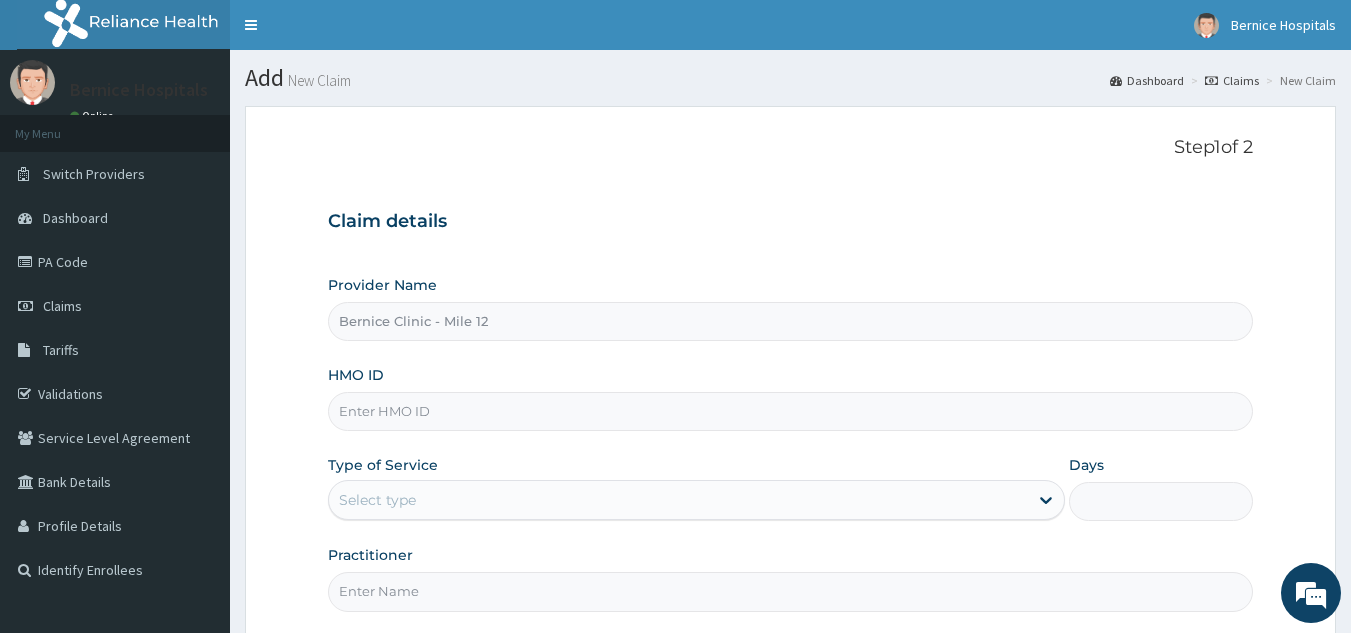 scroll, scrollTop: 0, scrollLeft: 0, axis: both 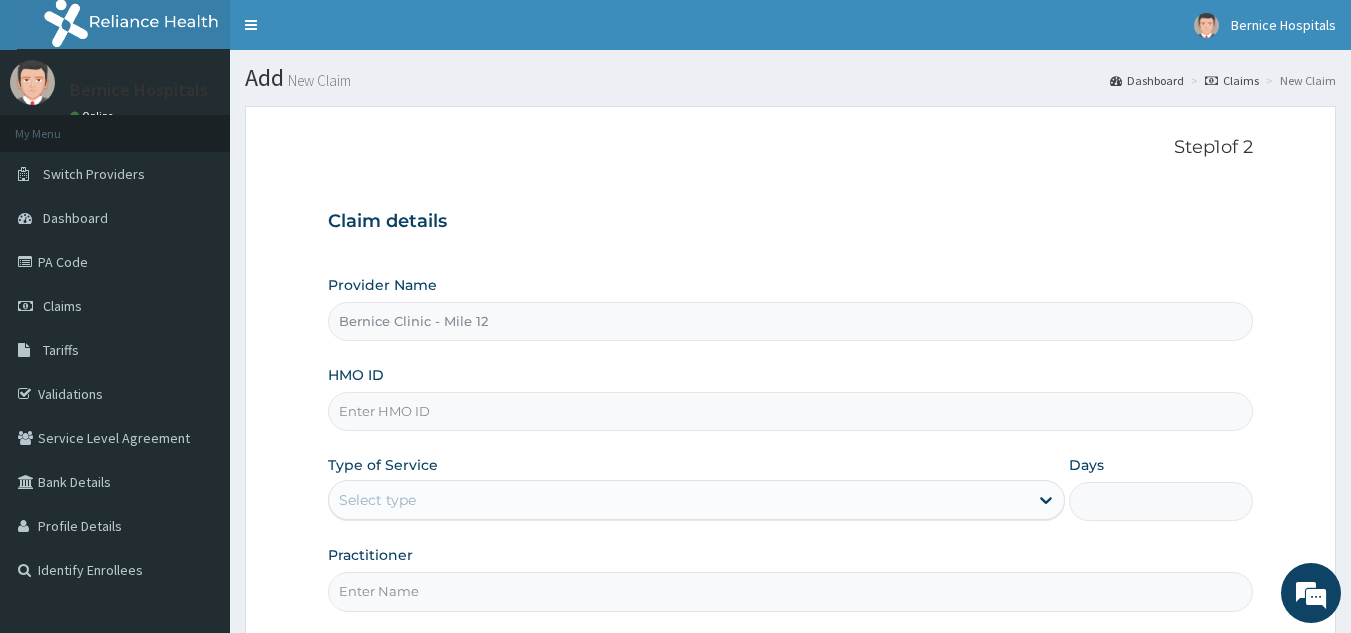 click on "HMO ID" at bounding box center [791, 411] 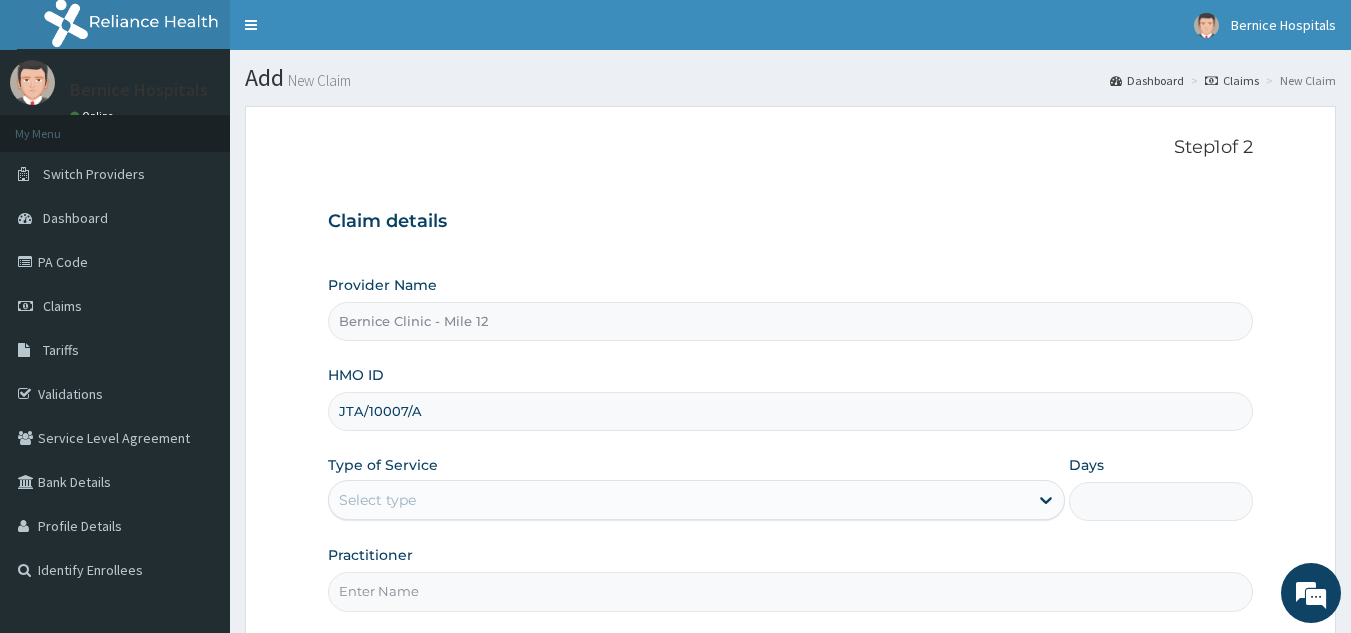 scroll, scrollTop: 127, scrollLeft: 0, axis: vertical 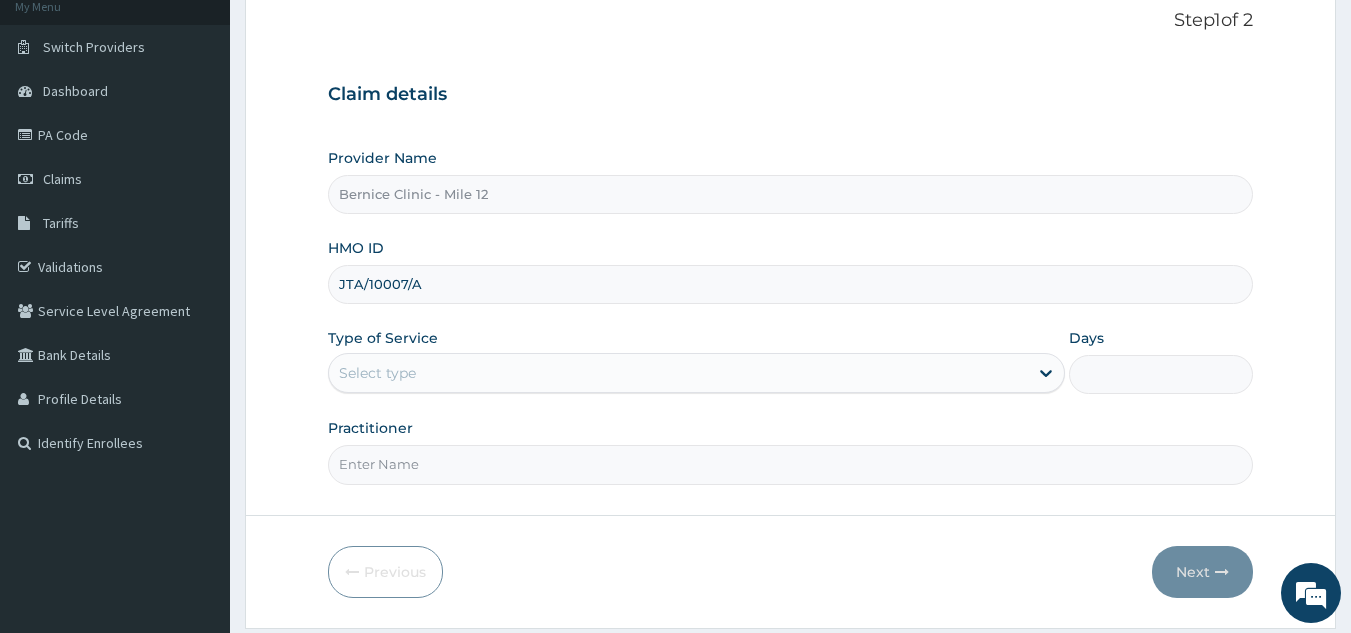 type on "JTA/10007/A" 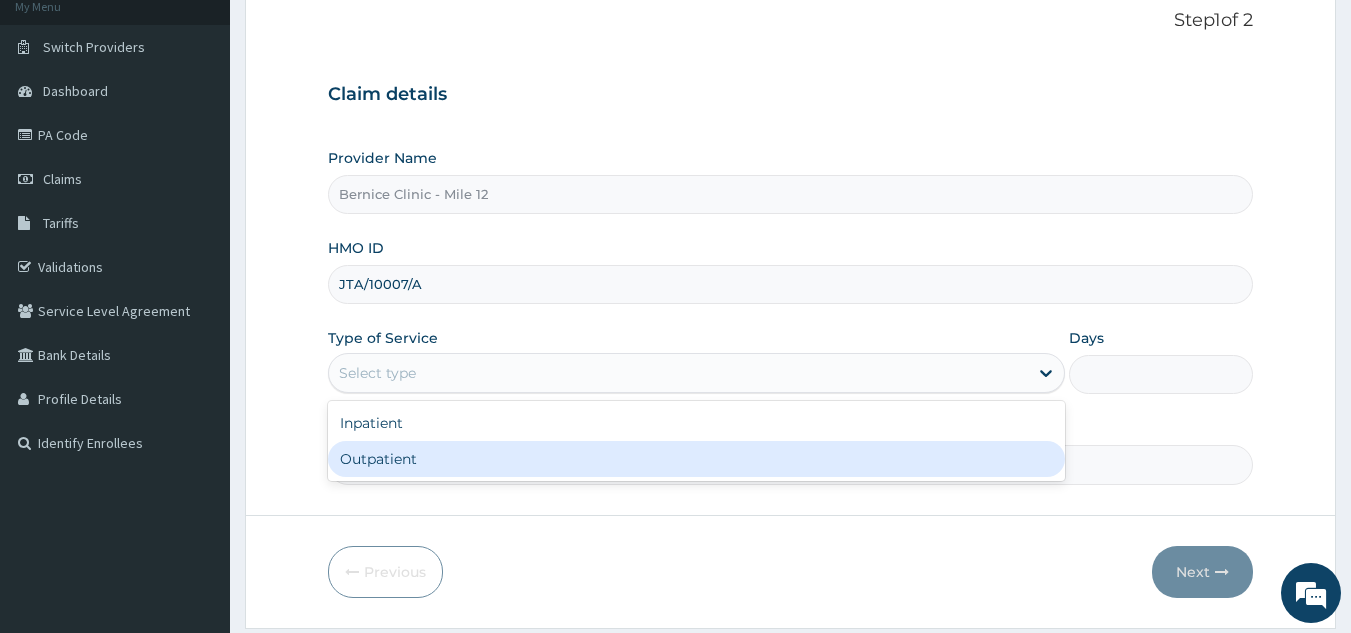 drag, startPoint x: 582, startPoint y: 377, endPoint x: 491, endPoint y: 458, distance: 121.82774 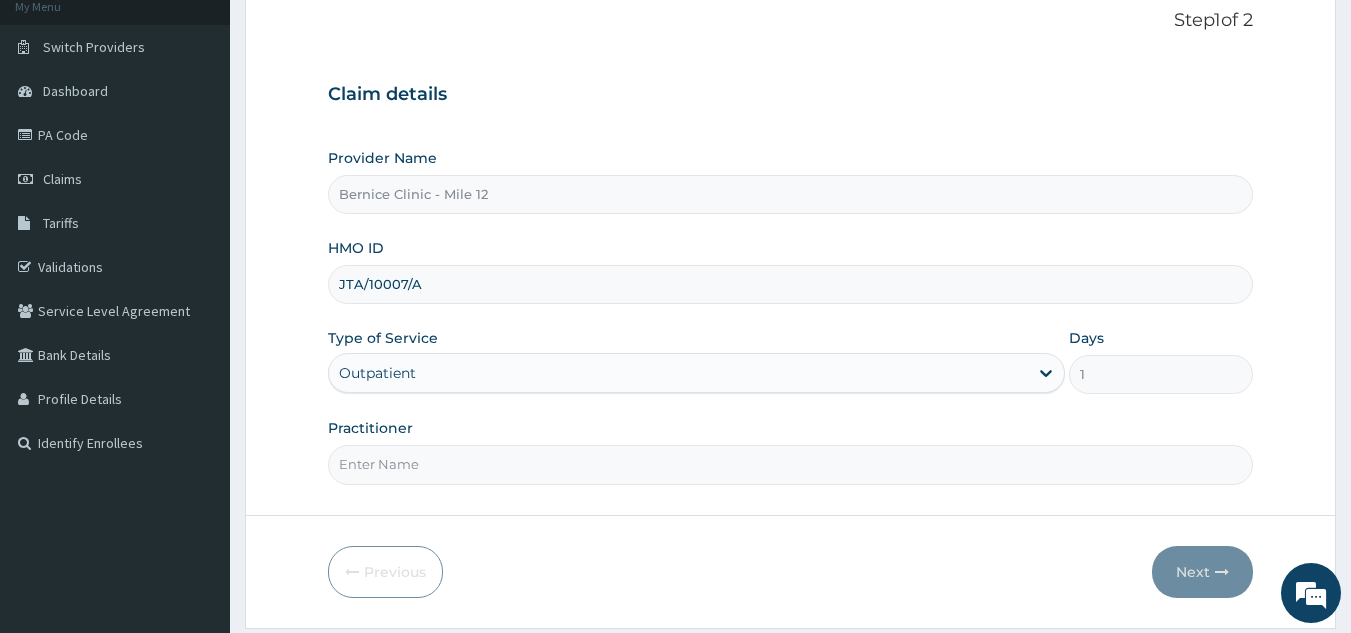 click on "Practitioner" at bounding box center [791, 464] 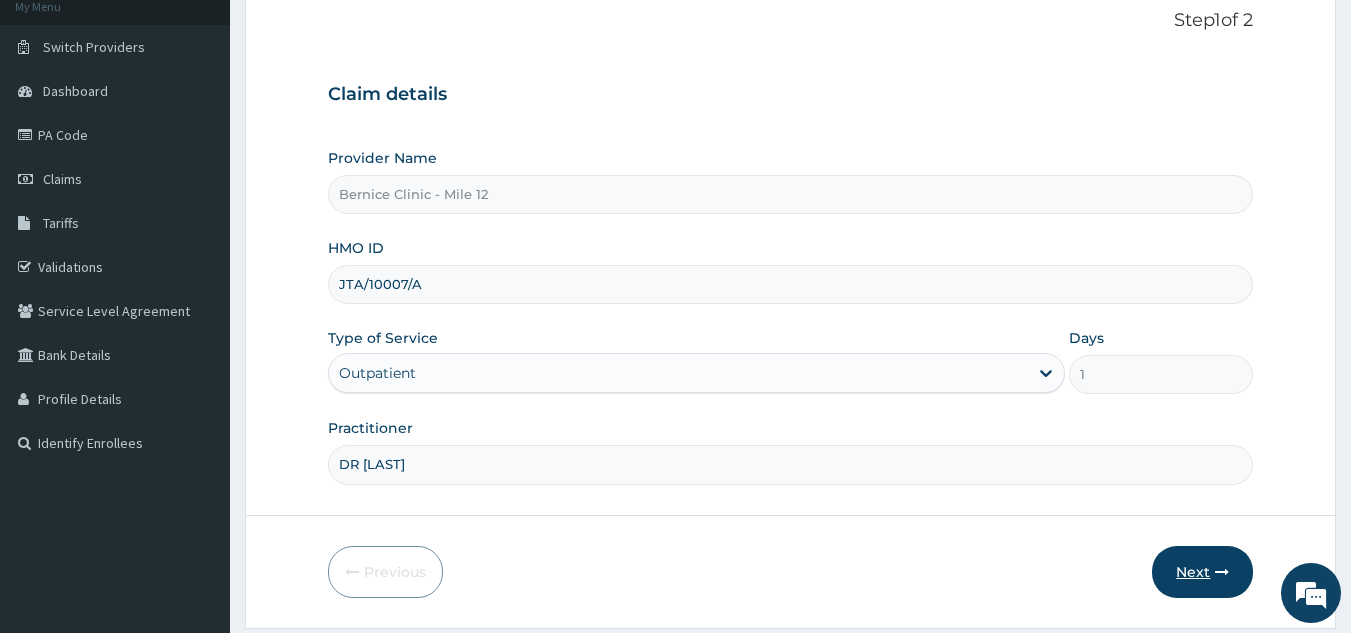 type on "DR [LAST]" 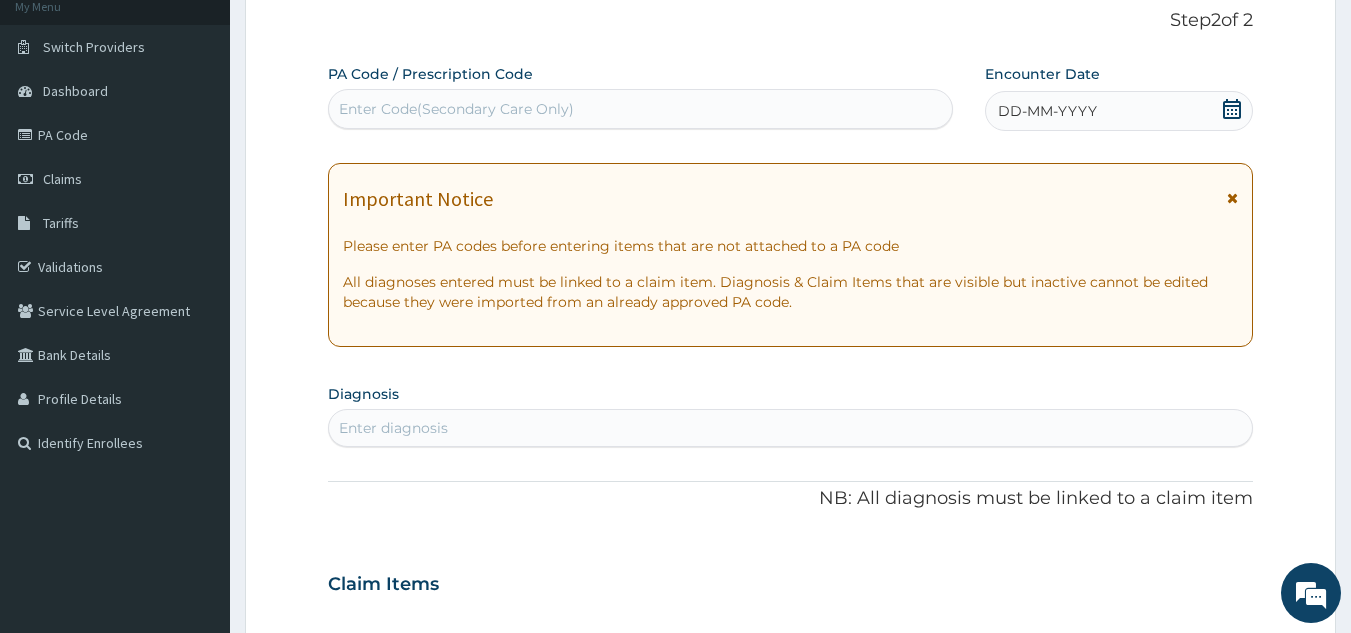 click on "Enter Code(Secondary Care Only)" at bounding box center [641, 109] 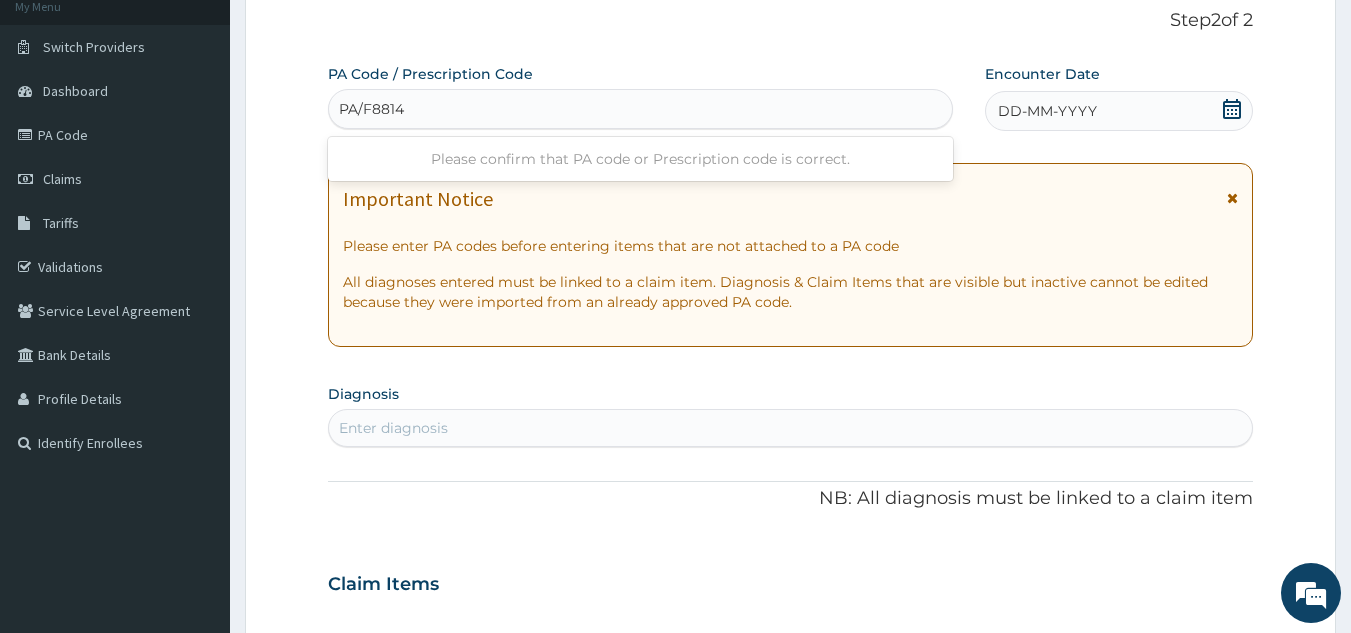 type on "PA/F88143" 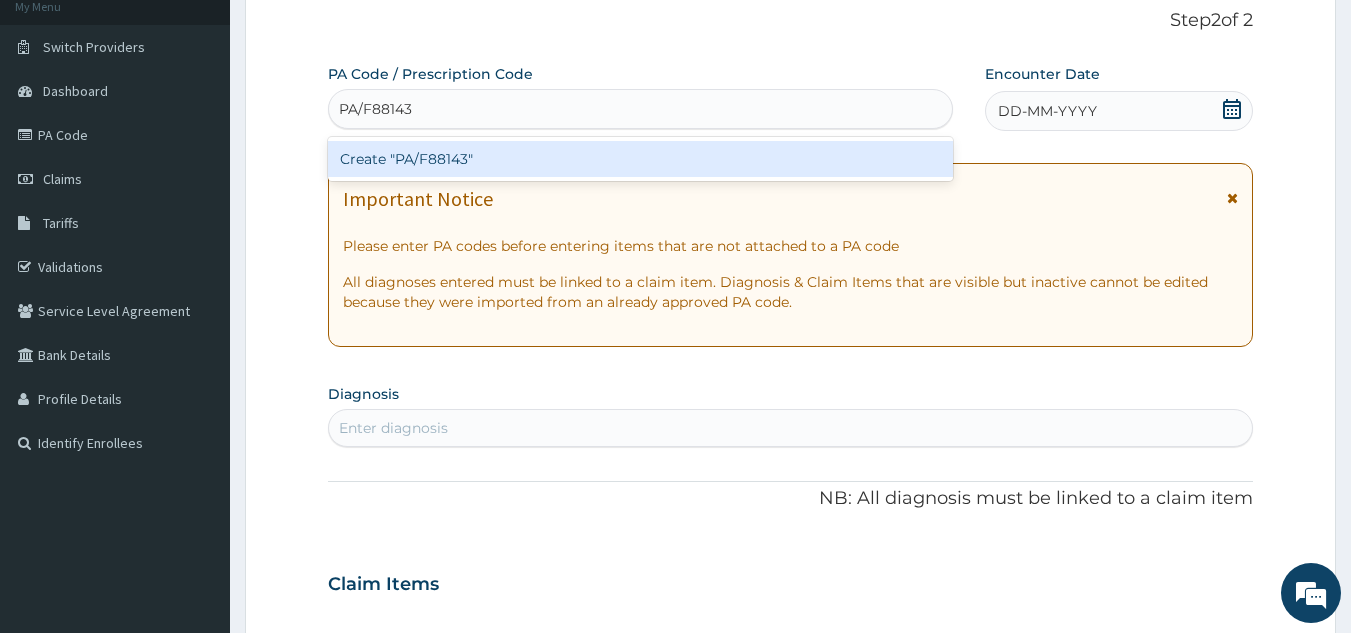 click on "Create "PA/F88143"" at bounding box center (641, 159) 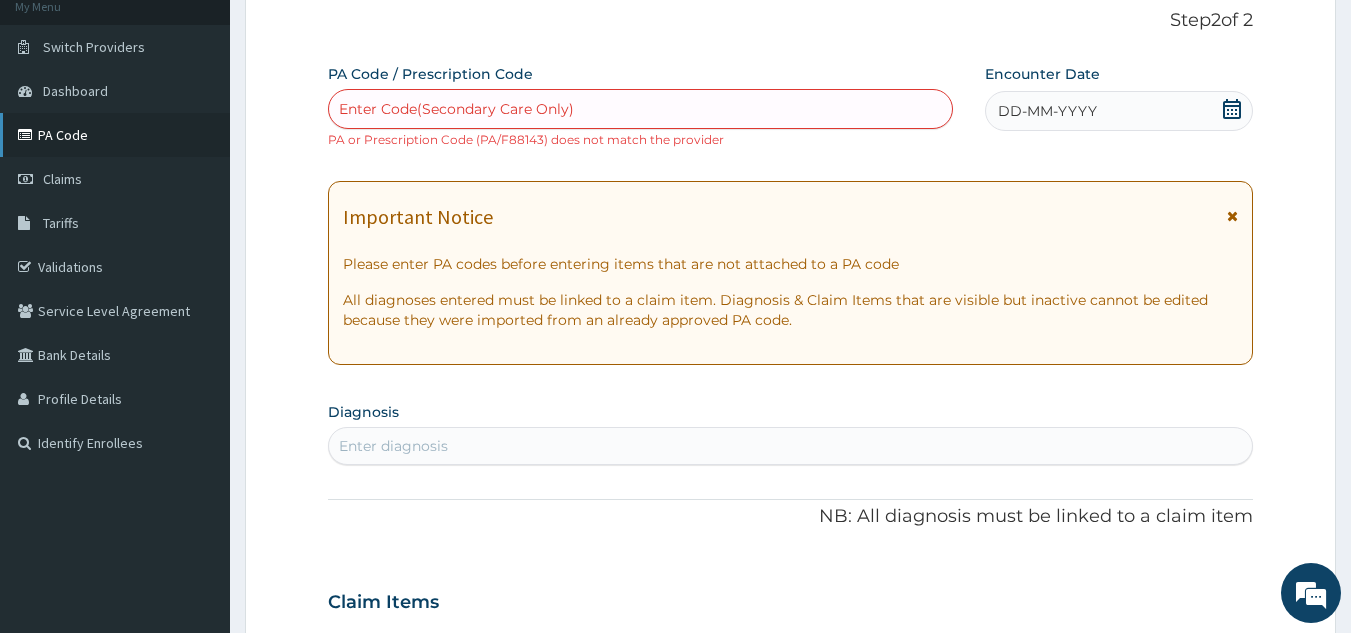 click on "PA Code" at bounding box center (115, 135) 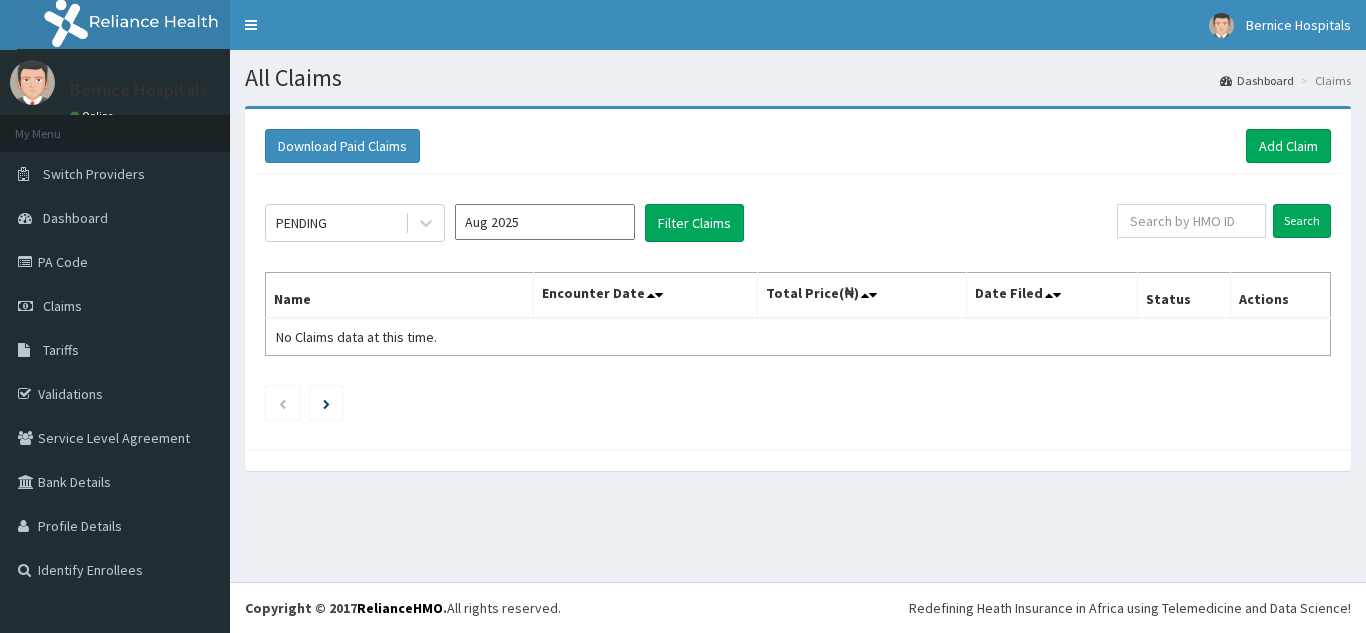 scroll, scrollTop: 0, scrollLeft: 0, axis: both 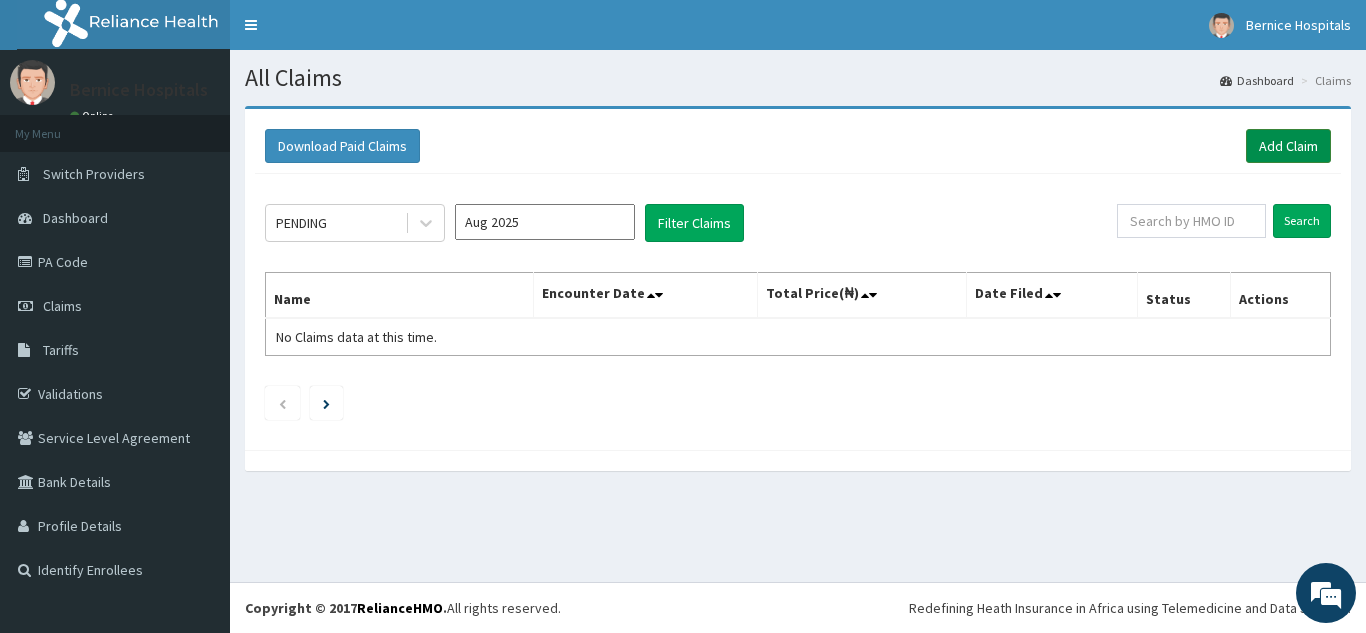 click on "Add Claim" at bounding box center (1288, 146) 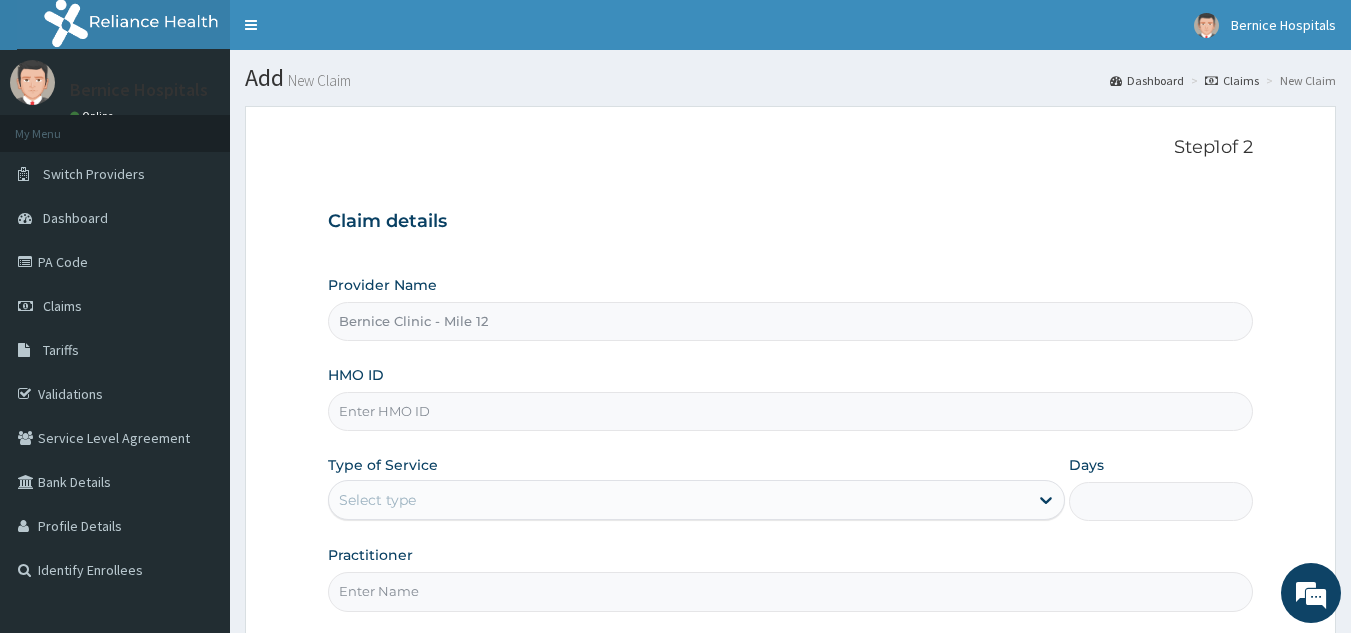 scroll, scrollTop: 0, scrollLeft: 0, axis: both 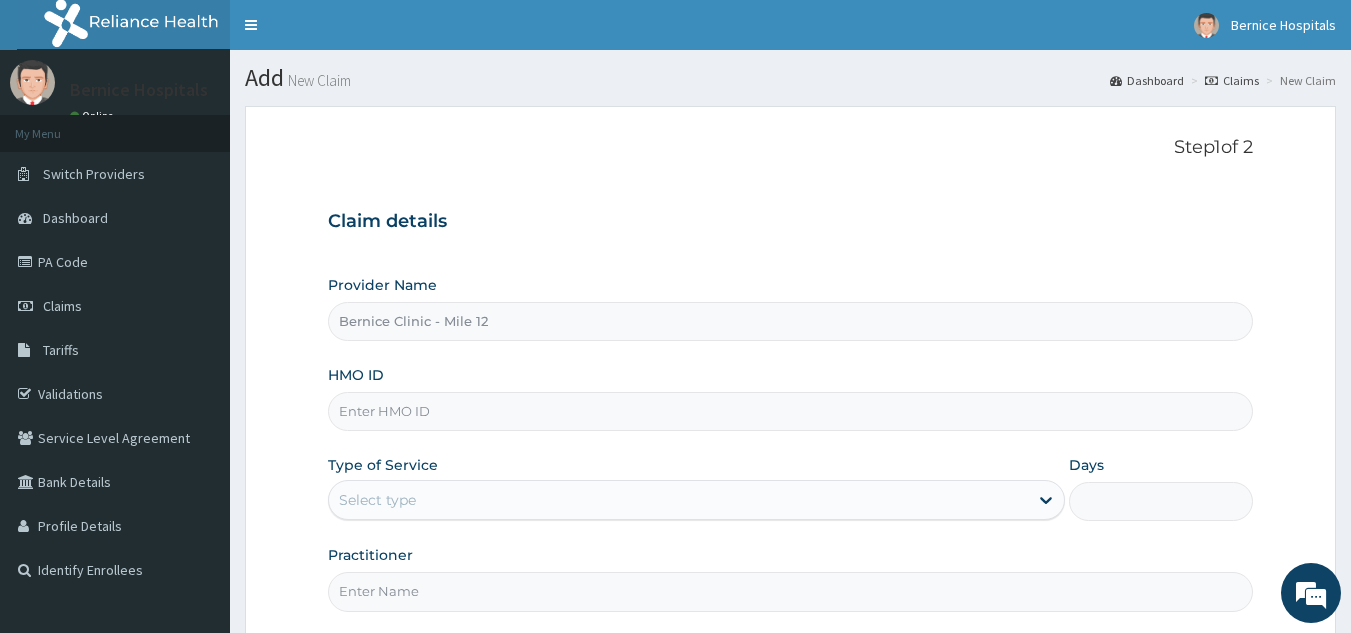 click on "HMO ID" at bounding box center [791, 411] 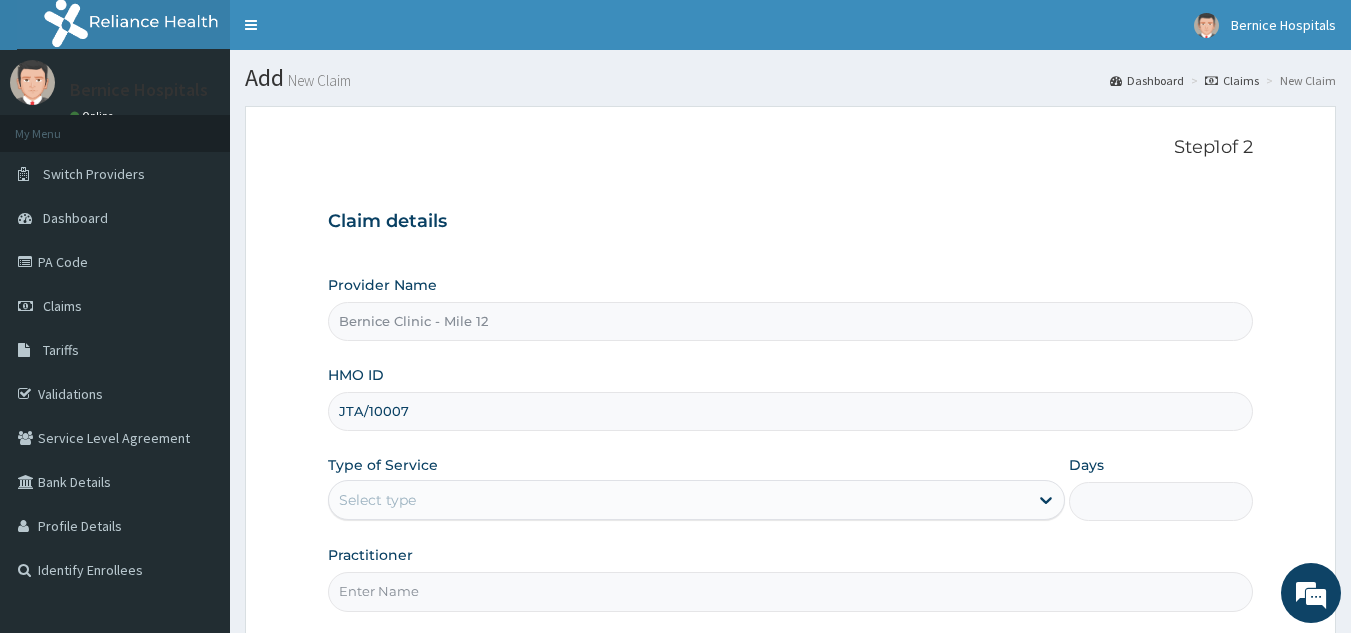 scroll, scrollTop: 0, scrollLeft: 0, axis: both 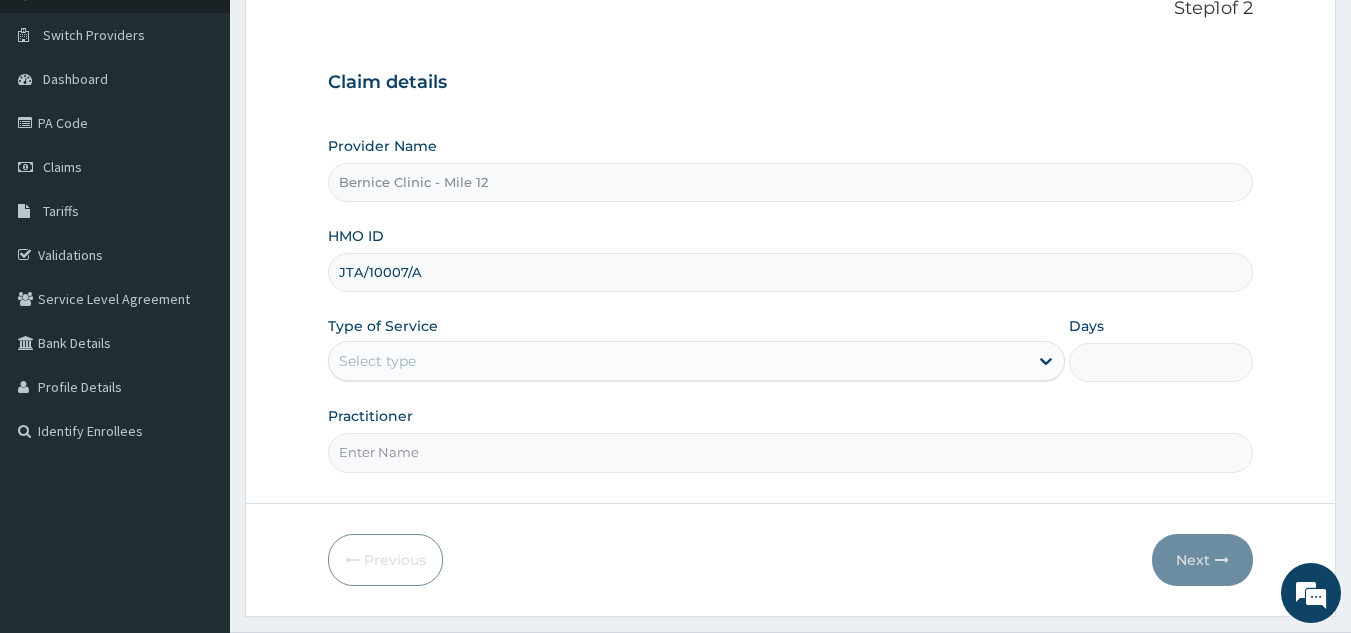 type on "JTA/10007/A" 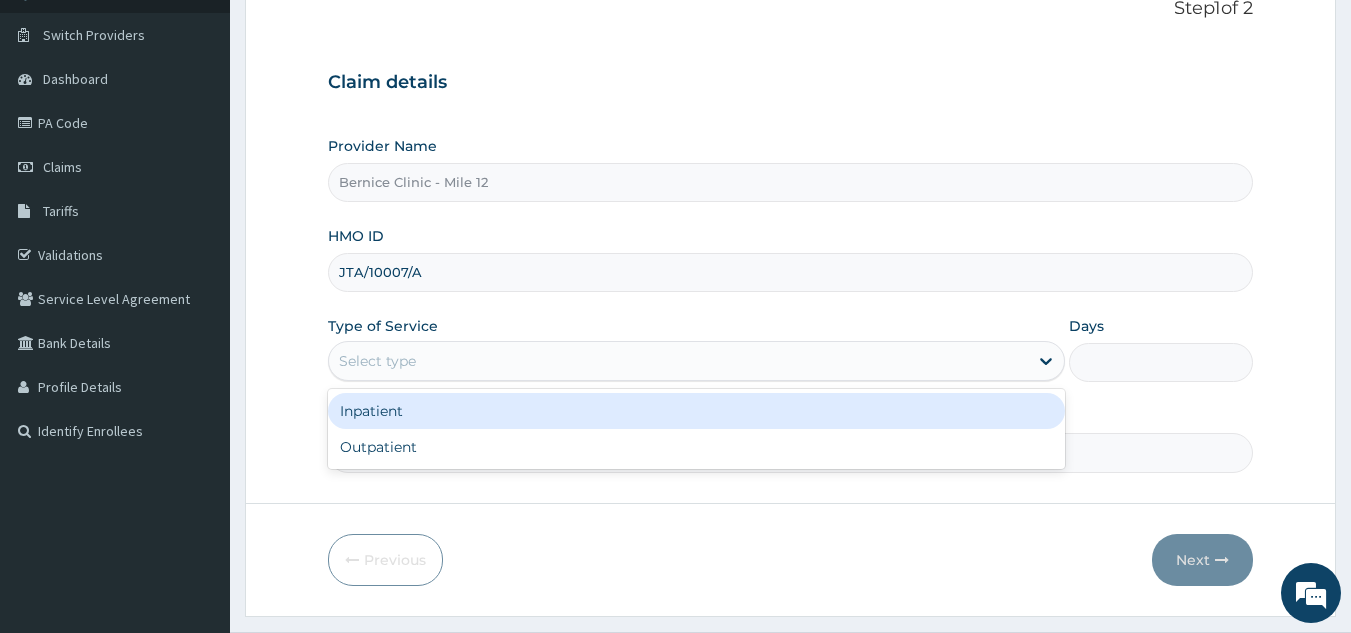 click on "Select type" at bounding box center [696, 361] 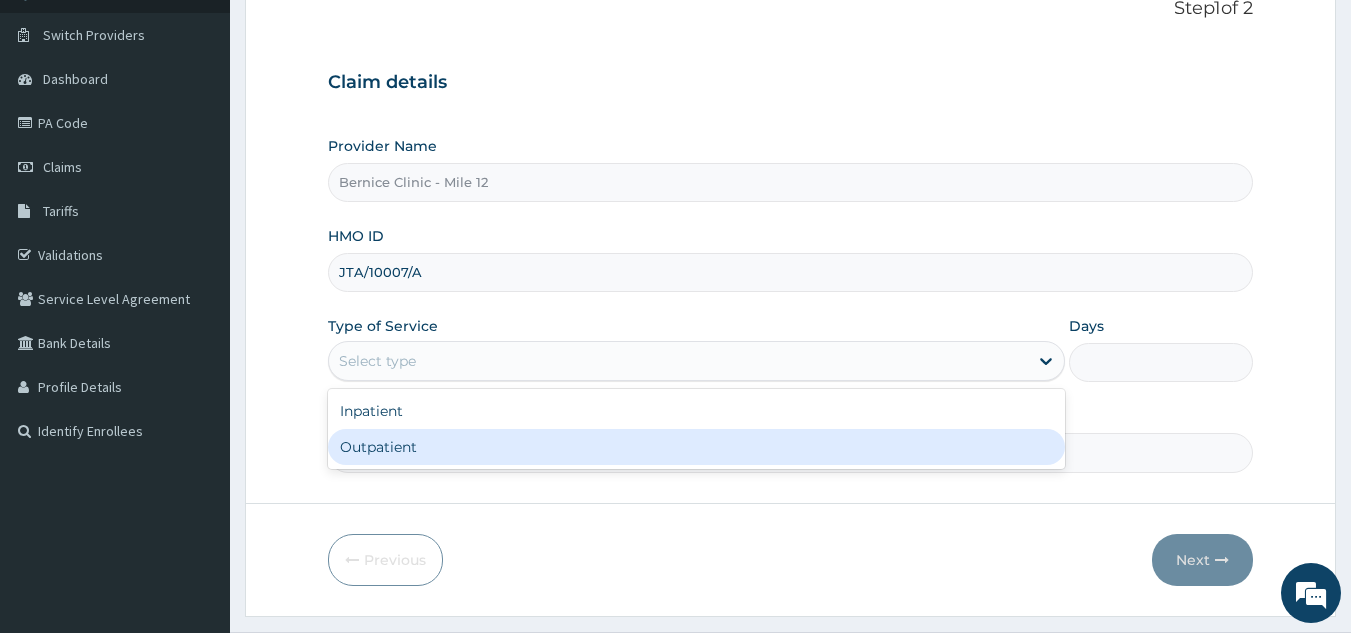 click on "Outpatient" at bounding box center (696, 447) 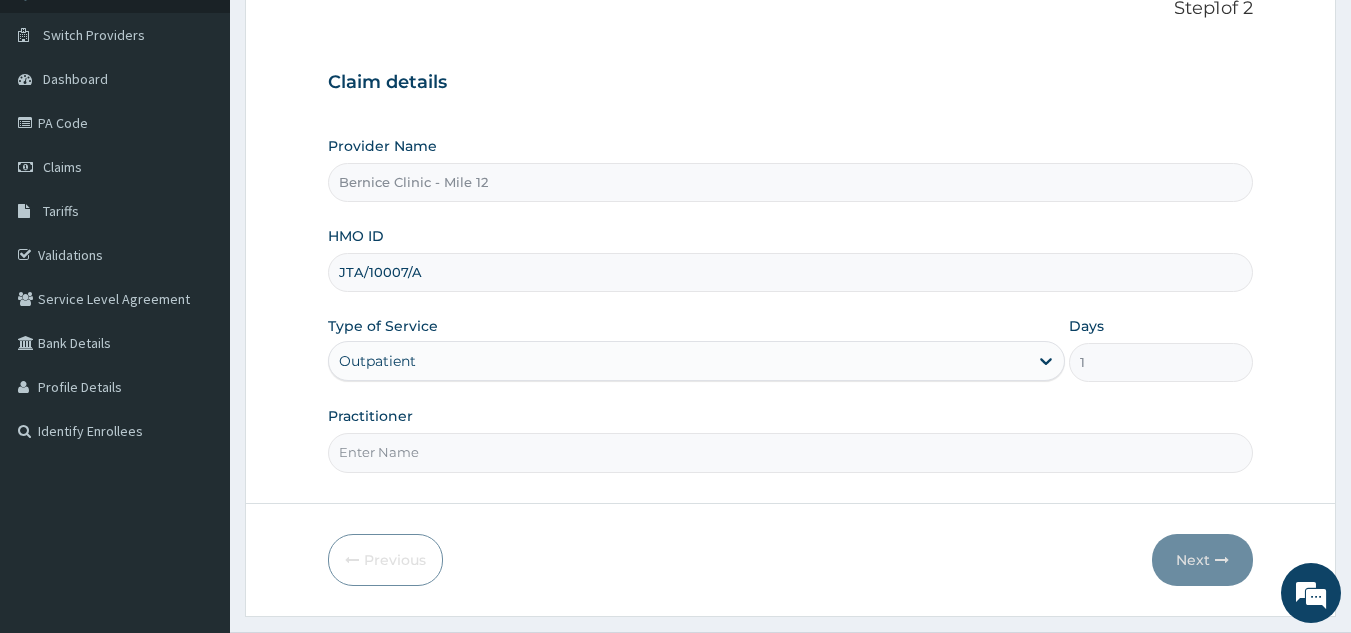 click on "Practitioner" at bounding box center (791, 452) 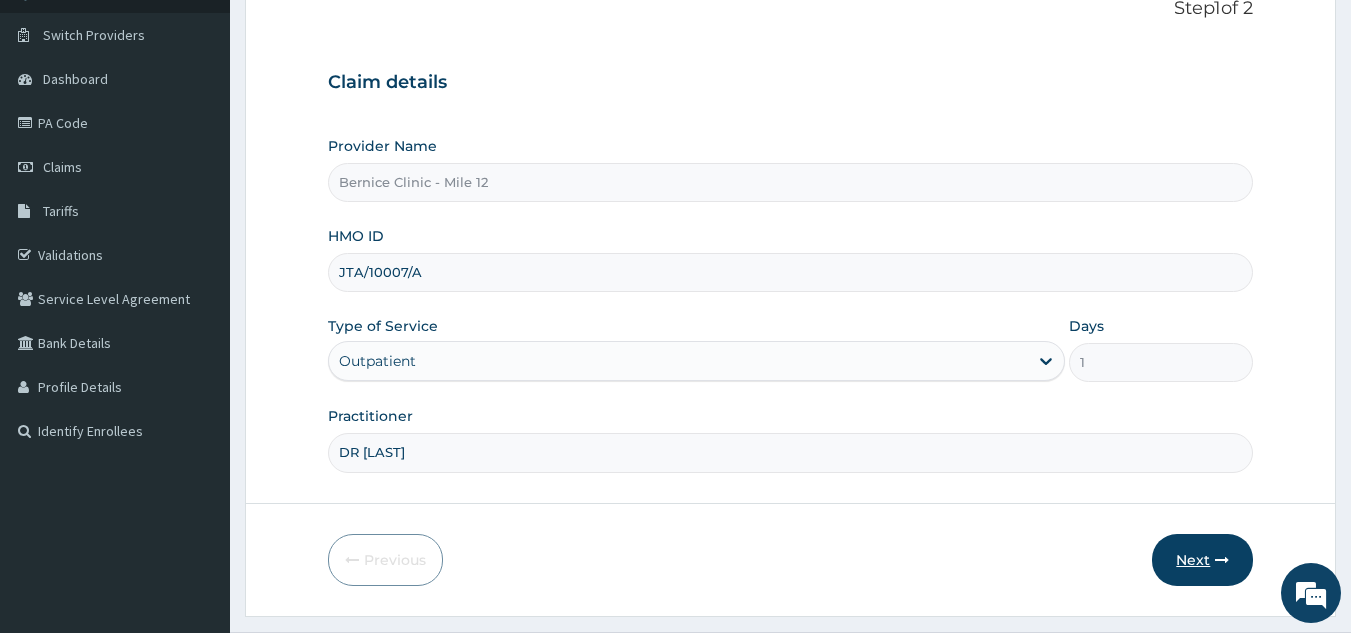 type on "DR [LAST]" 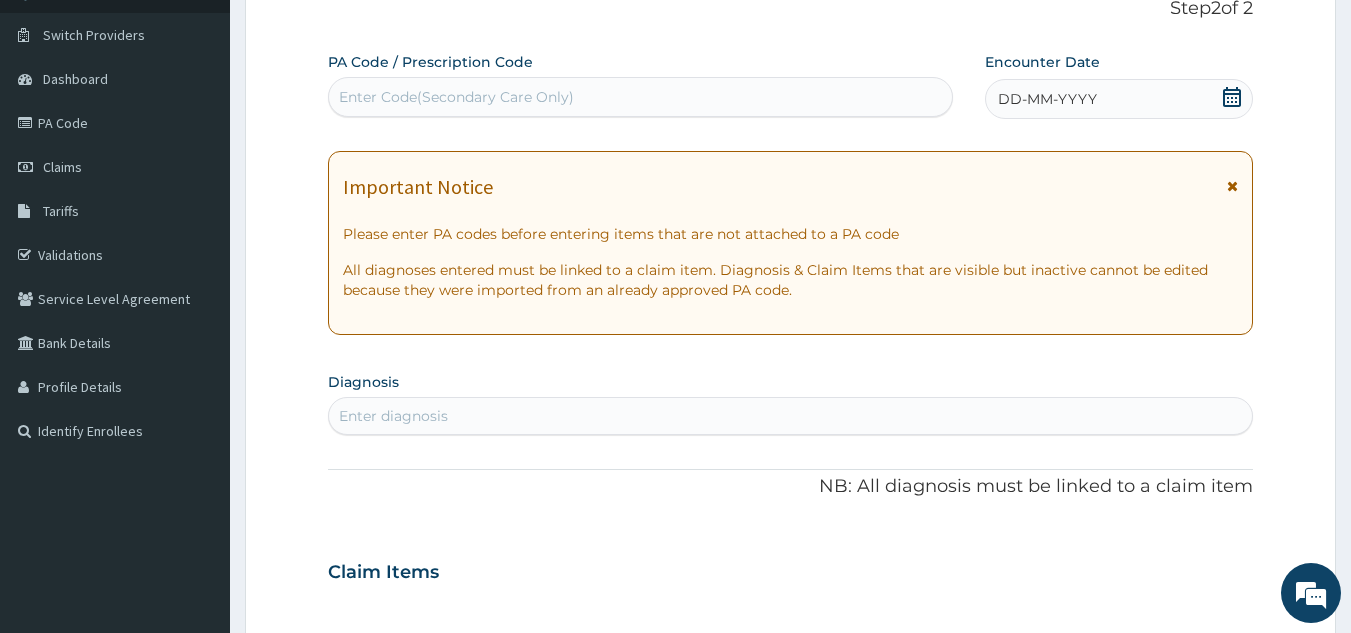 click on "Enter Code(Secondary Care Only)" at bounding box center (641, 97) 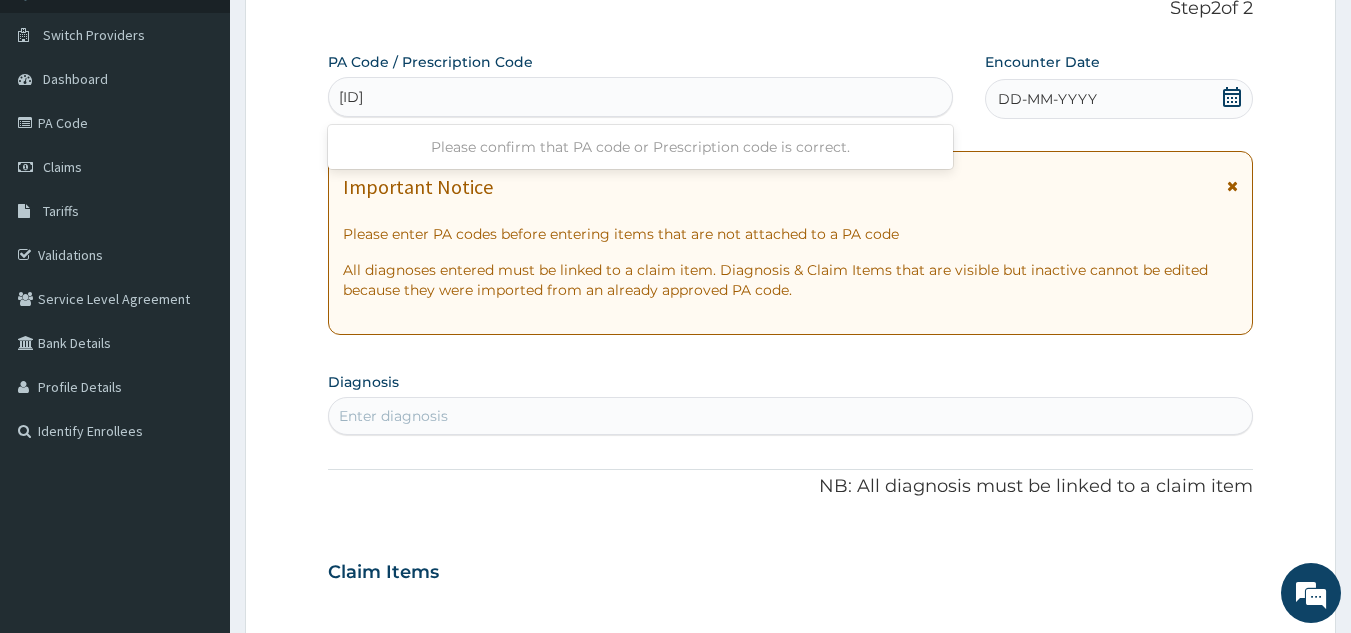 type on "PA/4DD86A" 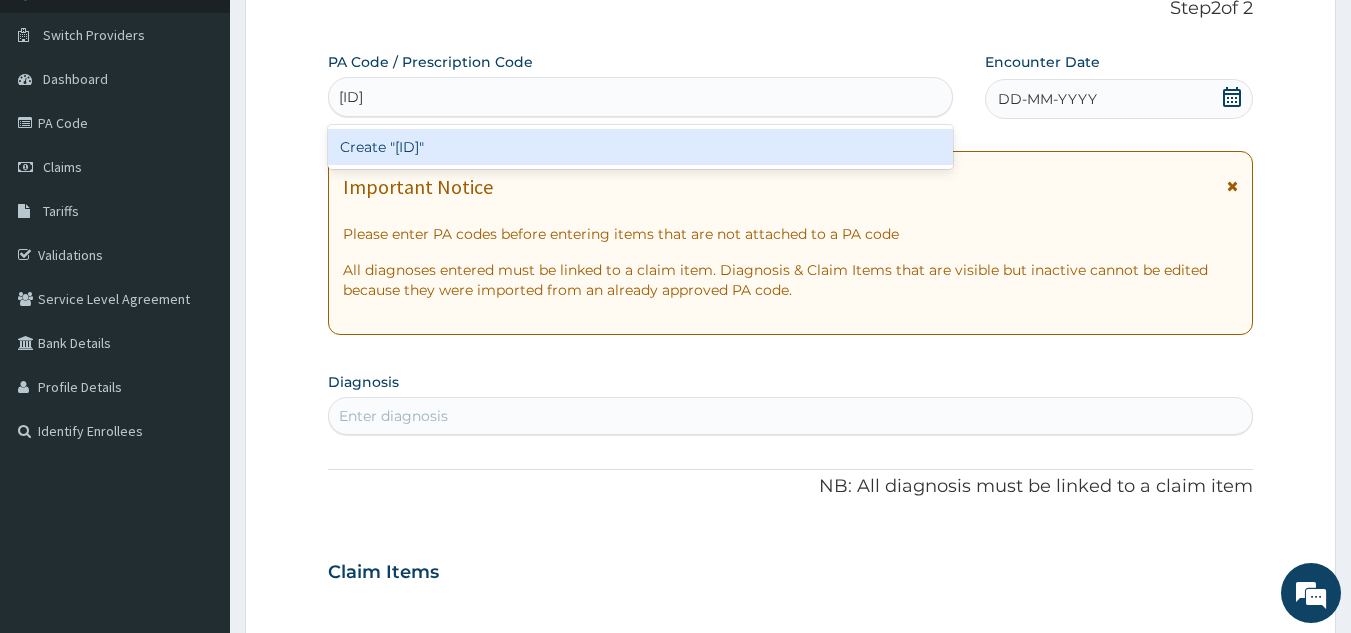 click on "Create "PA/4DD86A"" at bounding box center [641, 147] 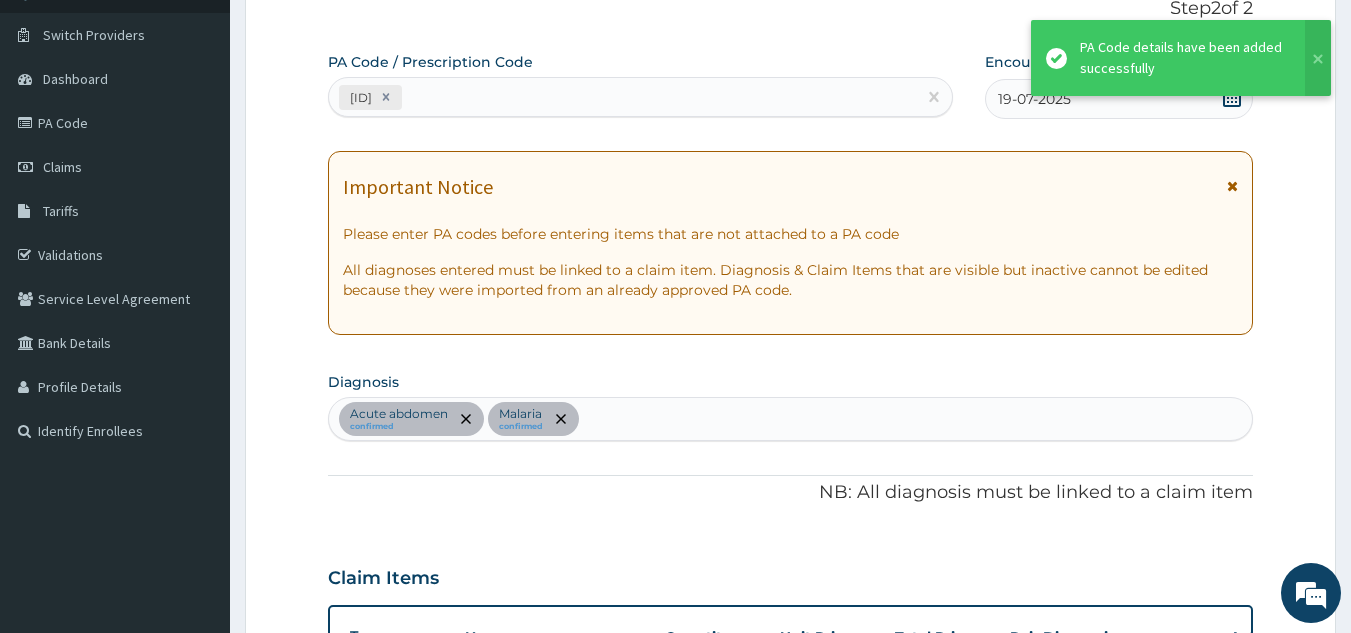 scroll, scrollTop: 665, scrollLeft: 0, axis: vertical 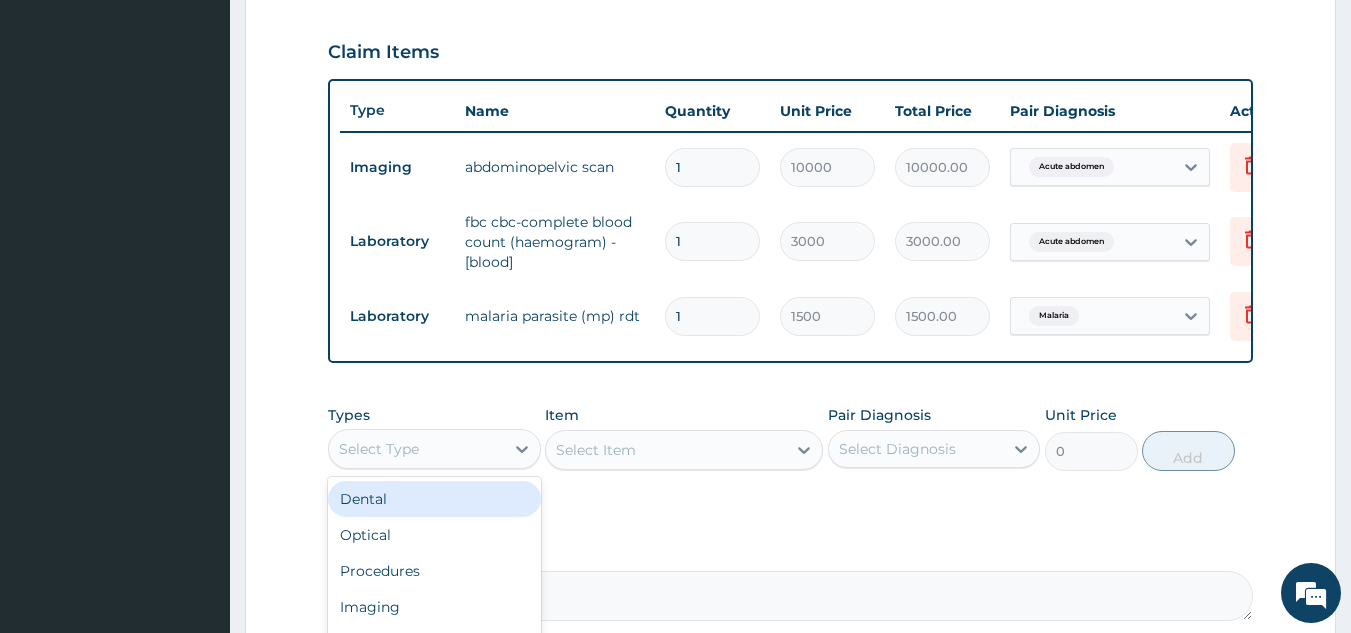 click on "Select Type" at bounding box center (416, 449) 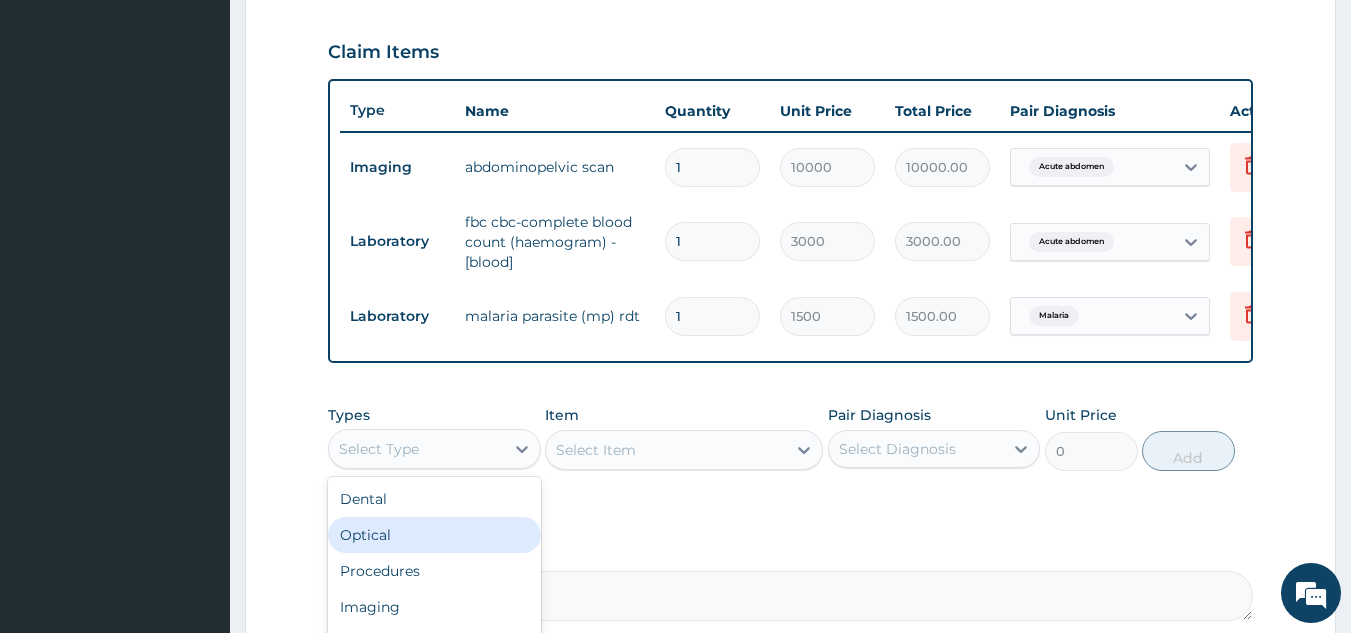 scroll, scrollTop: 68, scrollLeft: 0, axis: vertical 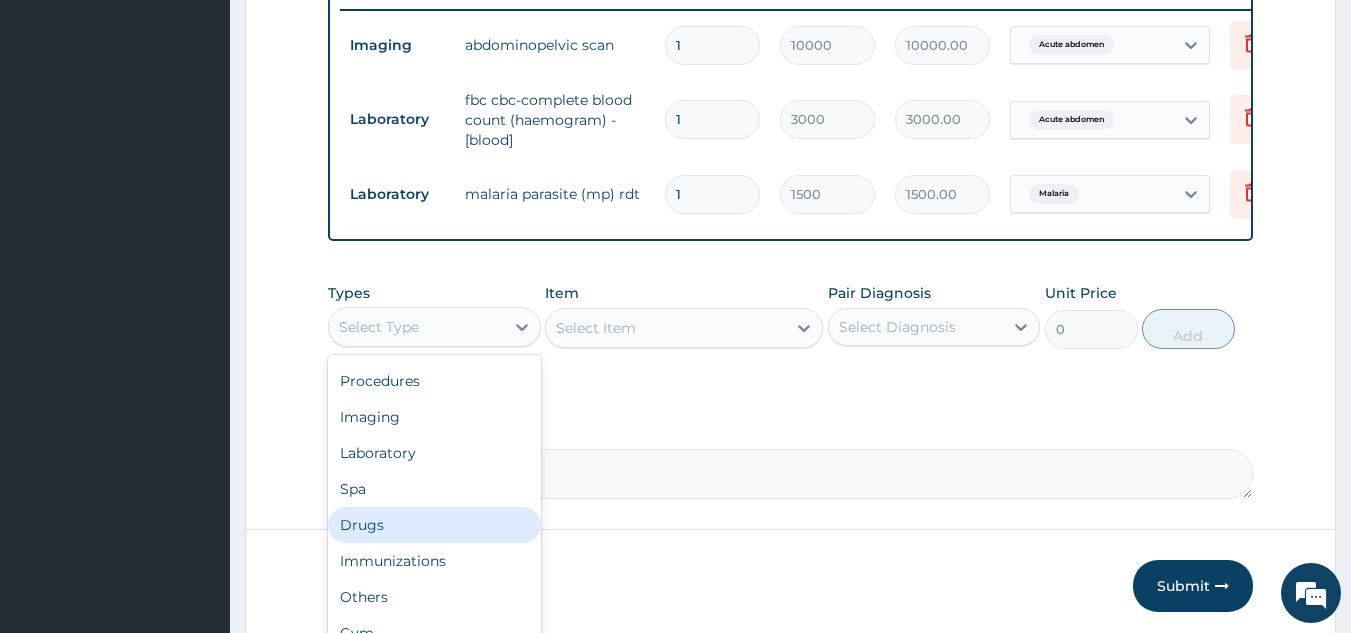 click on "Drugs" at bounding box center [434, 525] 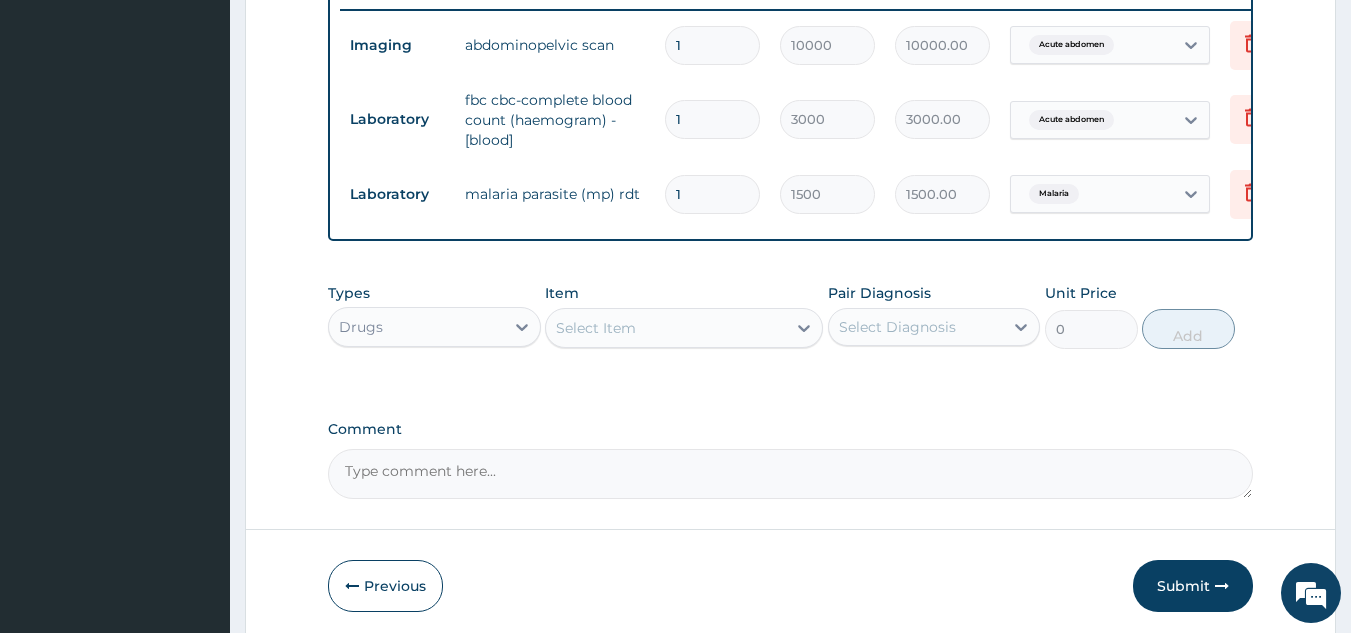 click on "Select Item" at bounding box center (596, 328) 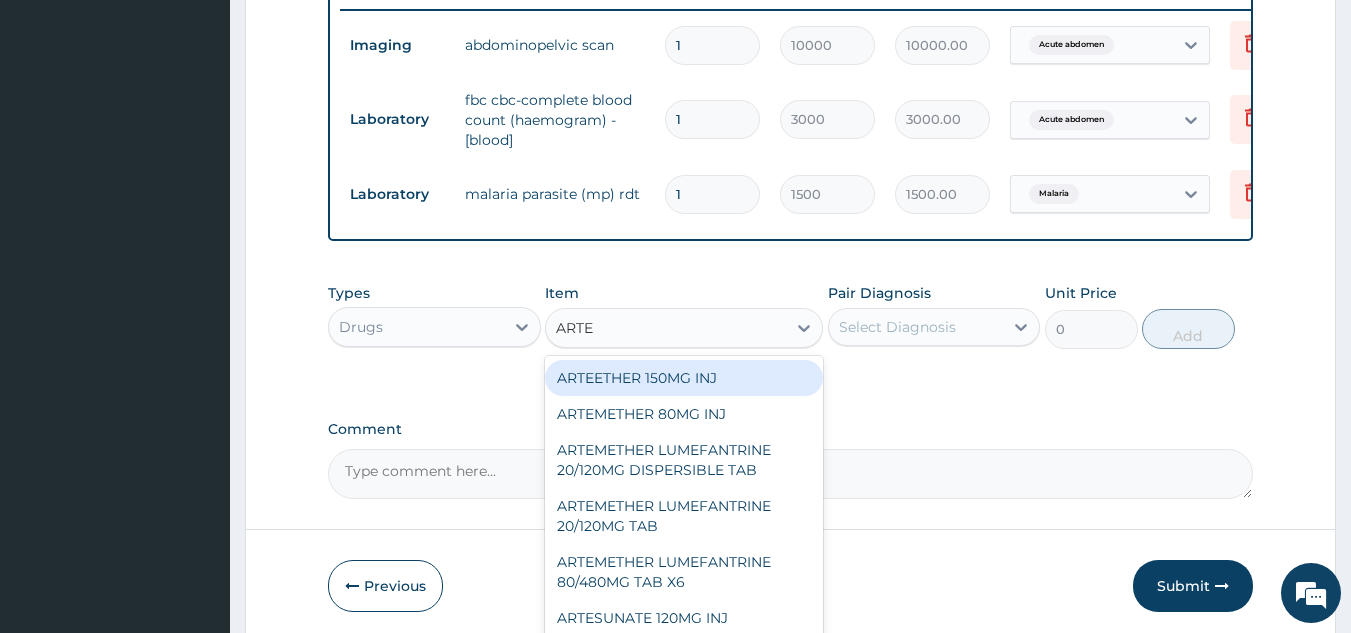 type on "ARTEM" 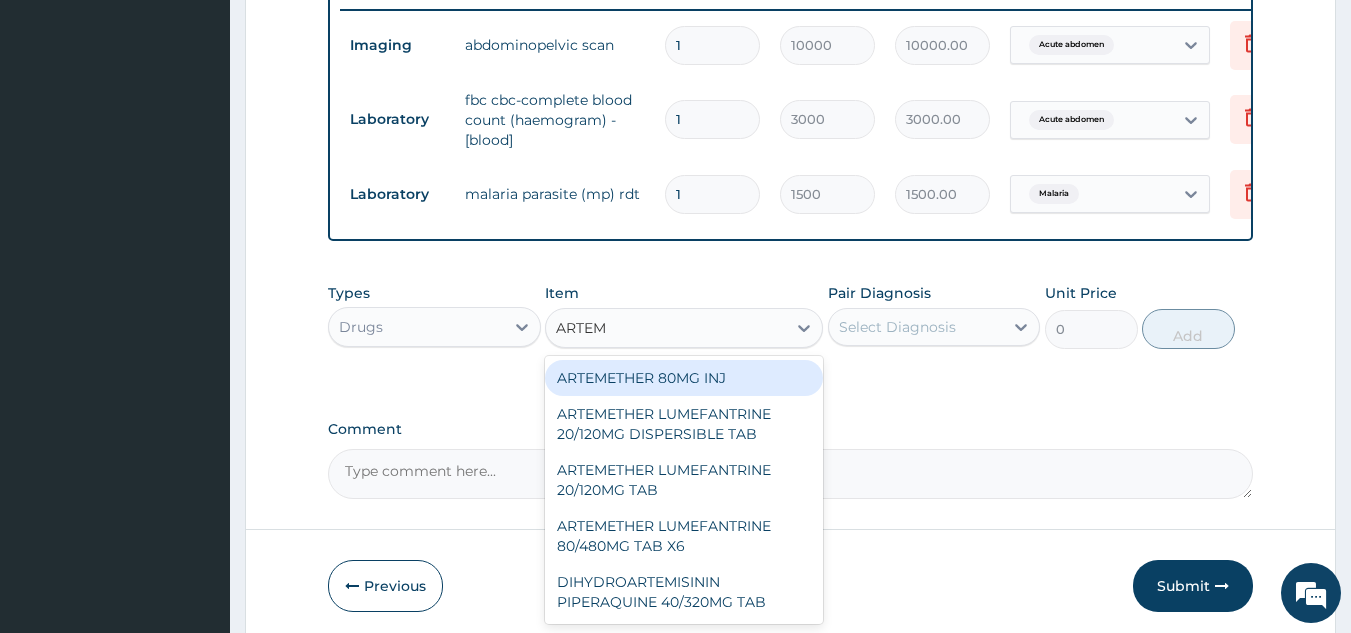 click on "ARTEMETHER 80MG INJ" at bounding box center [684, 378] 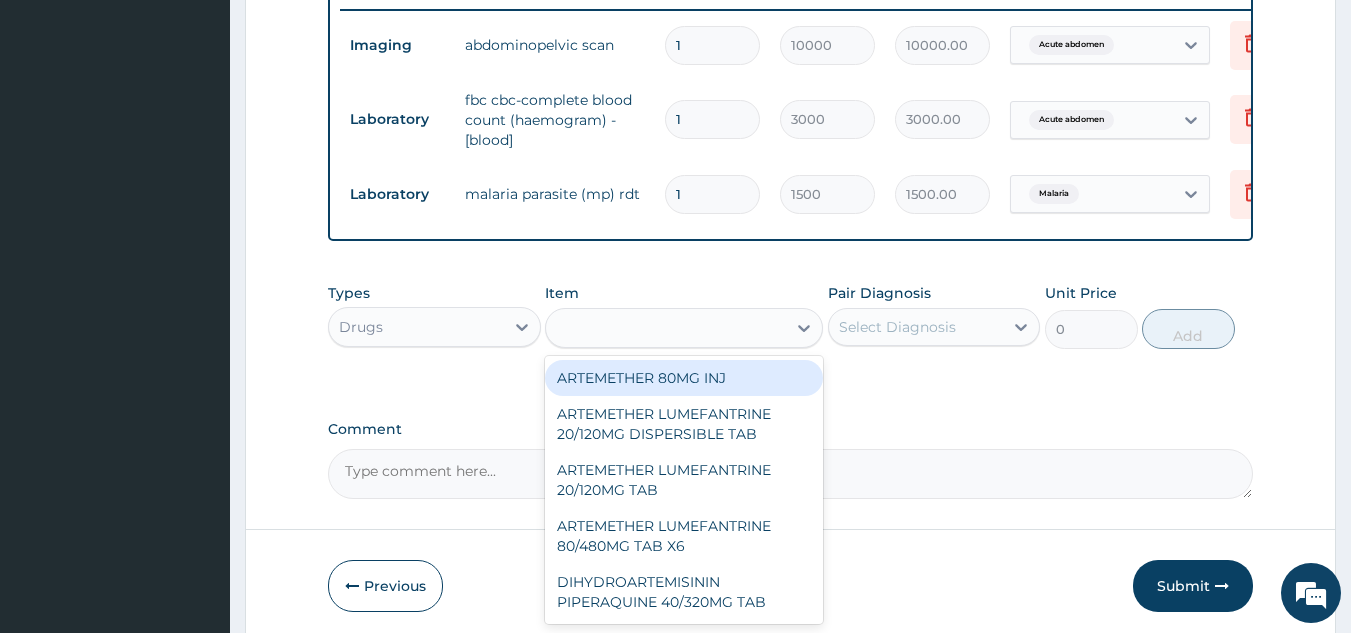 type on "1400" 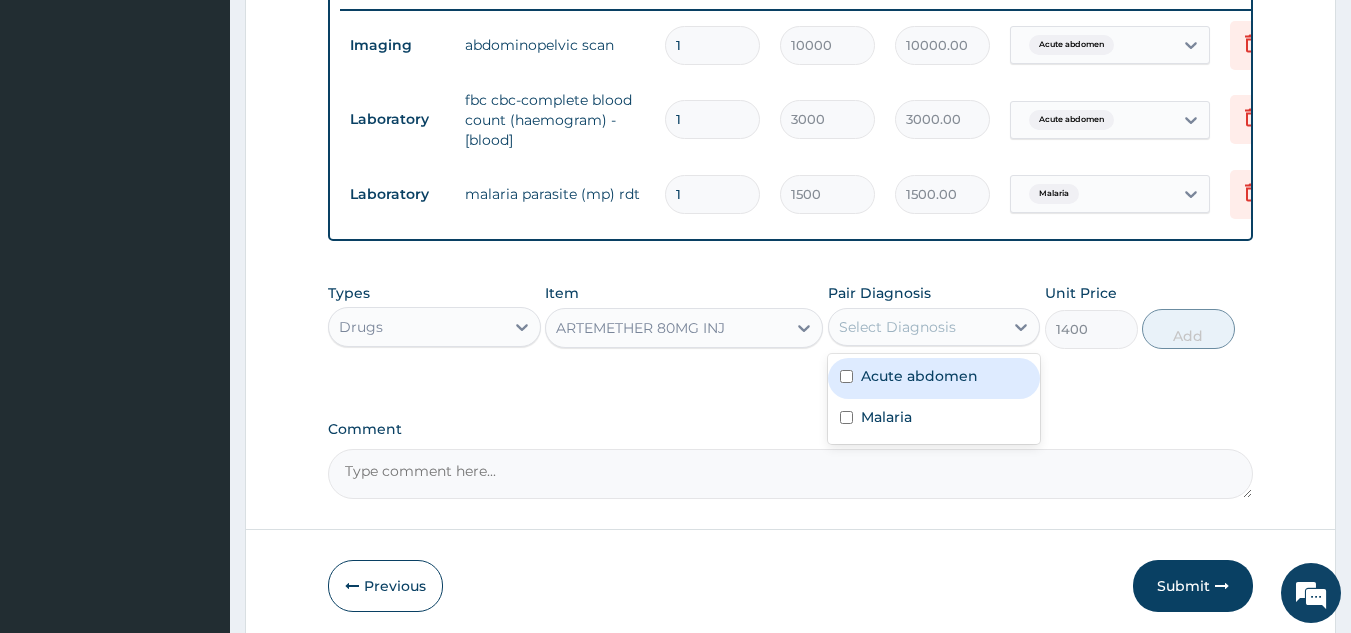 click on "Select Diagnosis" at bounding box center (934, 327) 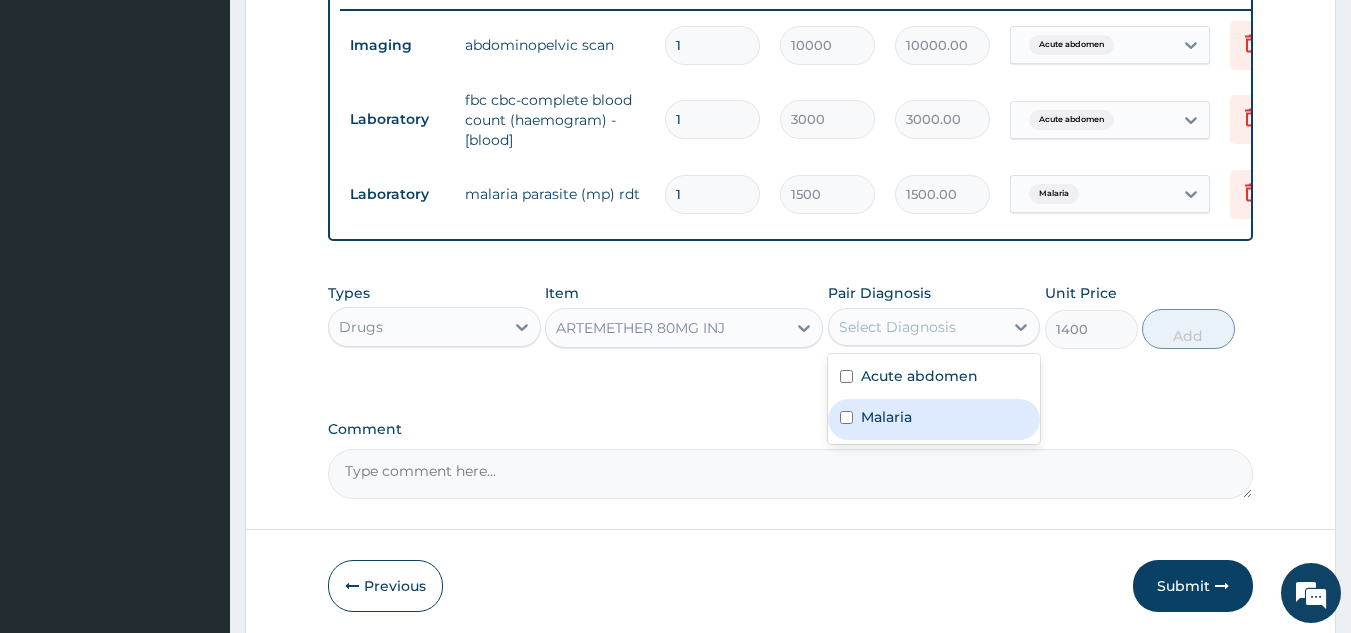 click on "Malaria" at bounding box center (886, 417) 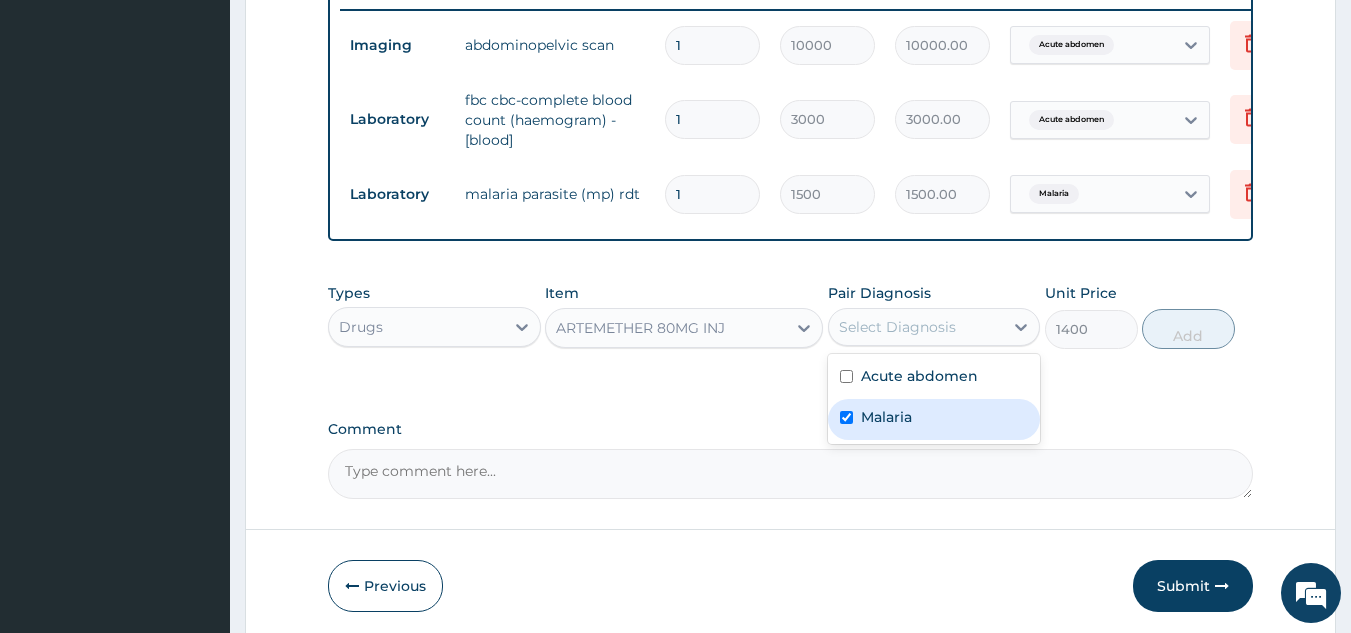 checkbox on "true" 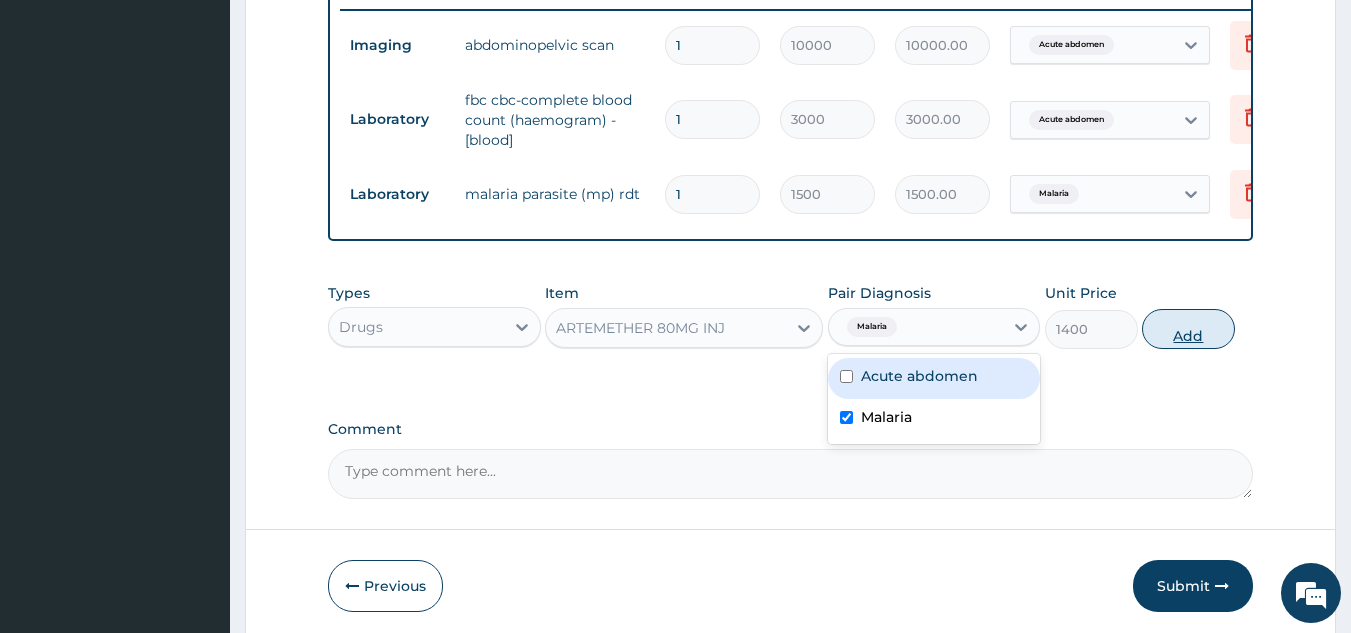 click on "Add" at bounding box center (1188, 329) 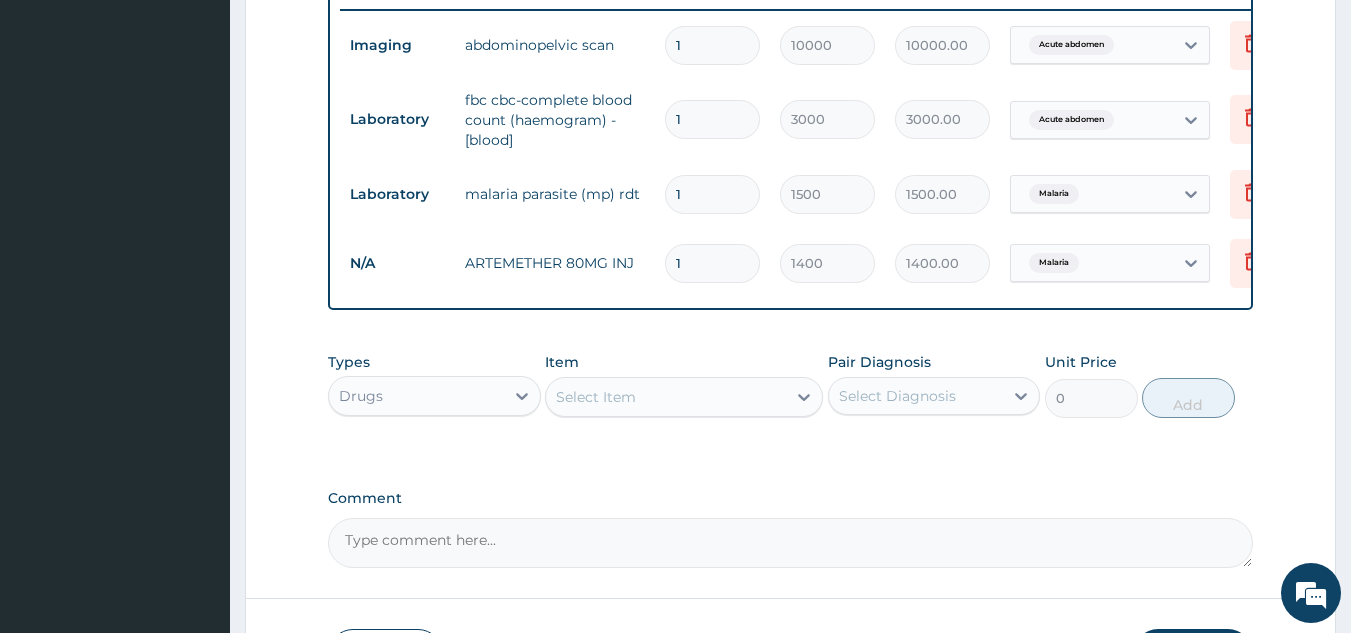 click on "Select Item" at bounding box center [666, 397] 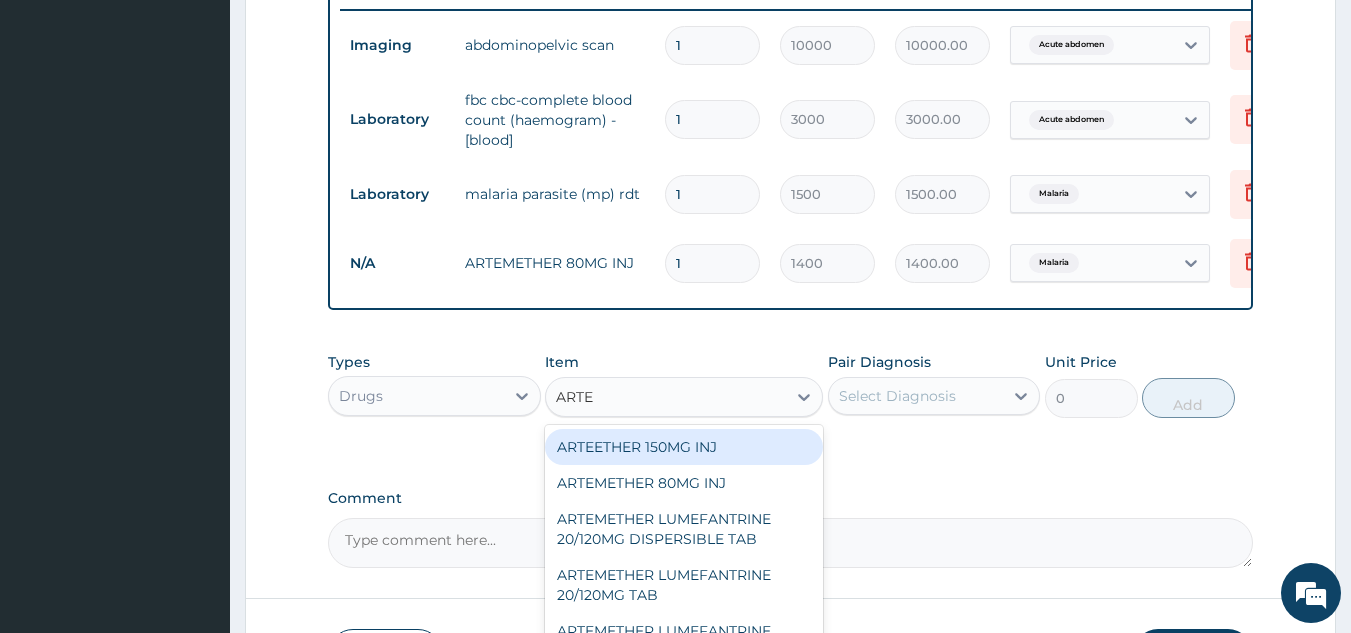 type on "ARTEM" 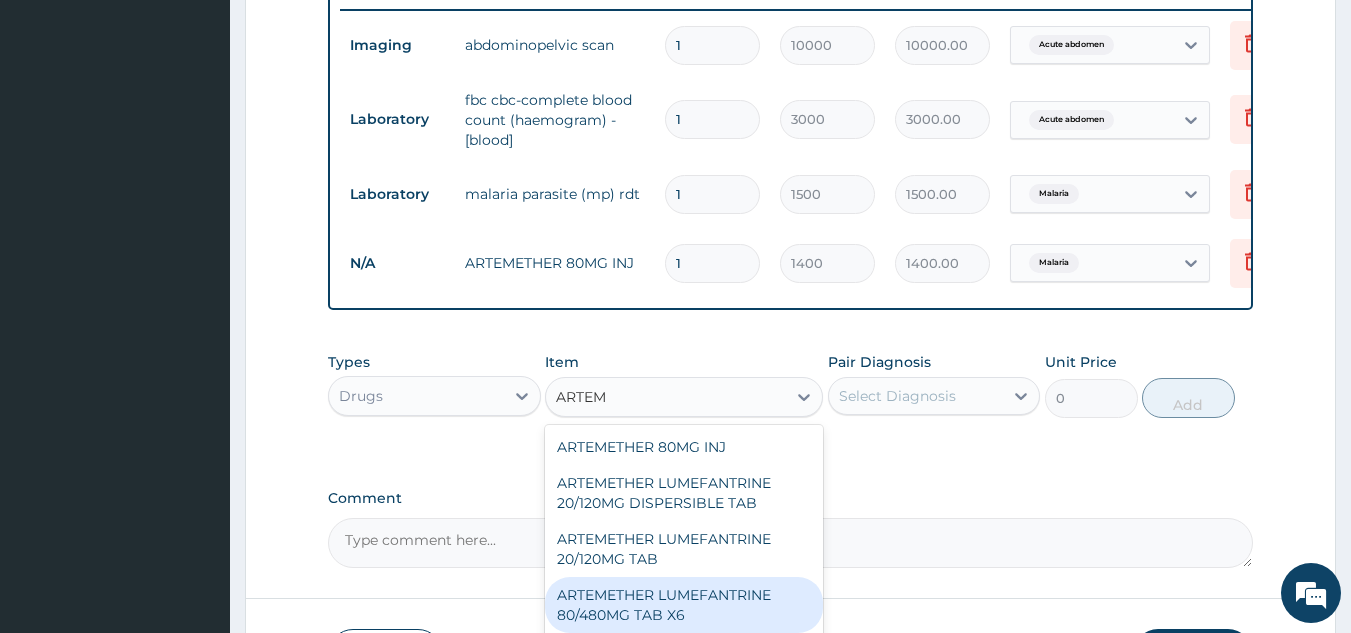 click on "ARTEMETHER LUMEFANTRINE 80/480MG TAB X6" at bounding box center [684, 605] 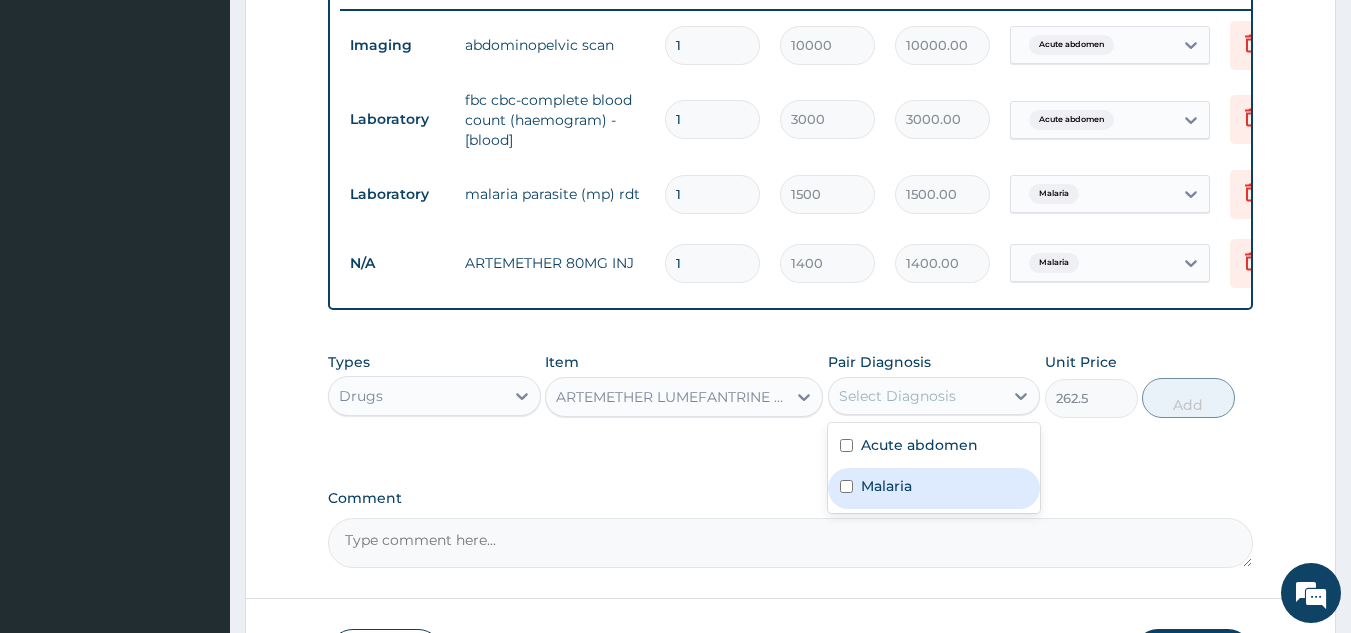 drag, startPoint x: 957, startPoint y: 399, endPoint x: 902, endPoint y: 507, distance: 121.19818 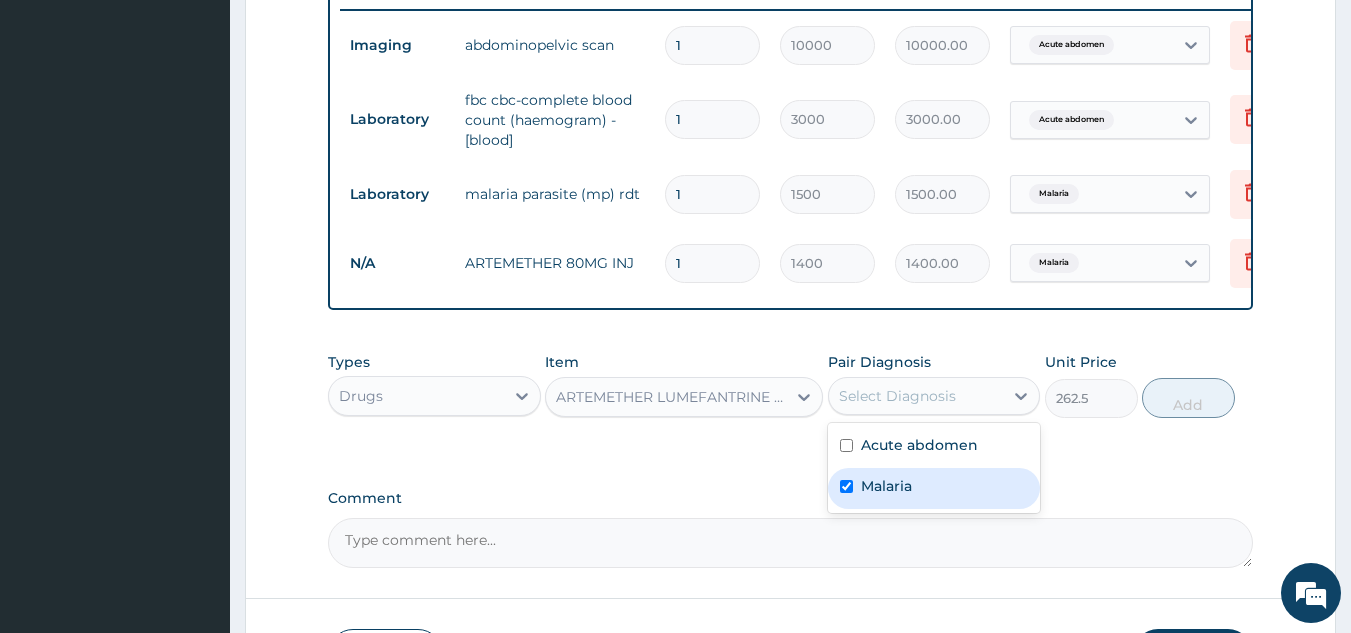 checkbox on "true" 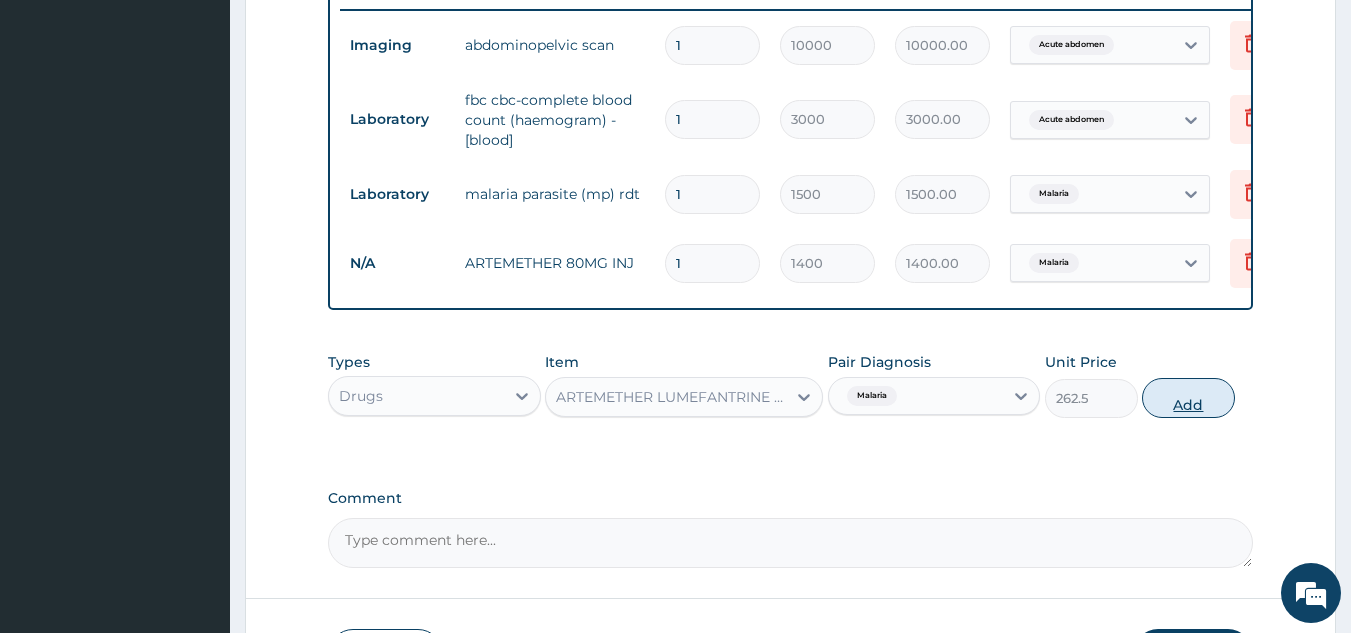 click on "Add" at bounding box center [1188, 398] 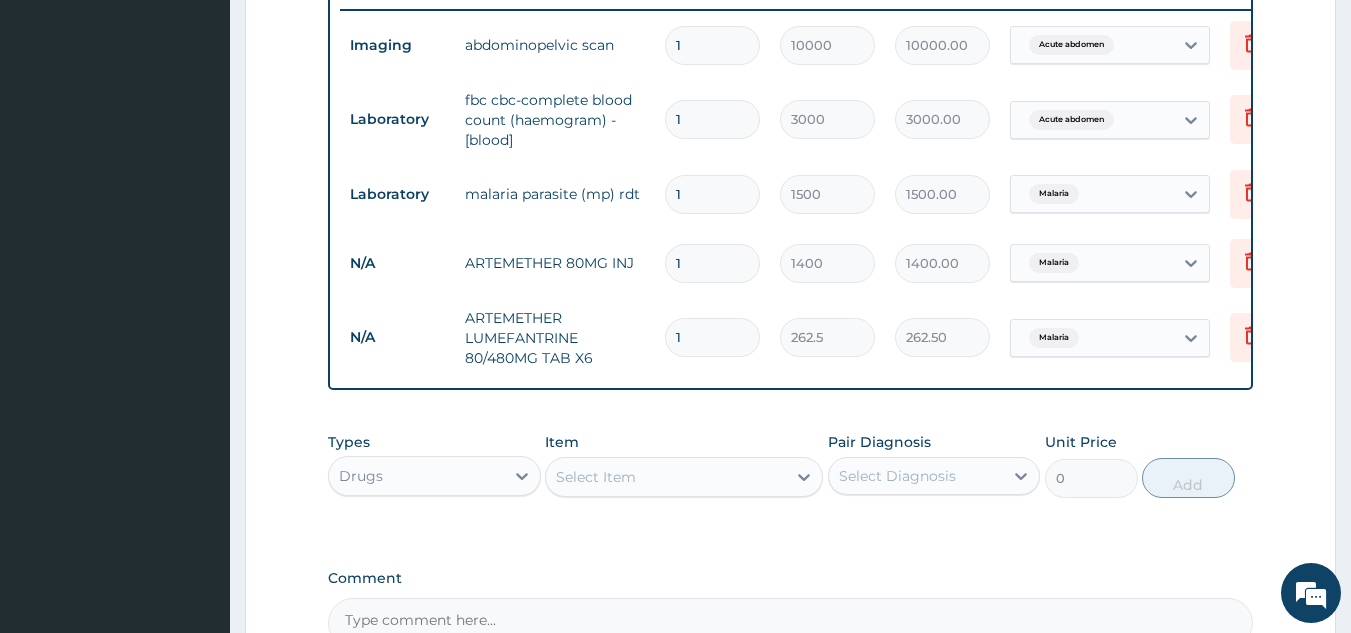 click on "Select Item" at bounding box center (666, 477) 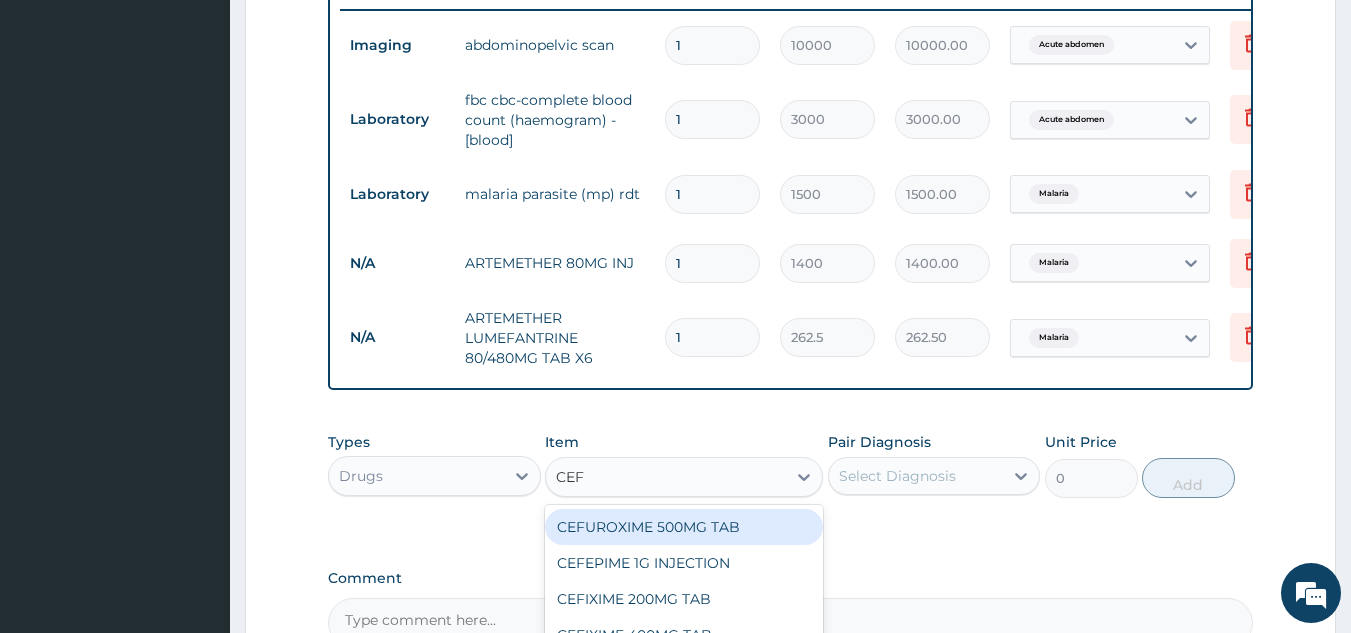 type on "CEFT" 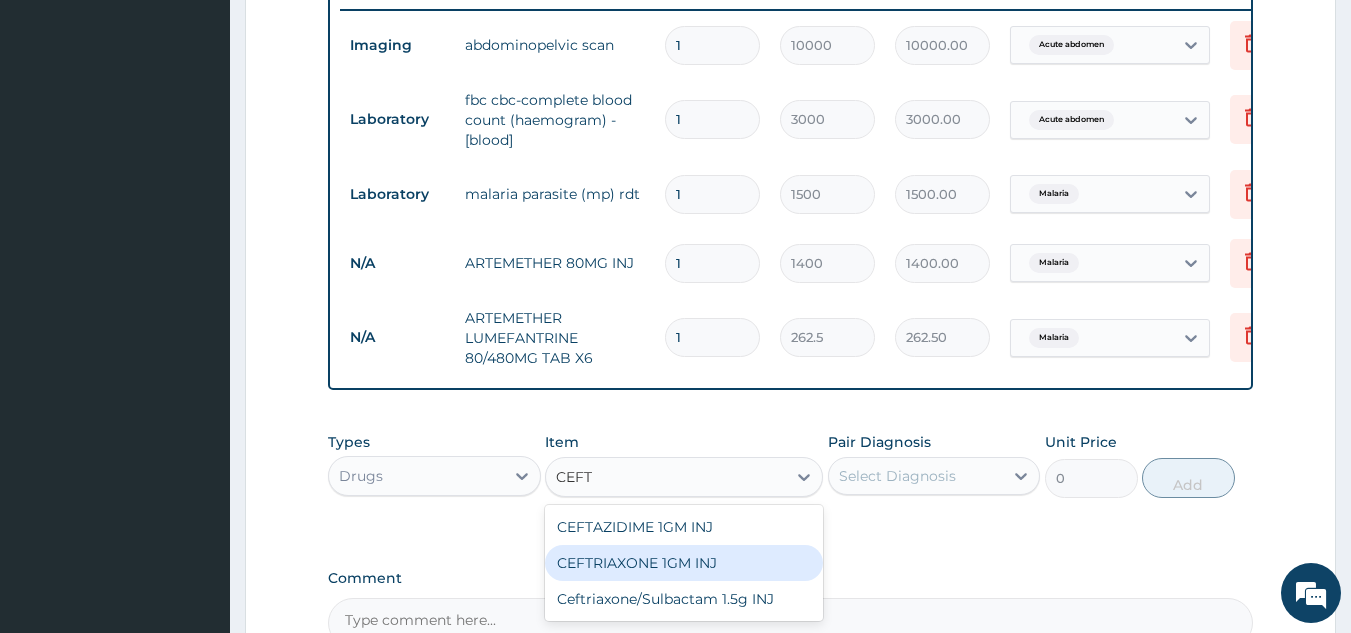 click on "CEFTRIAXONE 1GM INJ" at bounding box center [684, 563] 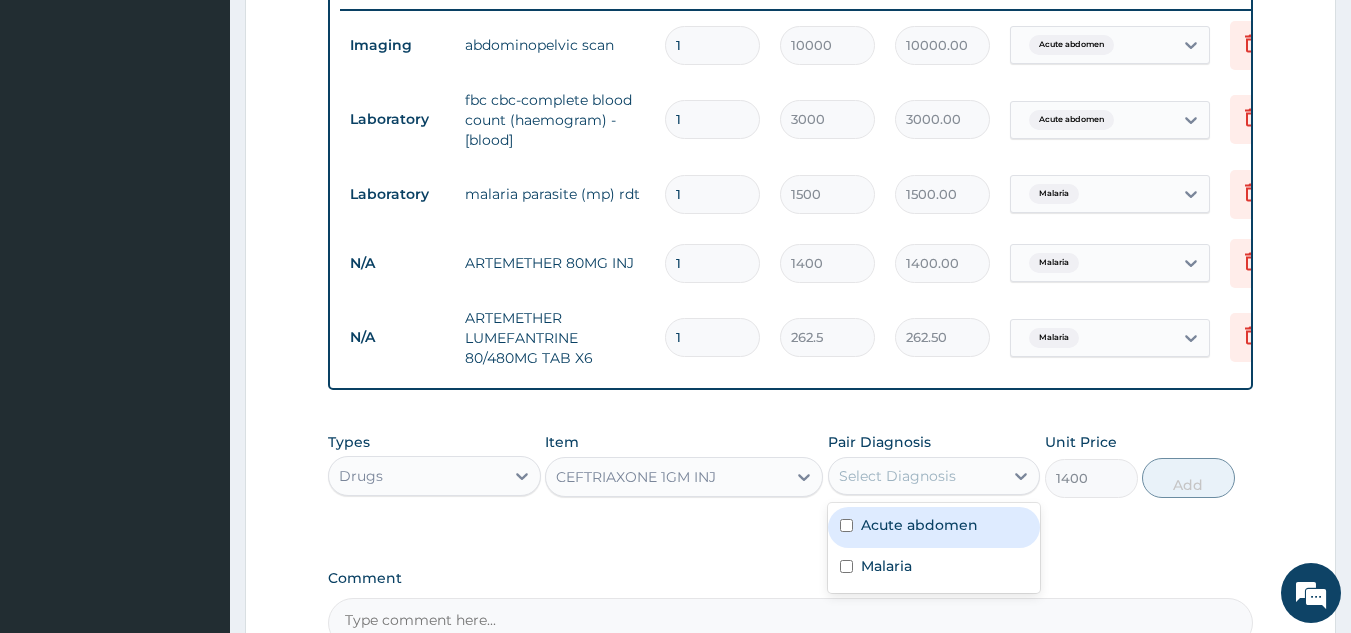 click on "Select Diagnosis" at bounding box center [897, 476] 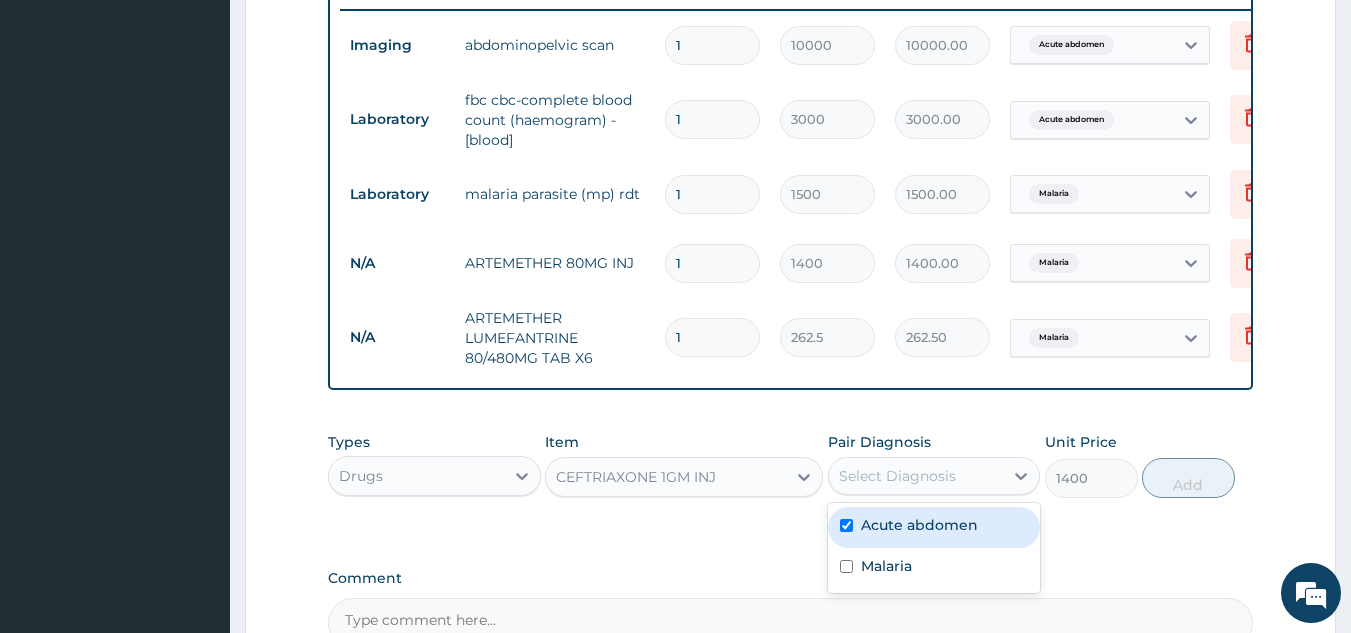 checkbox on "true" 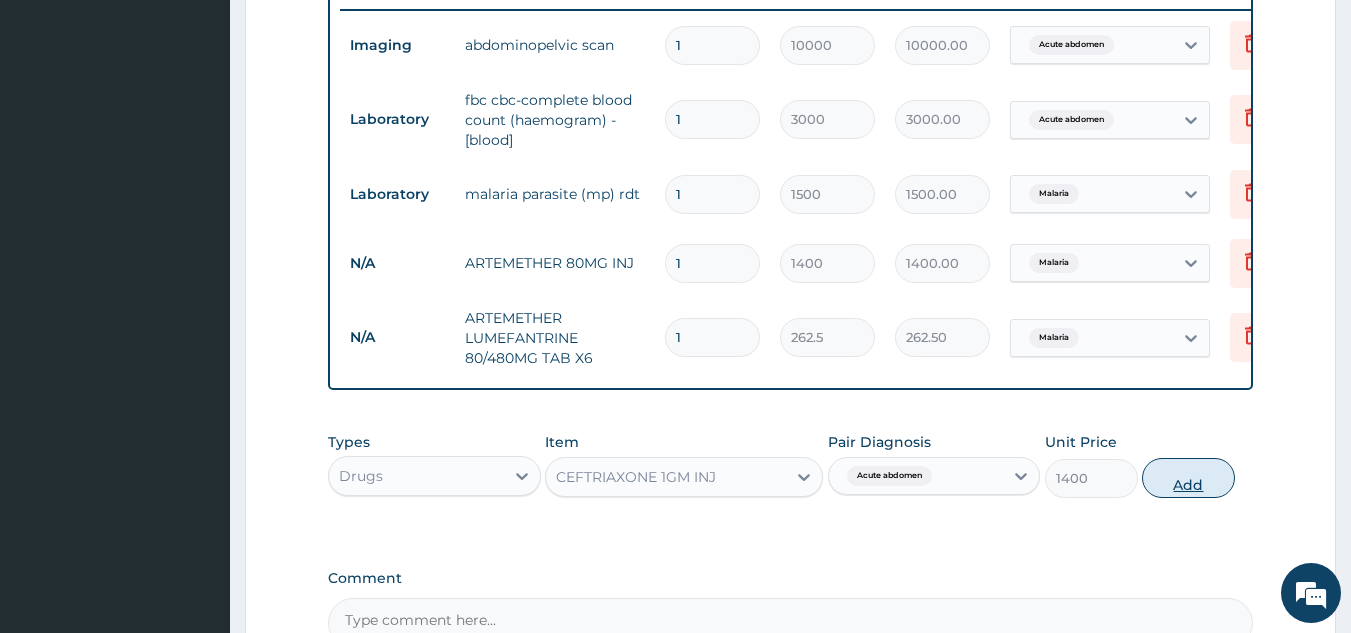 click on "Add" at bounding box center (1188, 478) 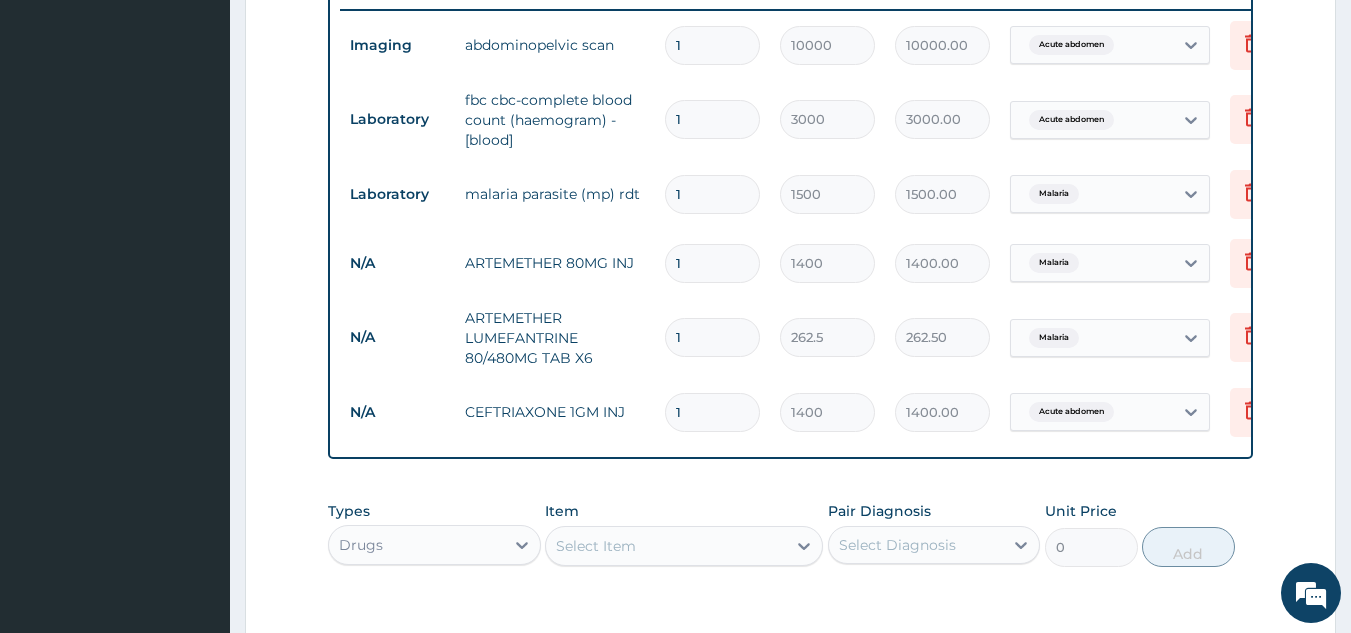 scroll, scrollTop: 0, scrollLeft: 0, axis: both 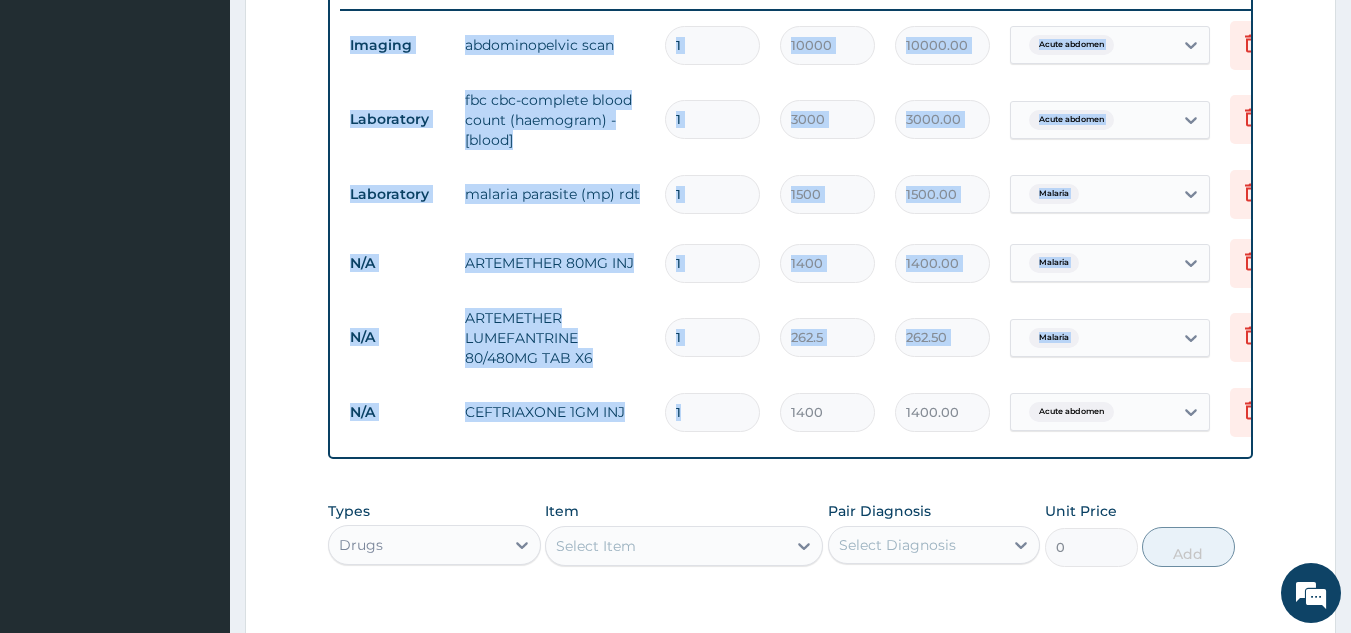 drag, startPoint x: 795, startPoint y: 472, endPoint x: 768, endPoint y: 411, distance: 66.70832 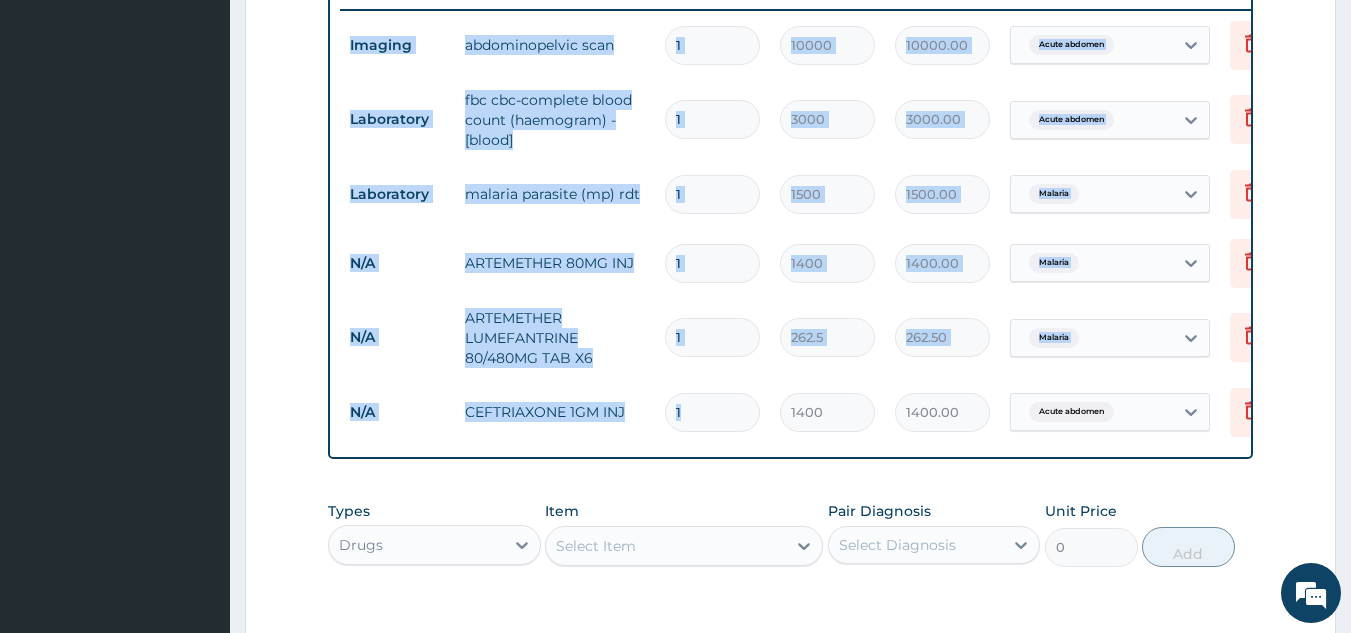 click on "Type Name Quantity Unit Price Total Price Pair Diagnosis Actions Imaging abdominopelvic scan 1 10000 10000.00 Acute abdomen Delete Laboratory fbc cbc-complete blood count (haemogram) - [blood] 1 3000 3000.00 Acute abdomen Delete Laboratory malaria parasite (mp) rdt 1 1500 1500.00 Malaria Delete N/A ARTEMETHER 80MG INJ 1 1400 1400.00 Malaria Delete N/A ARTEMETHER LUMEFANTRINE 80/480MG TAB X6 1 262.5 262.50 Malaria Delete N/A CEFTRIAXONE 1GM INJ 1 1400 1400.00 Acute abdomen Delete" at bounding box center [791, 208] 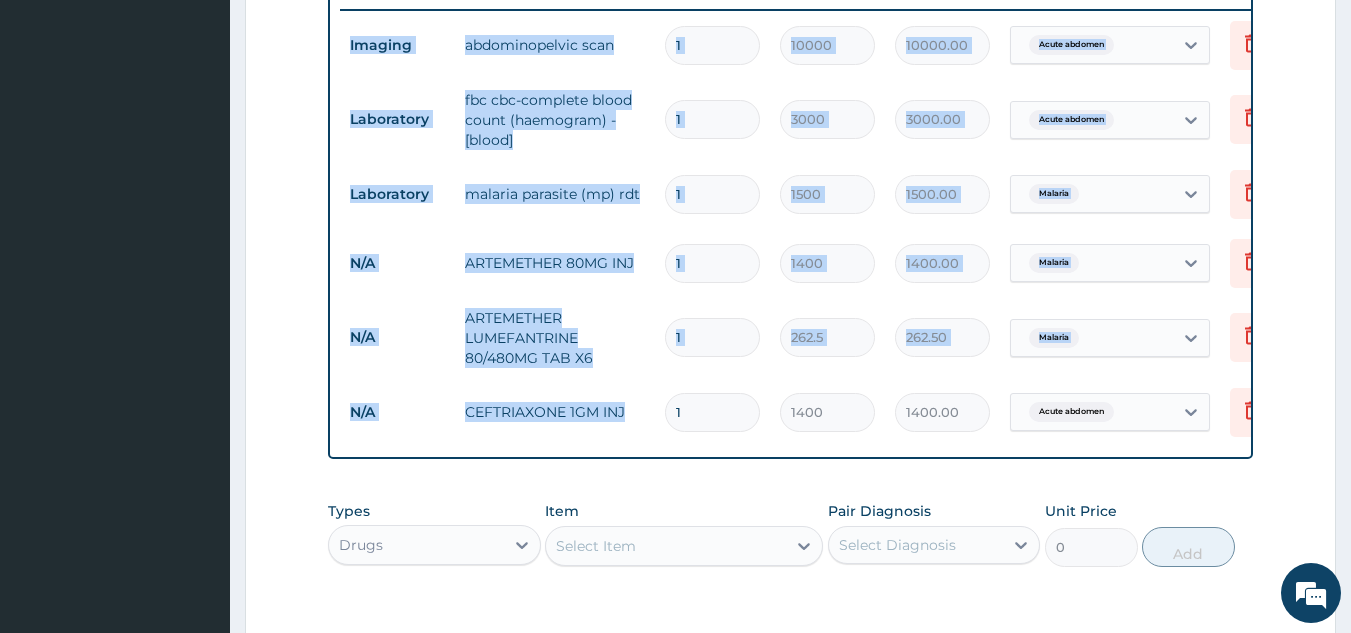 click on "Type Name Quantity Unit Price Total Price Pair Diagnosis Actions Imaging abdominopelvic scan 1 10000 10000.00 Acute abdomen Delete Laboratory fbc cbc-complete blood count (haemogram) - [blood] 1 3000 3000.00 Acute abdomen Delete Laboratory malaria parasite (mp) rdt 1 1500 1500.00 Malaria Delete N/A ARTEMETHER 80MG INJ 1 1400 1400.00 Malaria Delete N/A ARTEMETHER LUMEFANTRINE 80/480MG TAB X6 1 262.5 262.50 Malaria Delete N/A CEFTRIAXONE 1GM INJ 1 1400 1400.00 Acute abdomen Delete" at bounding box center (791, 208) 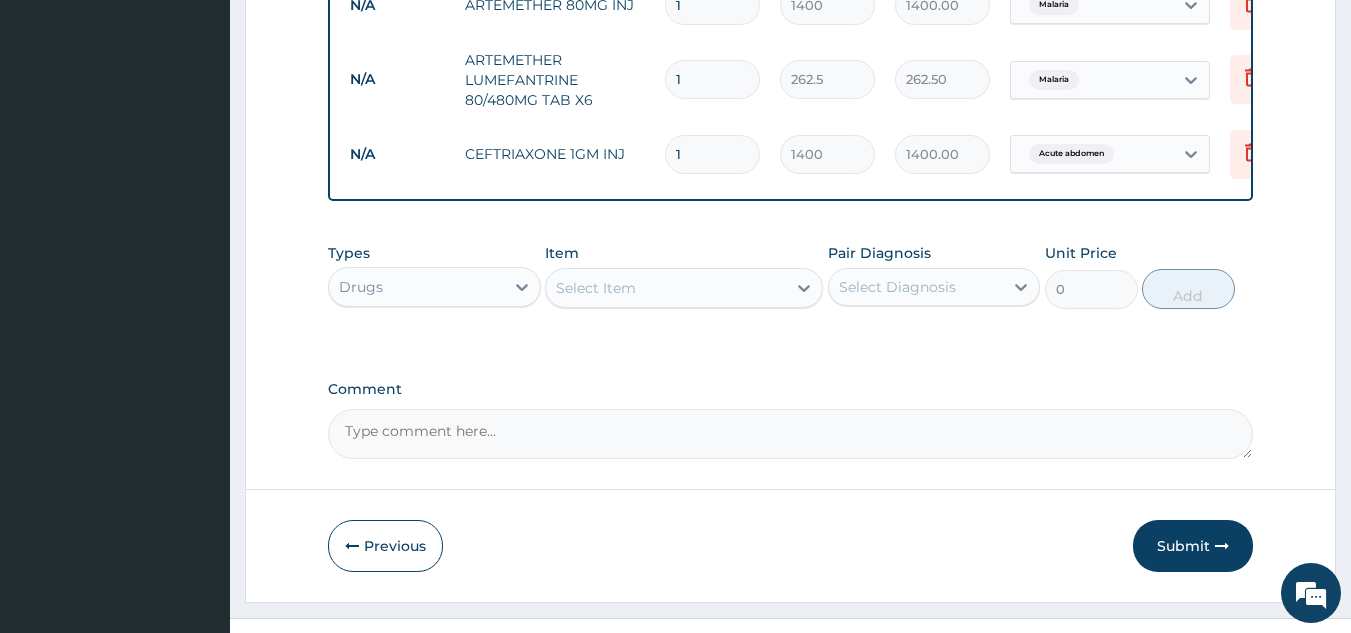 scroll, scrollTop: 1047, scrollLeft: 0, axis: vertical 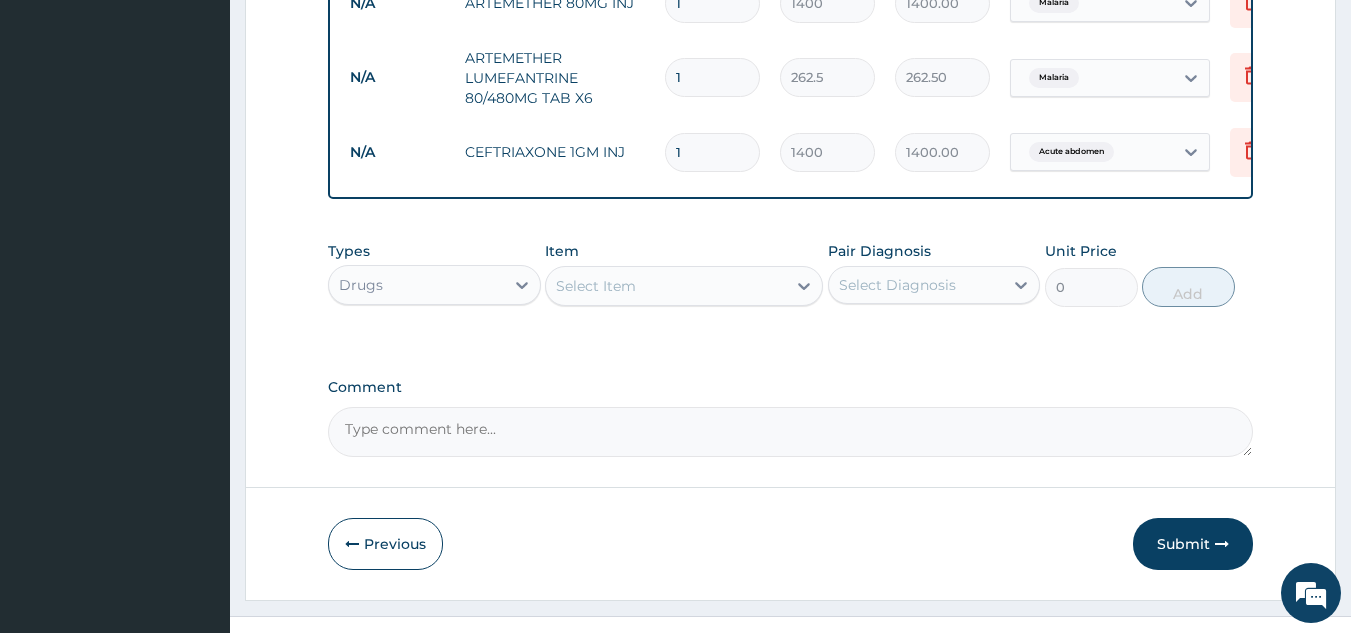 click on "Select Item" at bounding box center [666, 286] 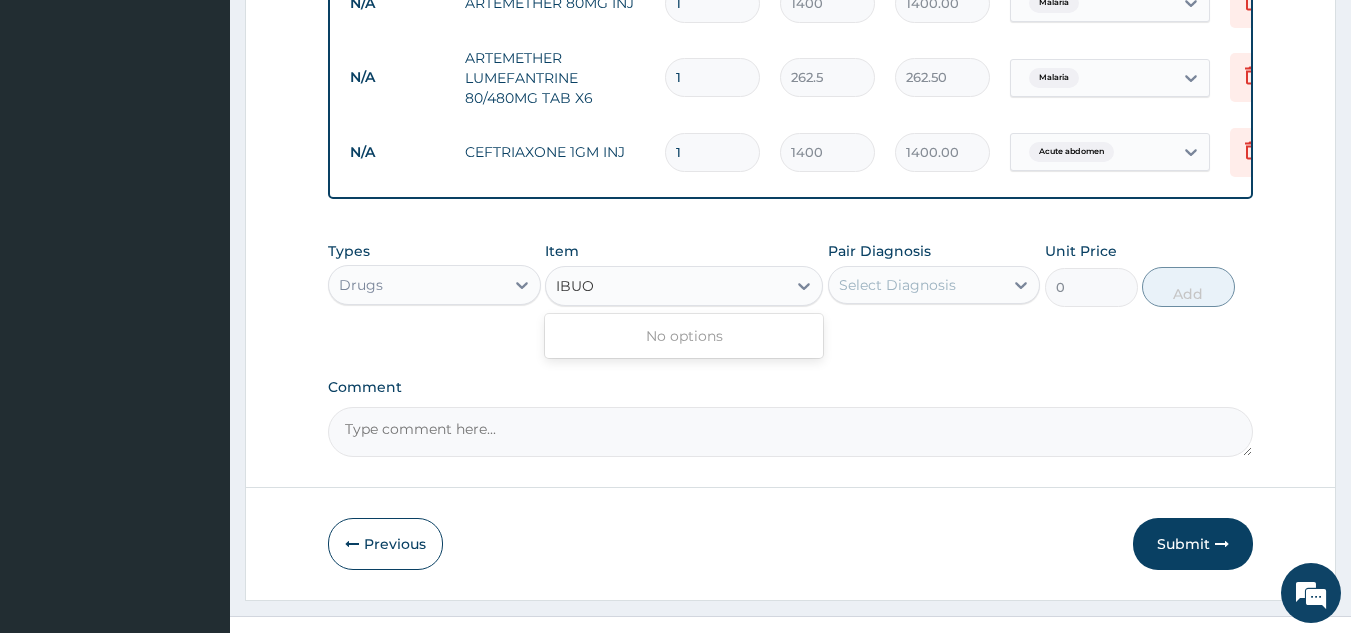 type on "IBU" 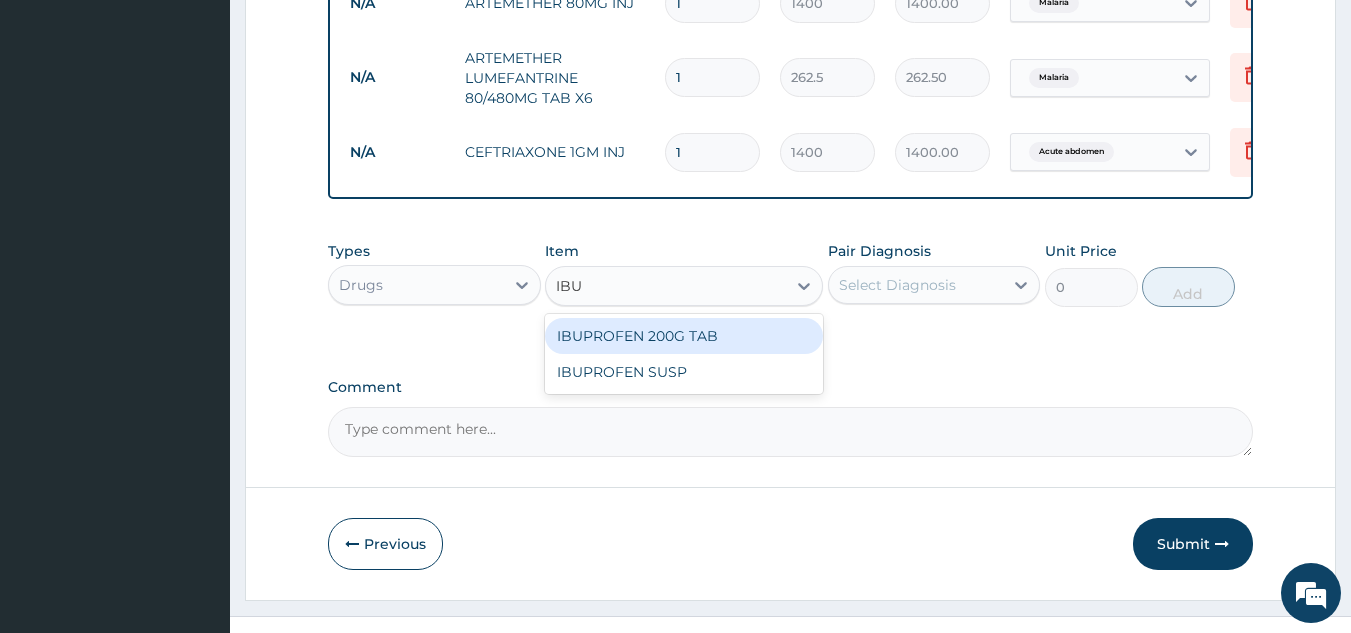 click on "IBUPROFEN 200G TAB" at bounding box center (684, 336) 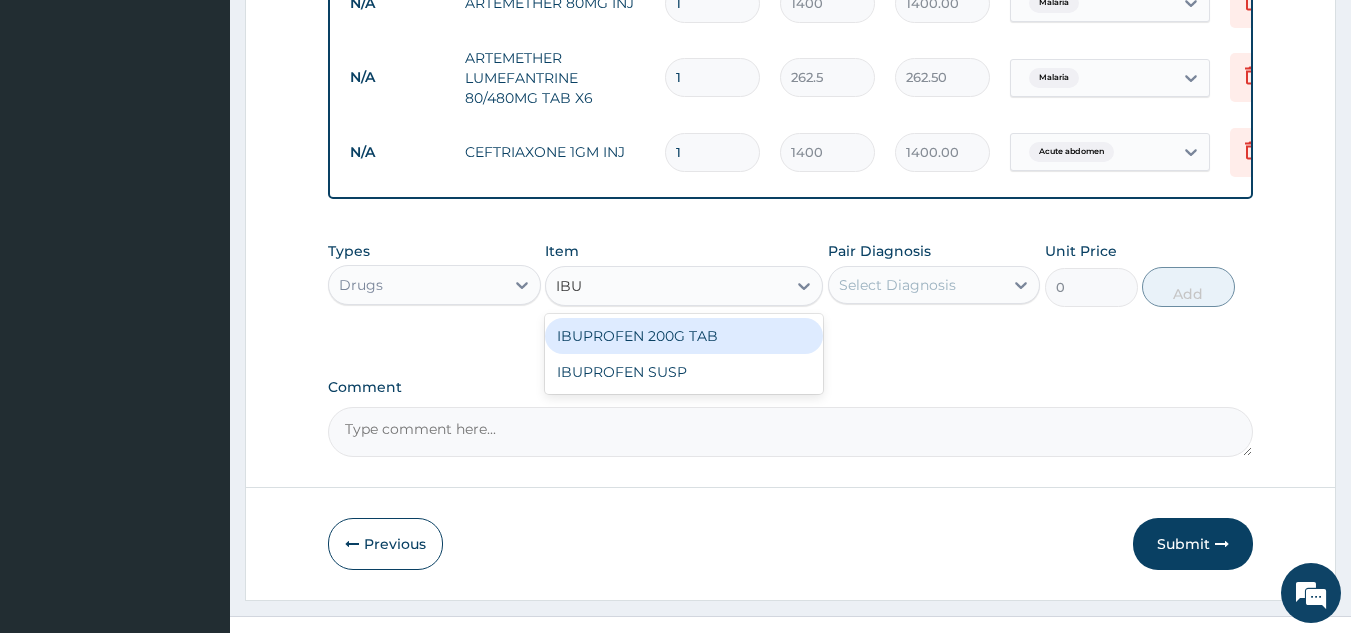 type 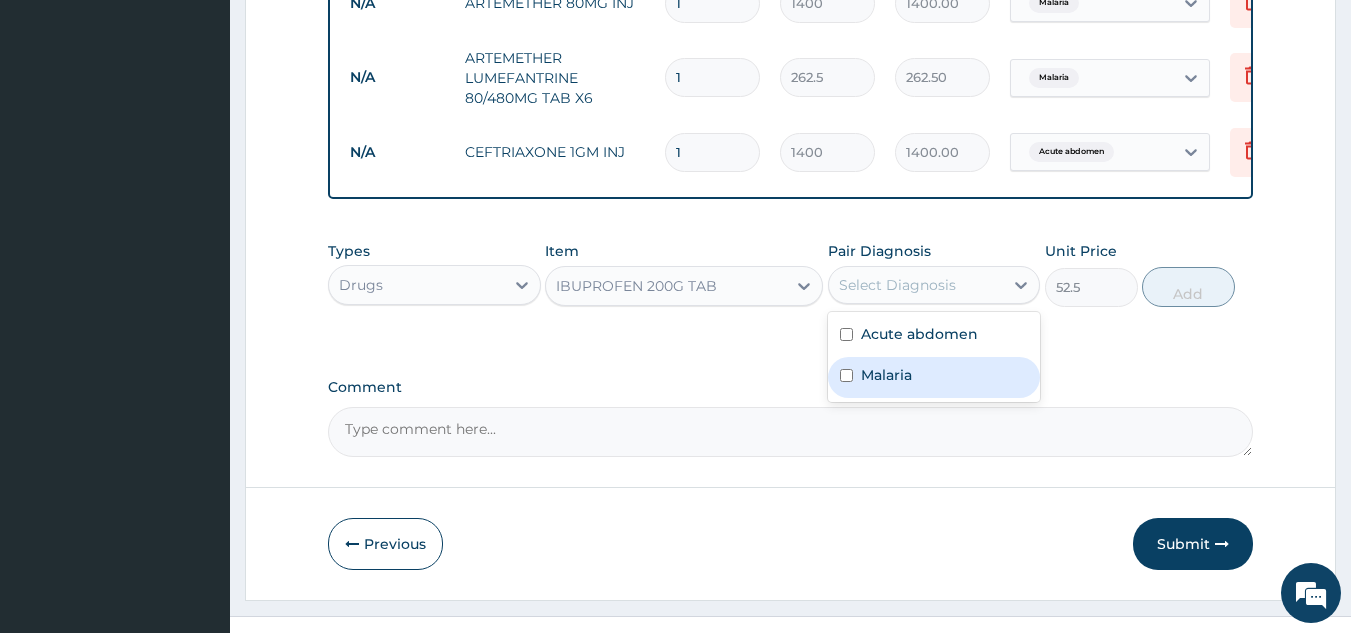 drag, startPoint x: 992, startPoint y: 299, endPoint x: 915, endPoint y: 396, distance: 123.84668 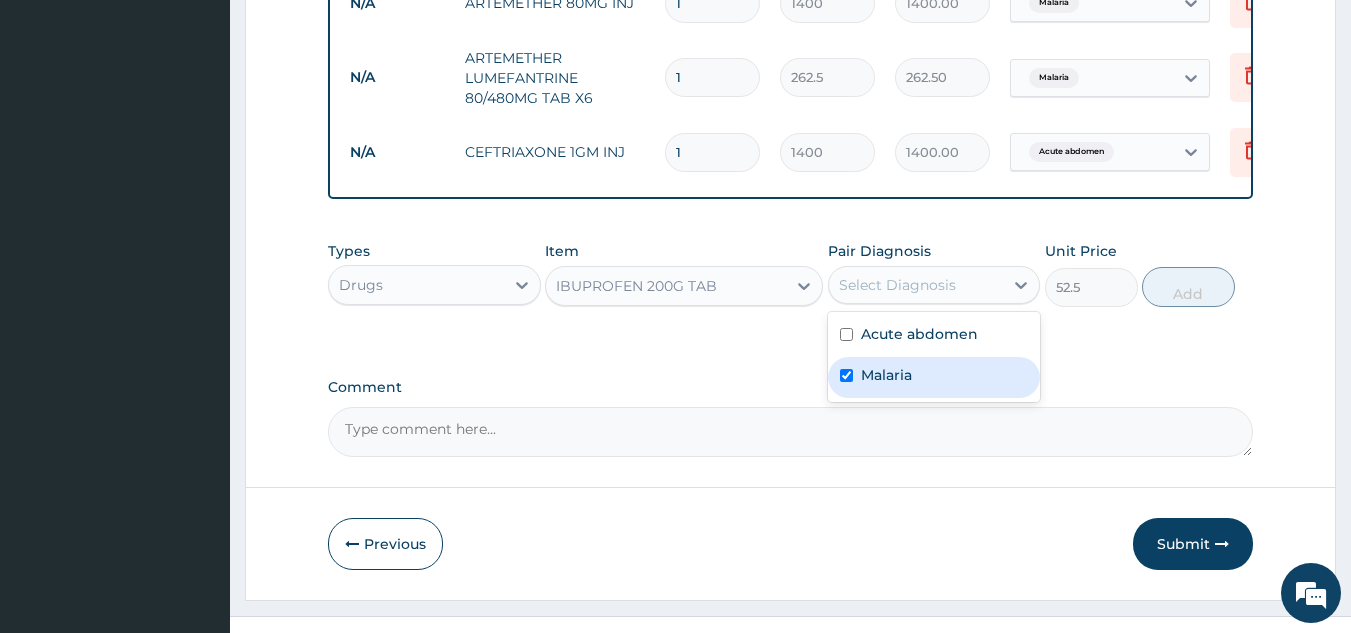 checkbox on "true" 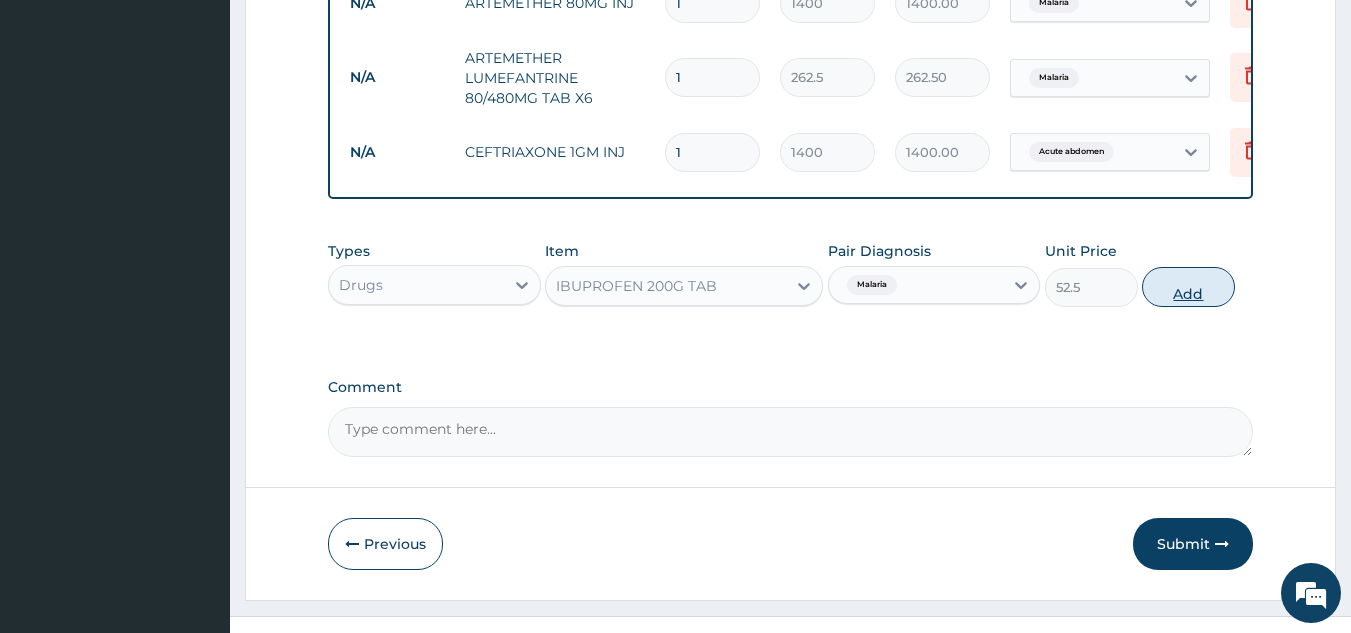 click on "Add" at bounding box center (1188, 287) 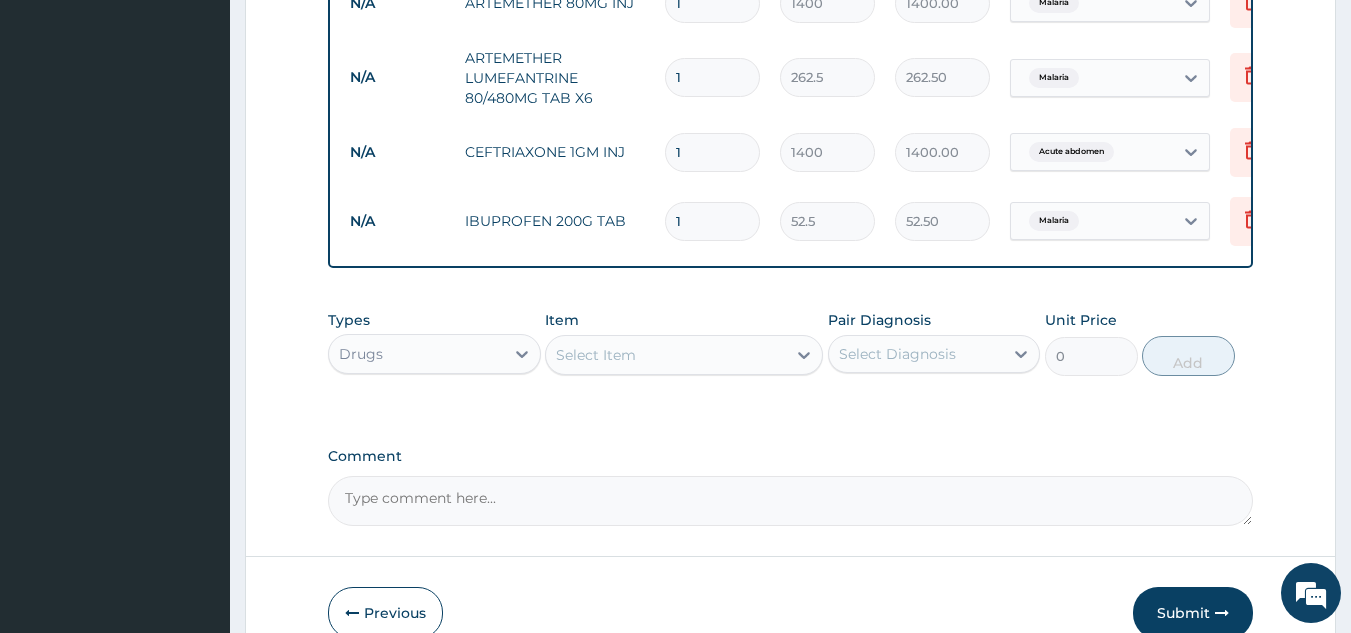 click on "Select Item" at bounding box center [666, 355] 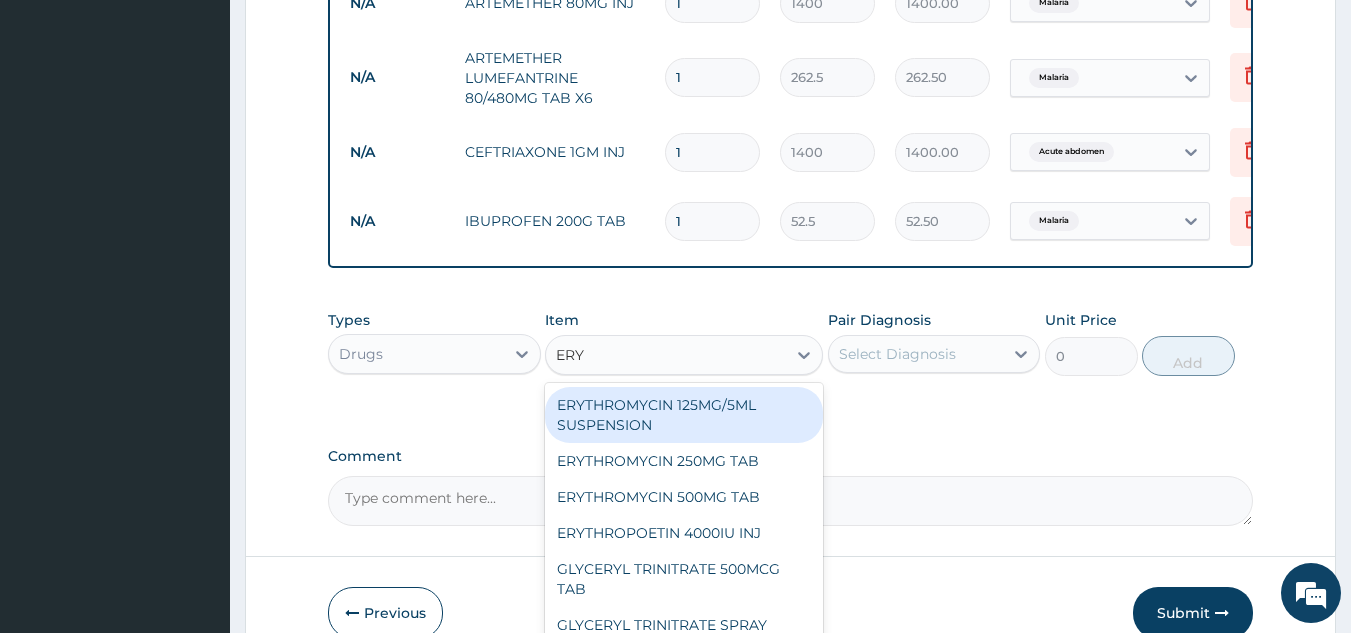 type on "ERYT" 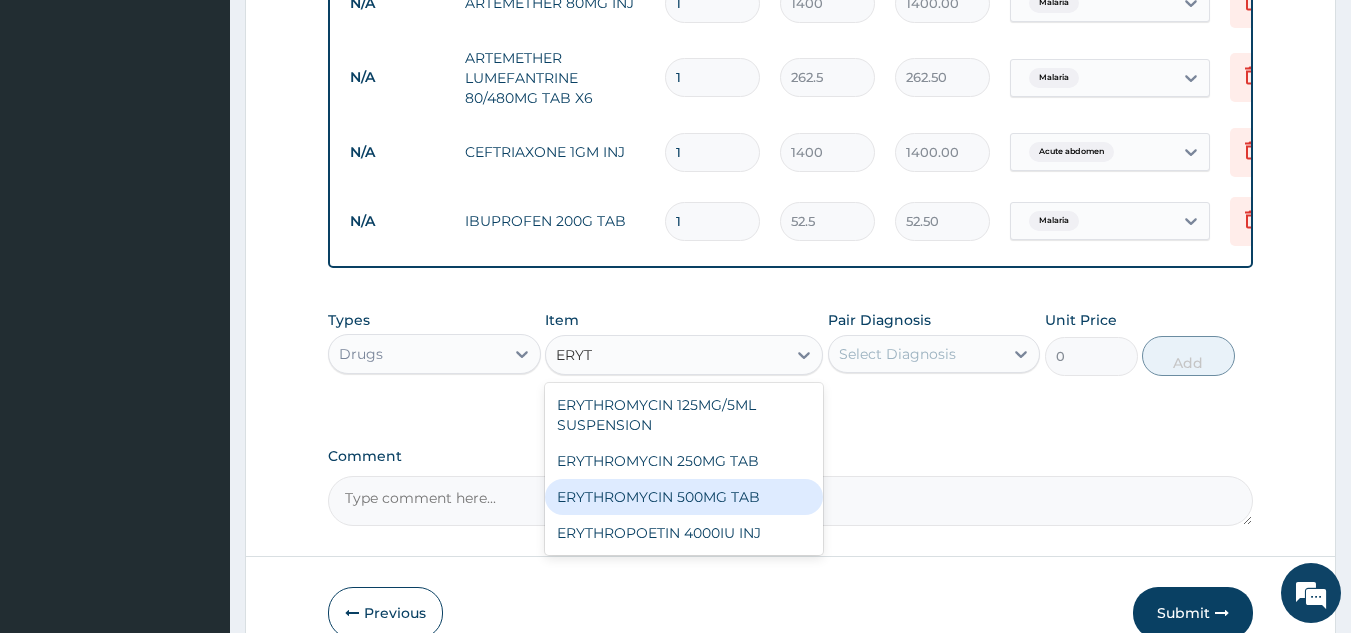click on "ERYTHROMYCIN 500MG TAB" at bounding box center [684, 497] 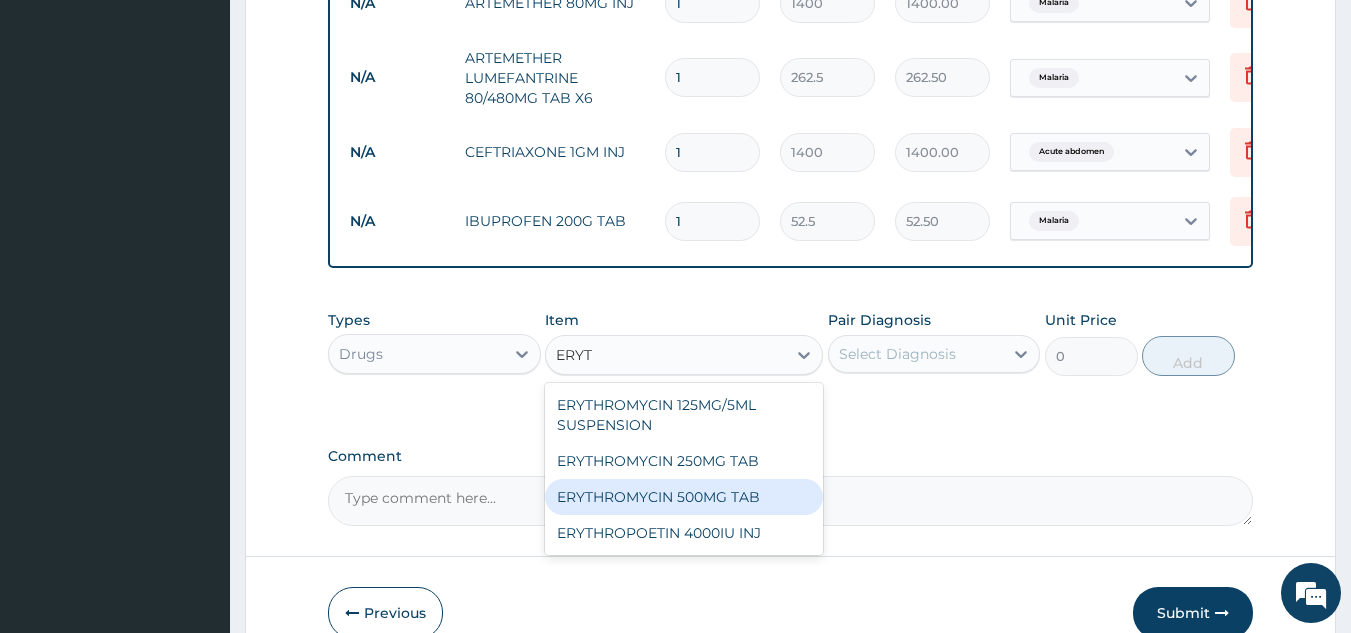 type 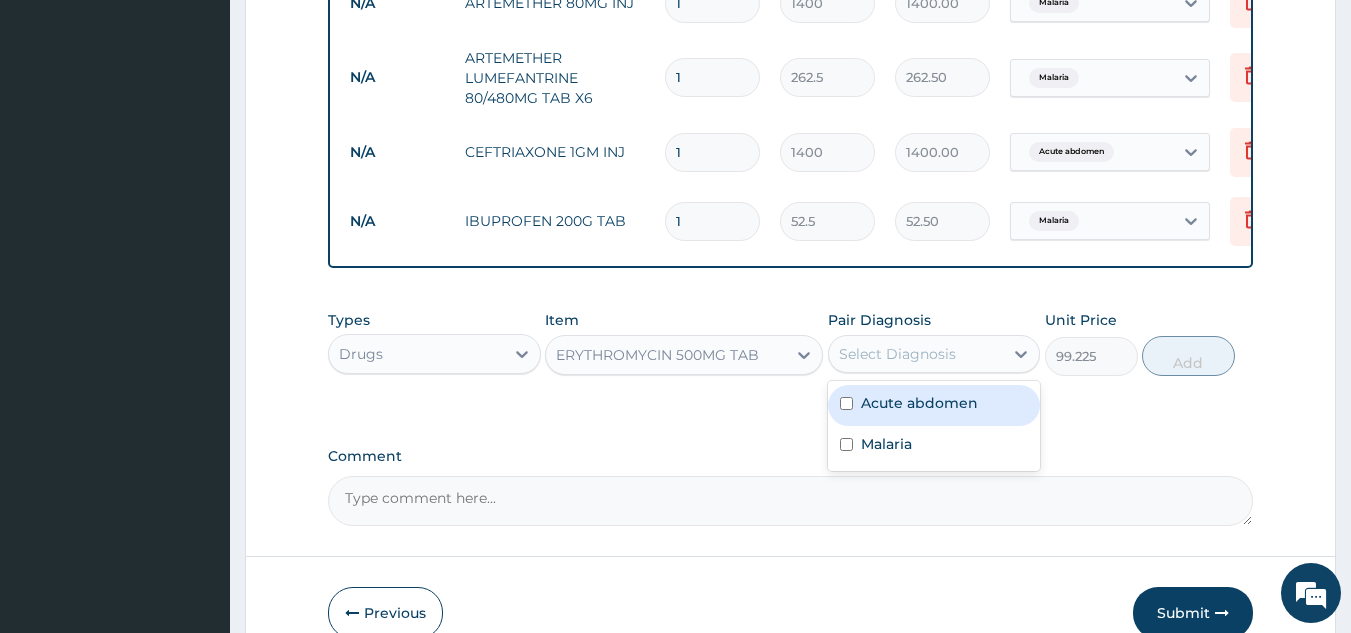 click on "Select Diagnosis" at bounding box center [934, 354] 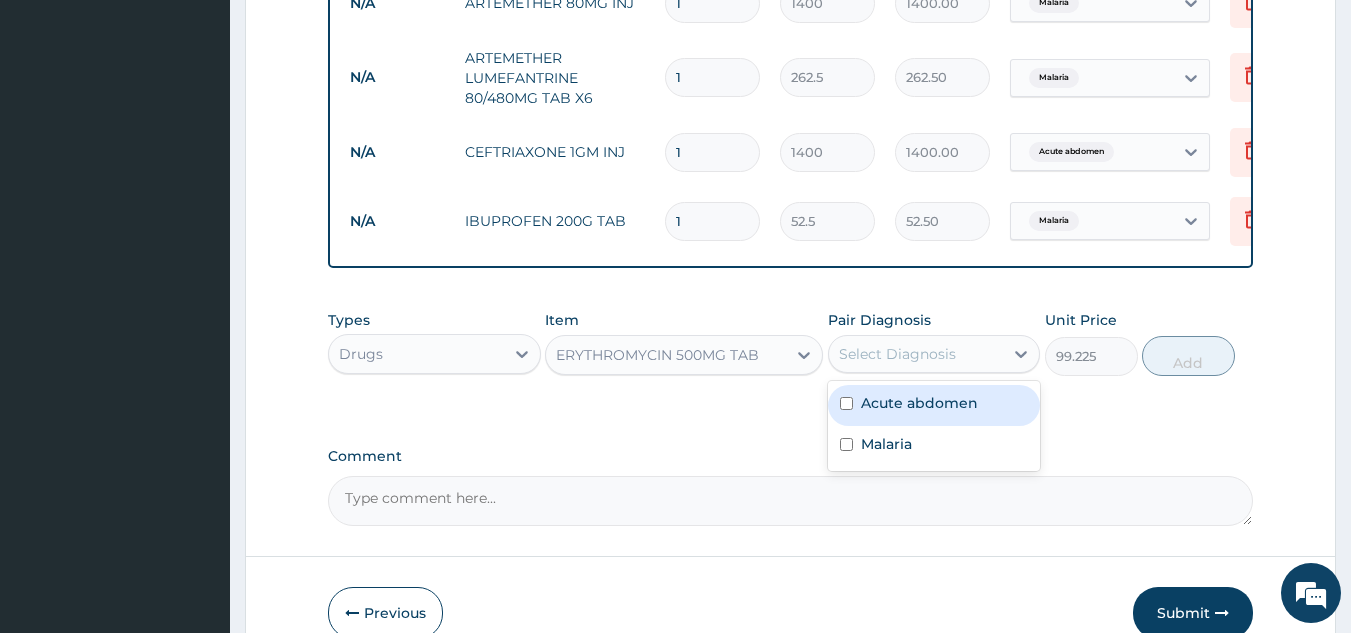 click on "Acute abdomen" at bounding box center [919, 403] 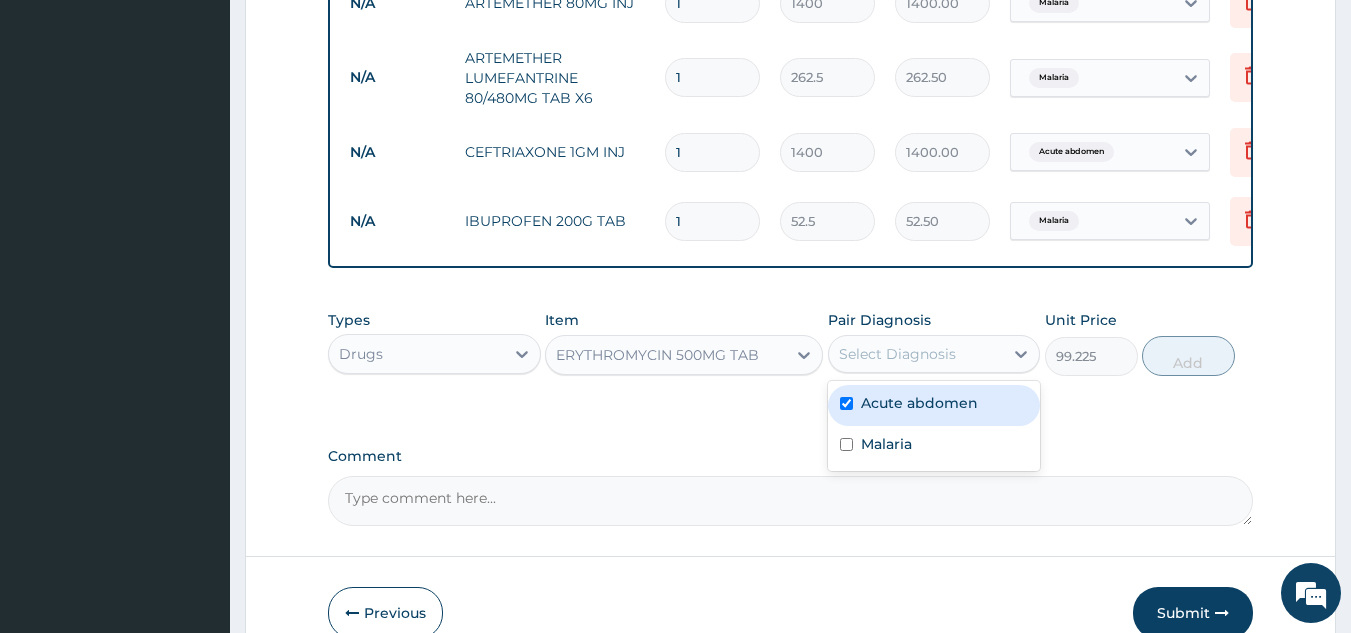 checkbox on "true" 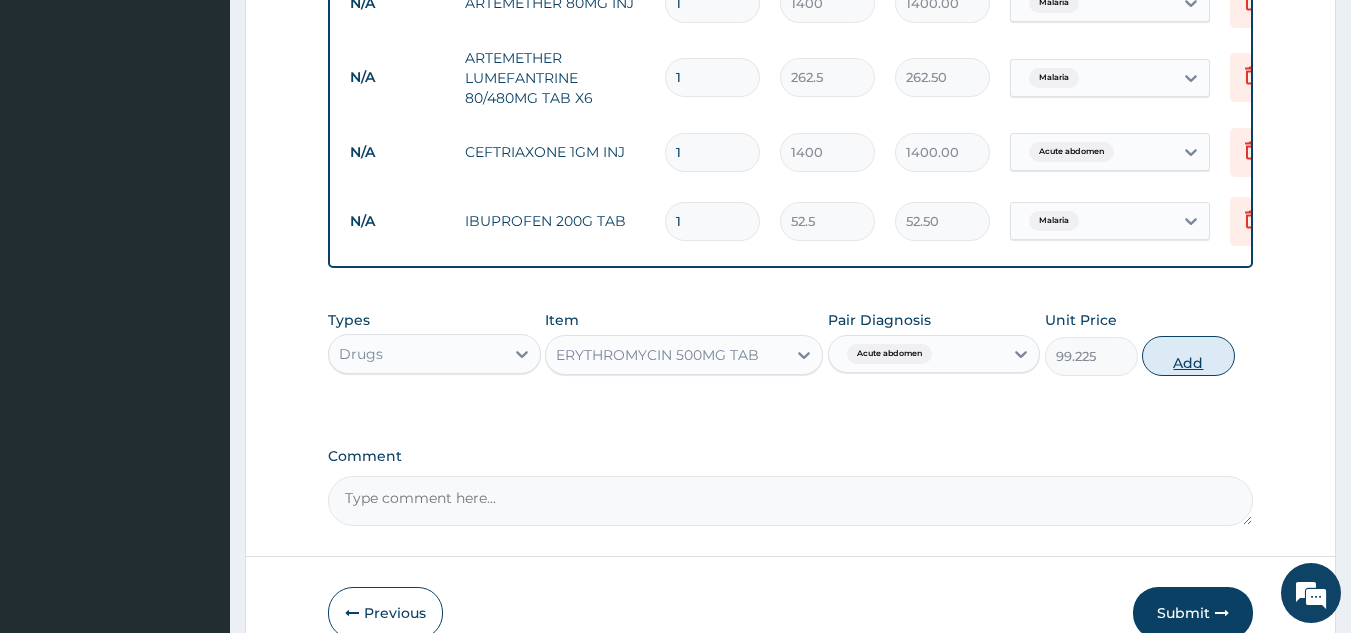 click on "Add" at bounding box center (1188, 356) 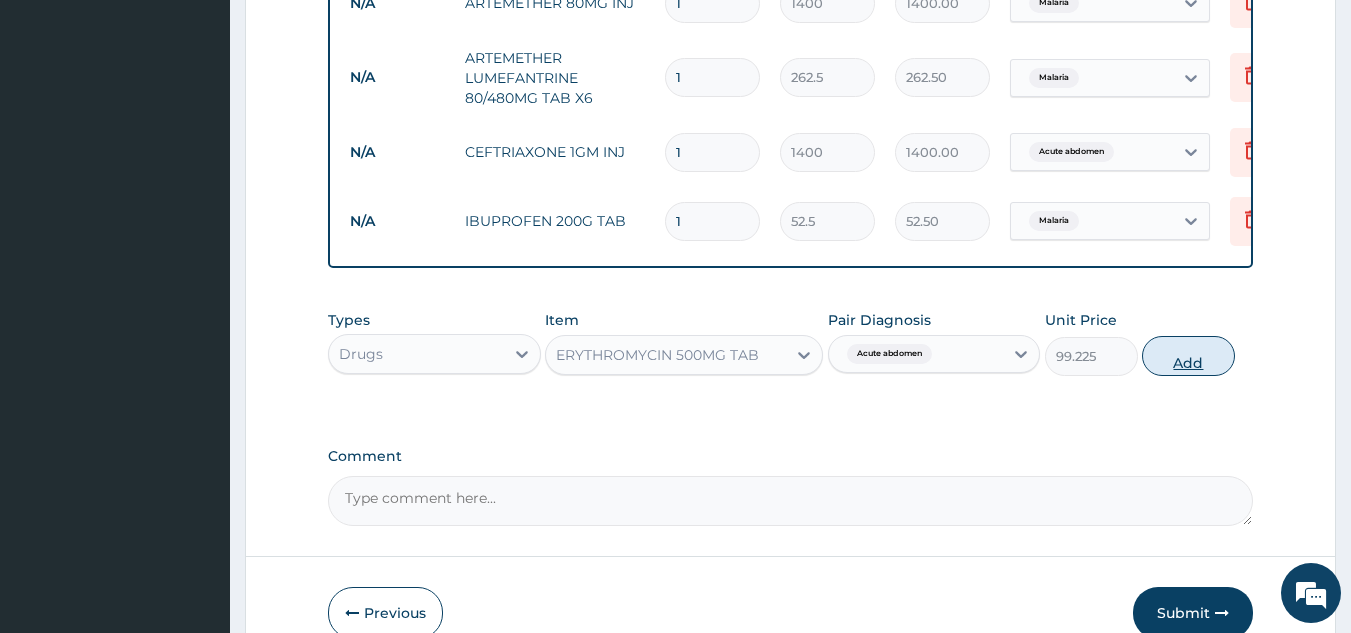 type on "0" 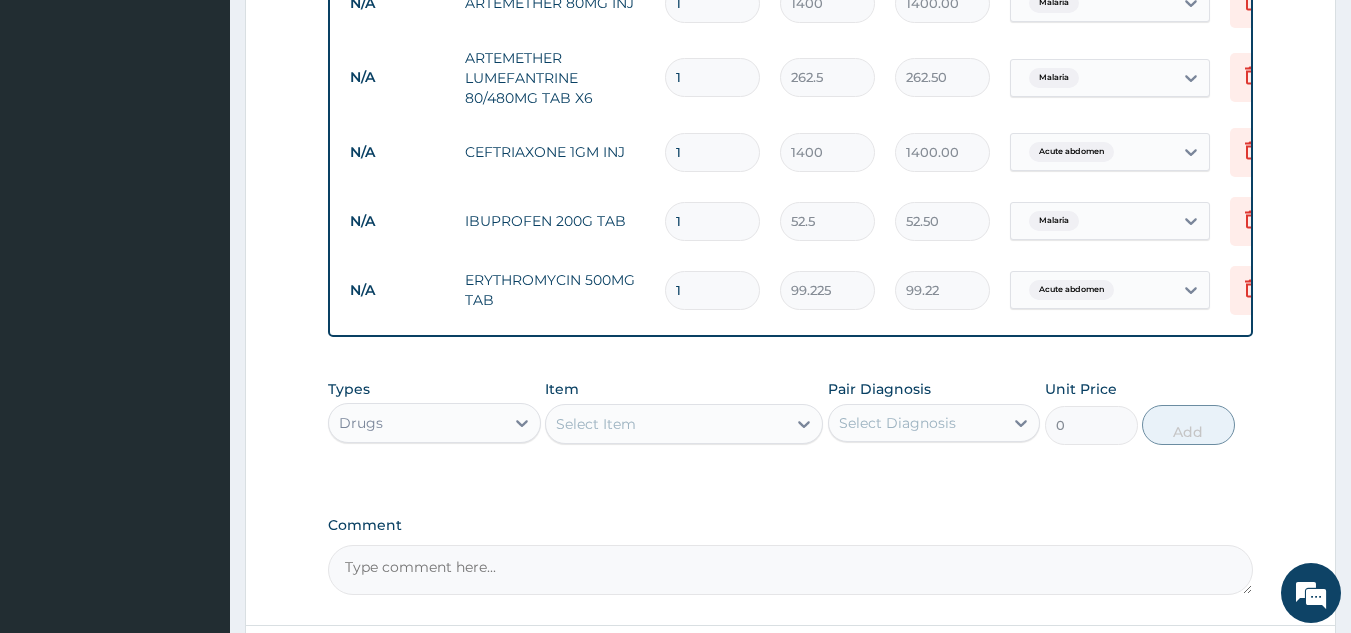 click on "Select Item" at bounding box center [666, 424] 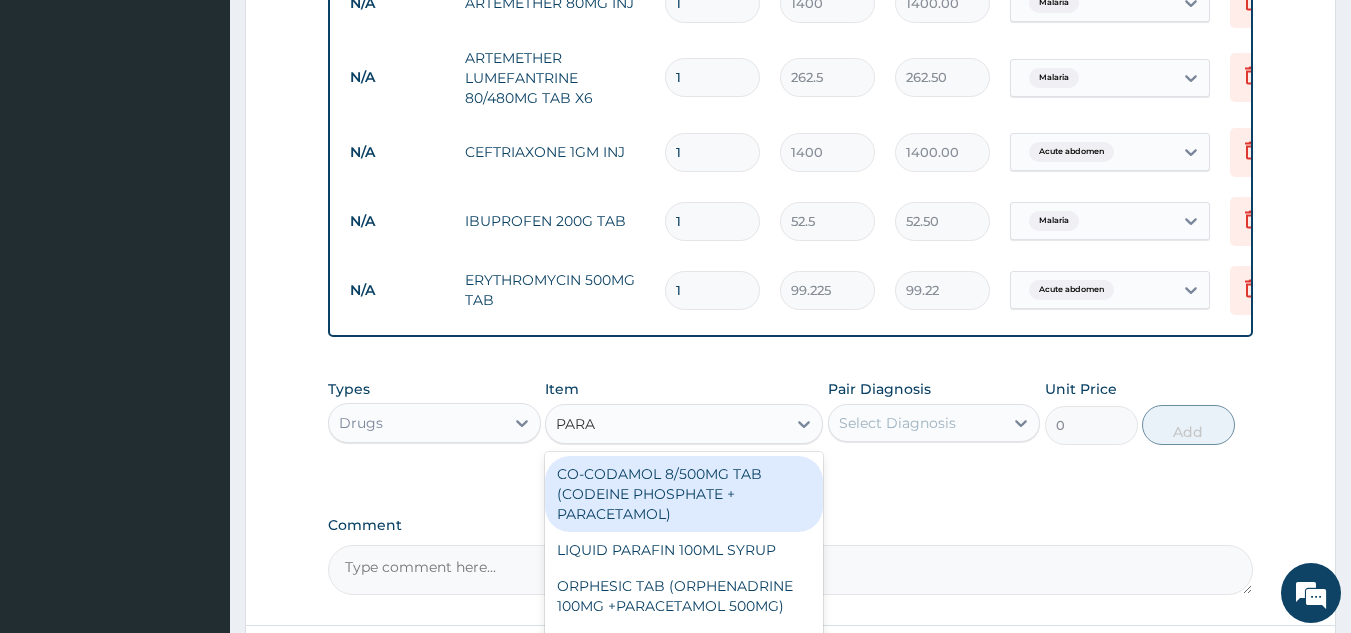 type on "PARAC" 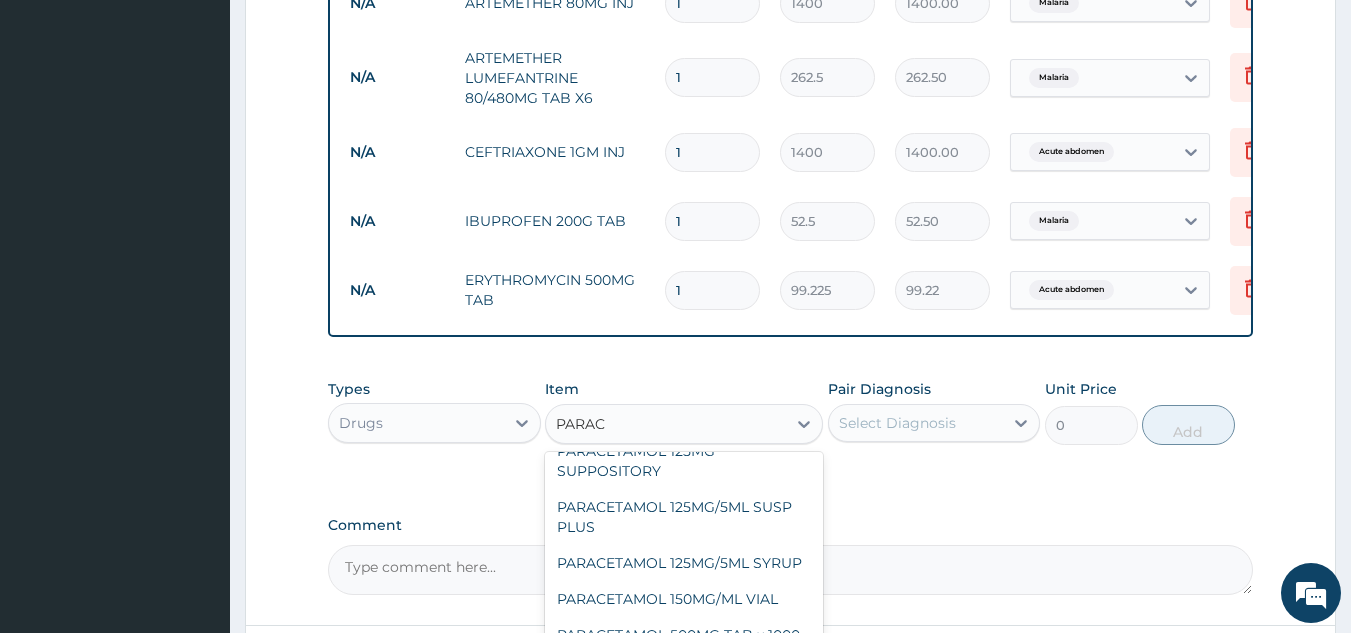 scroll, scrollTop: 248, scrollLeft: 0, axis: vertical 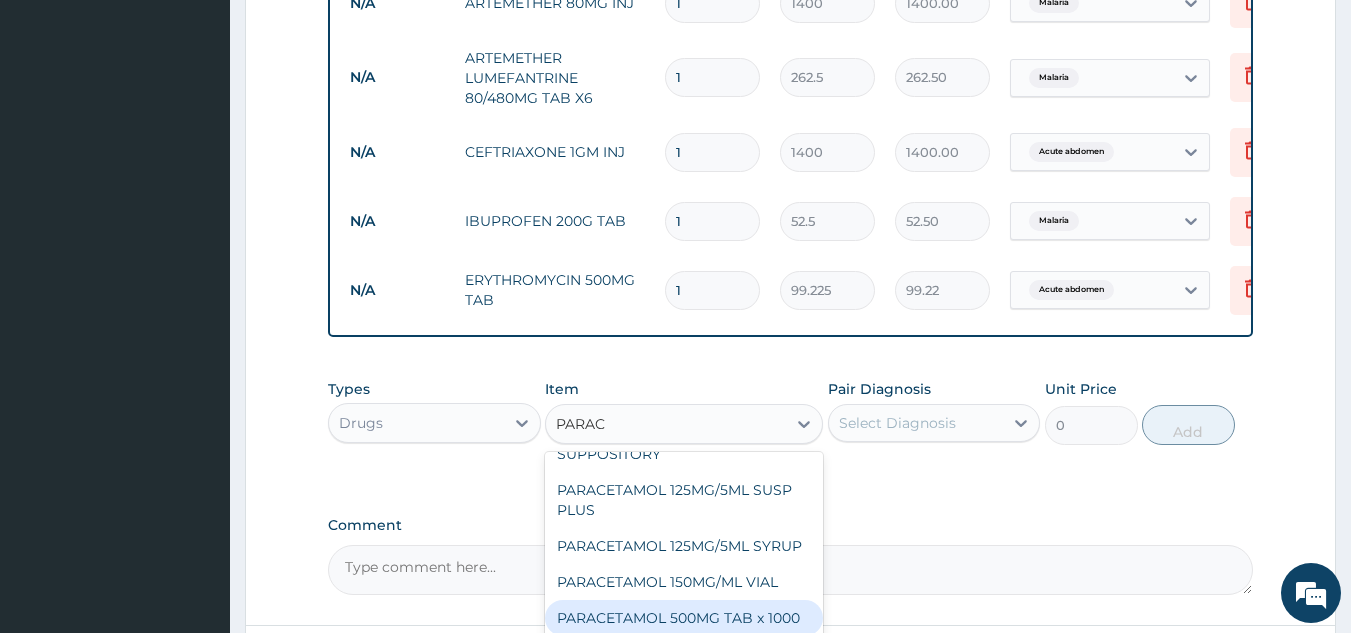 click on "PARACETAMOL 500MG TAB x 1000" at bounding box center [684, 618] 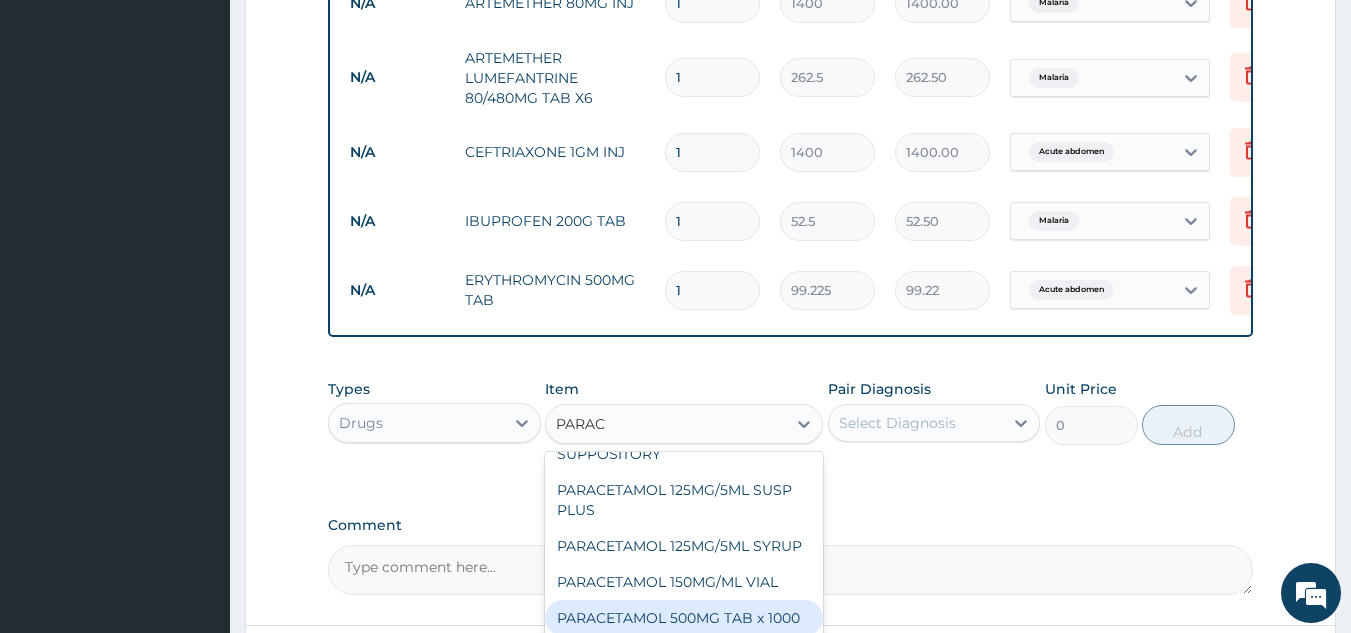 type 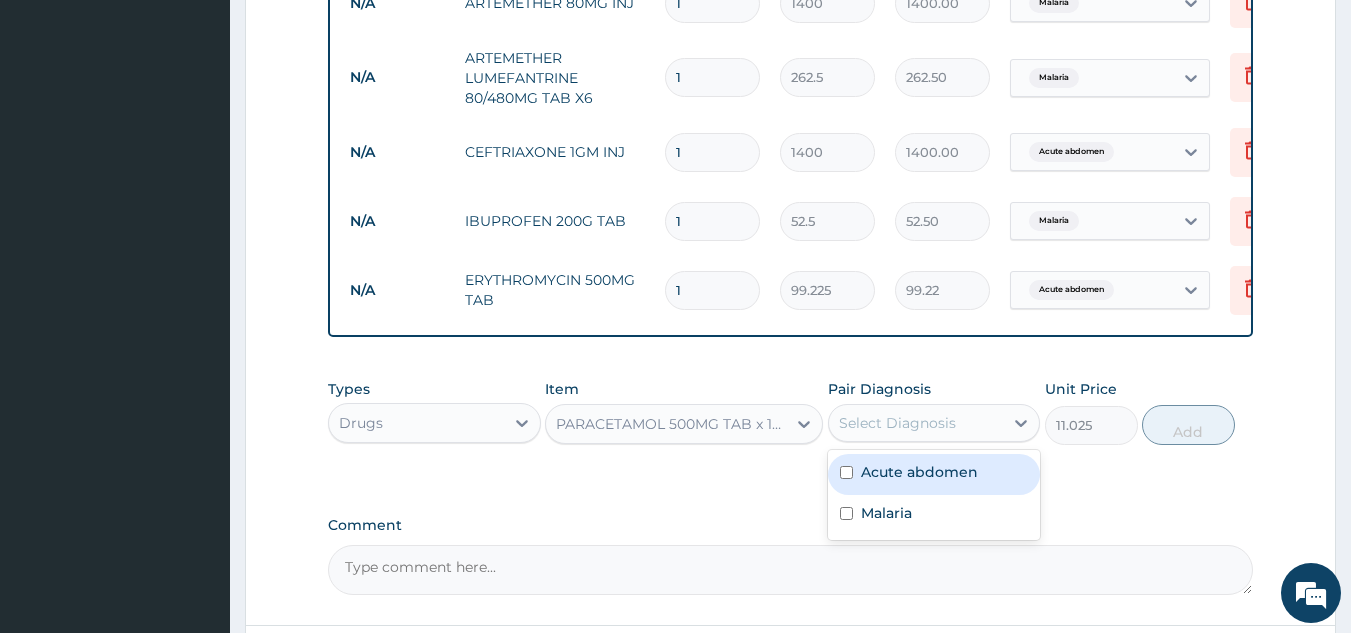 click on "Select Diagnosis" at bounding box center (897, 423) 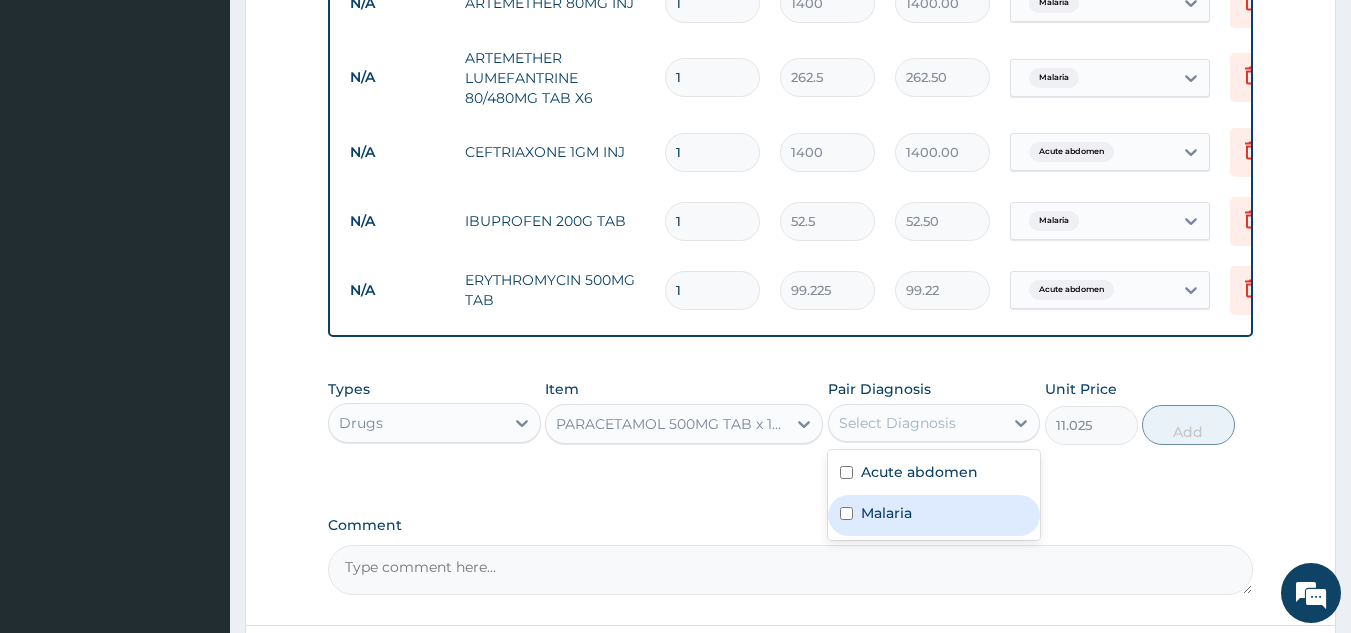 click on "Malaria" at bounding box center (886, 513) 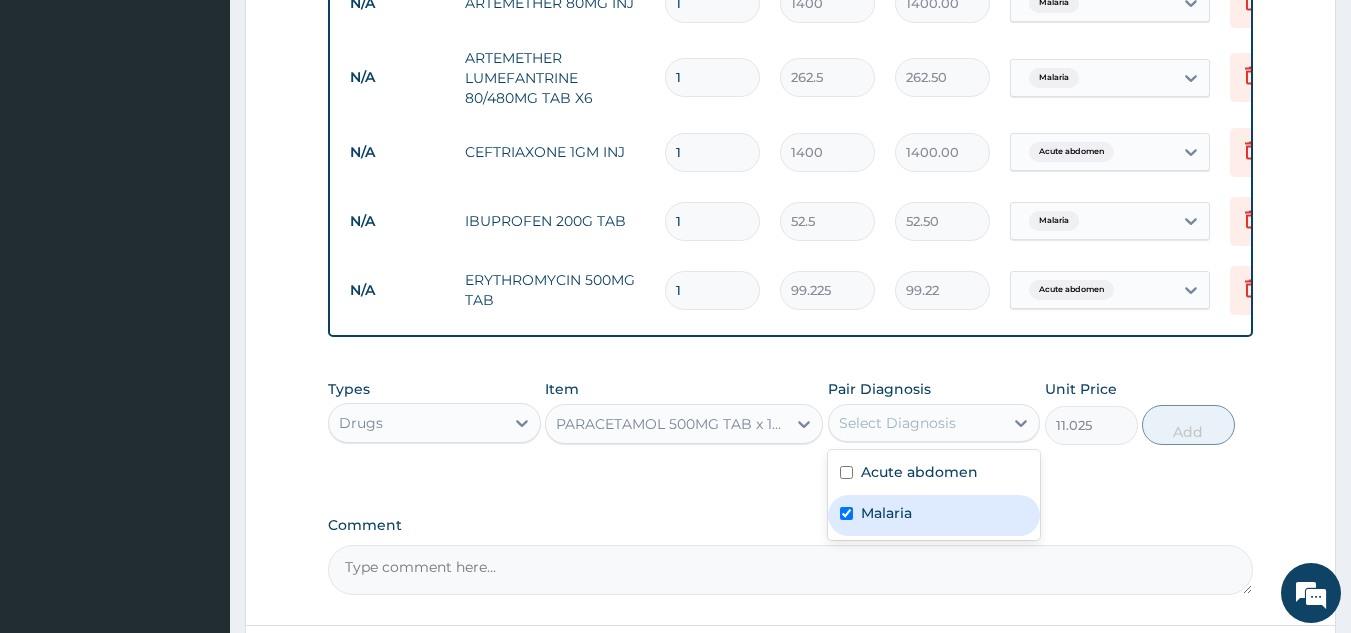 checkbox on "true" 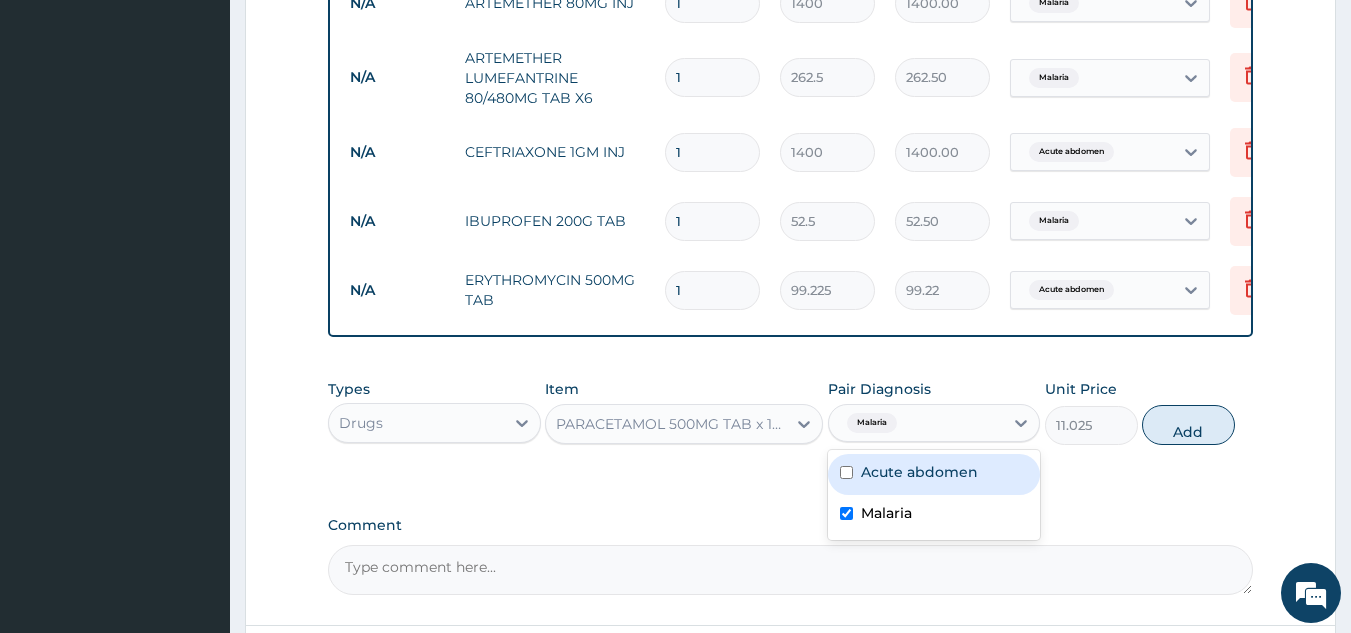 click on "Acute abdomen" at bounding box center (919, 472) 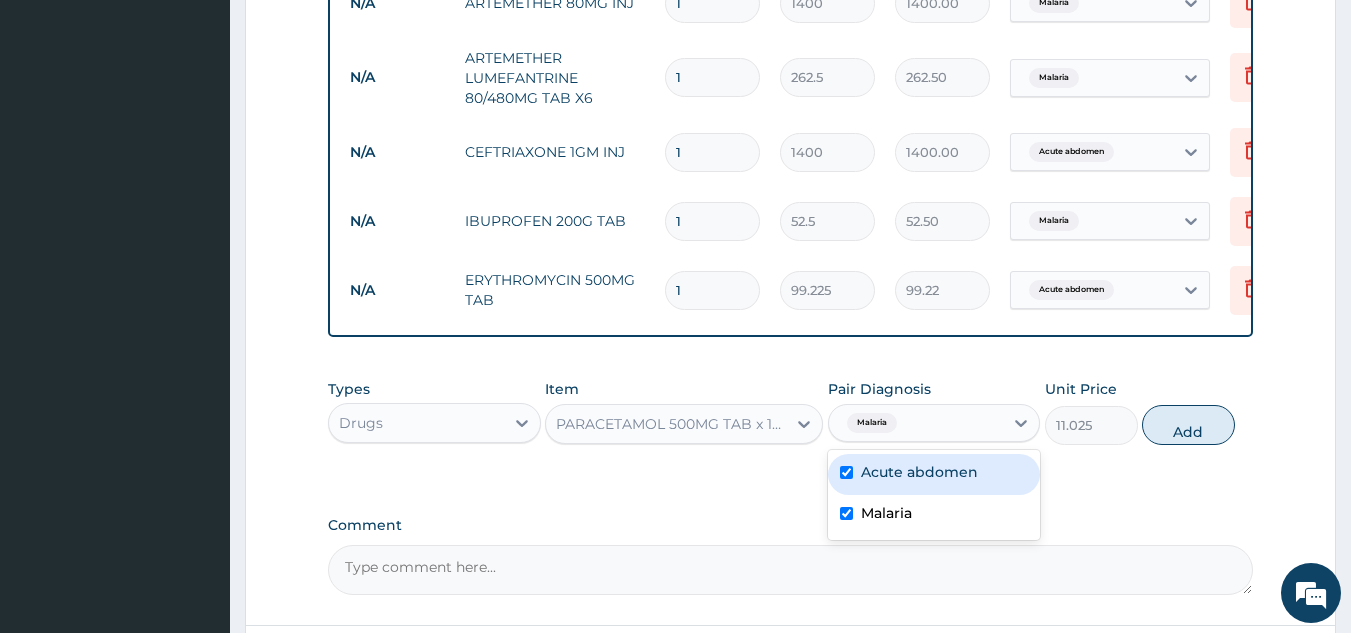 checkbox on "true" 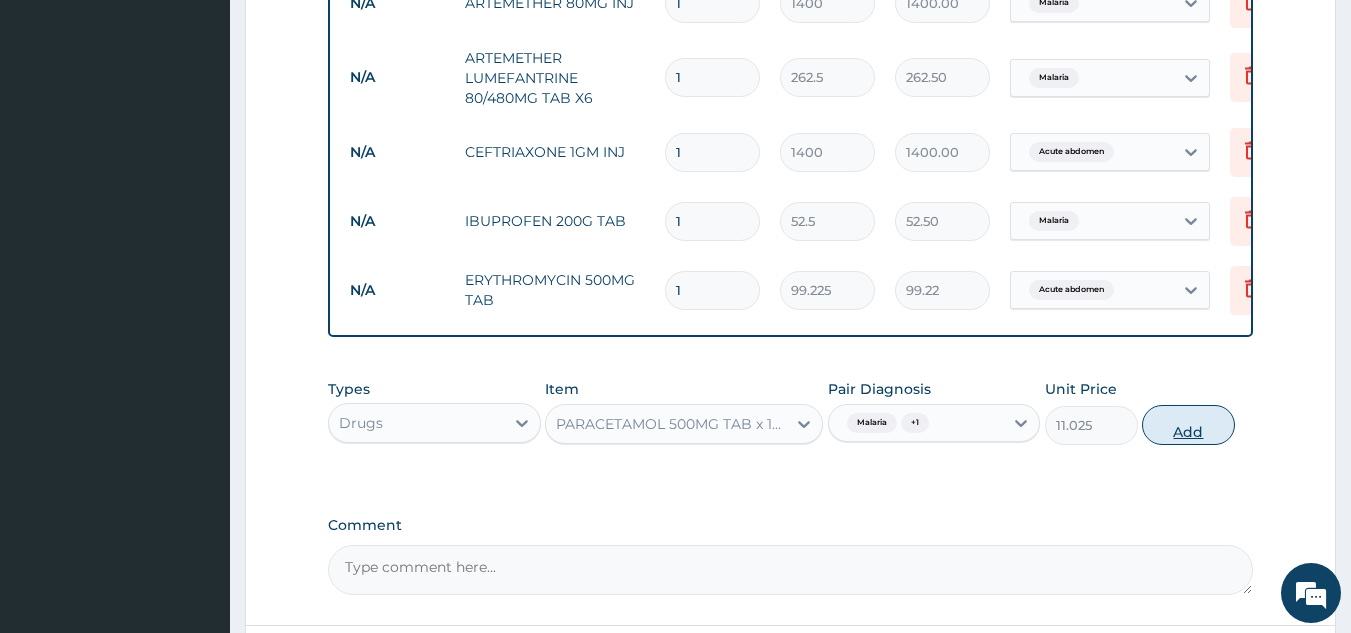 click on "Add" at bounding box center (1188, 425) 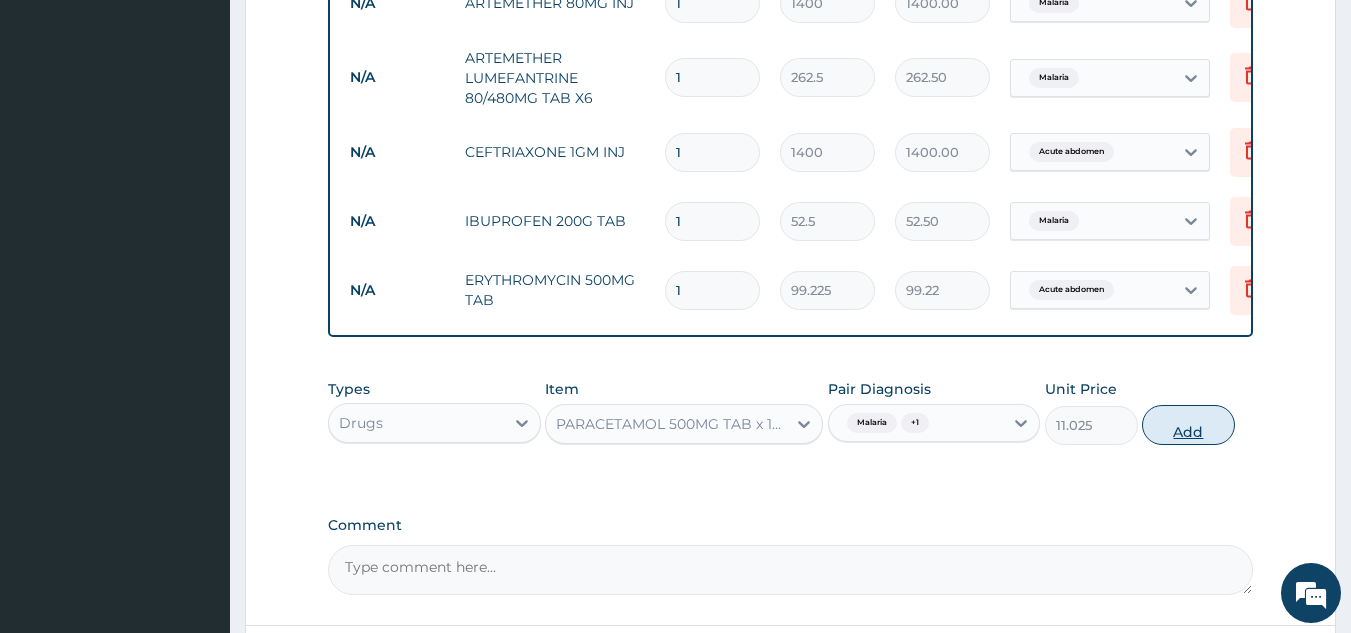 type on "0" 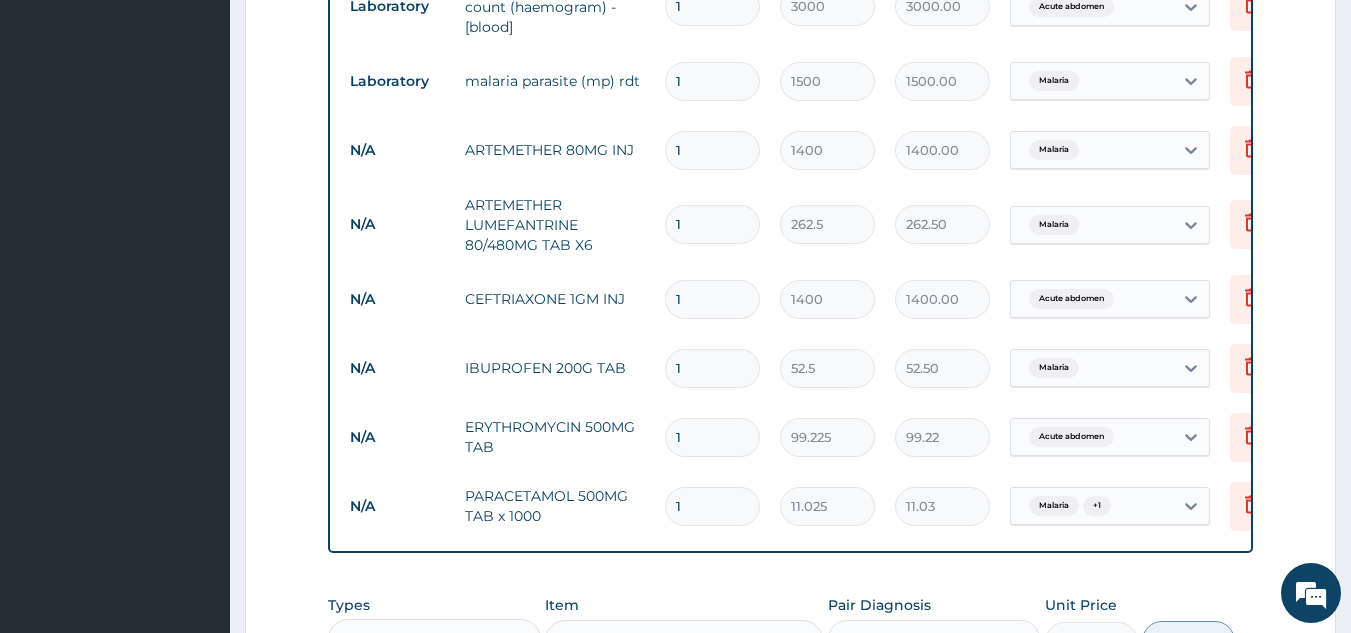 scroll, scrollTop: 899, scrollLeft: 0, axis: vertical 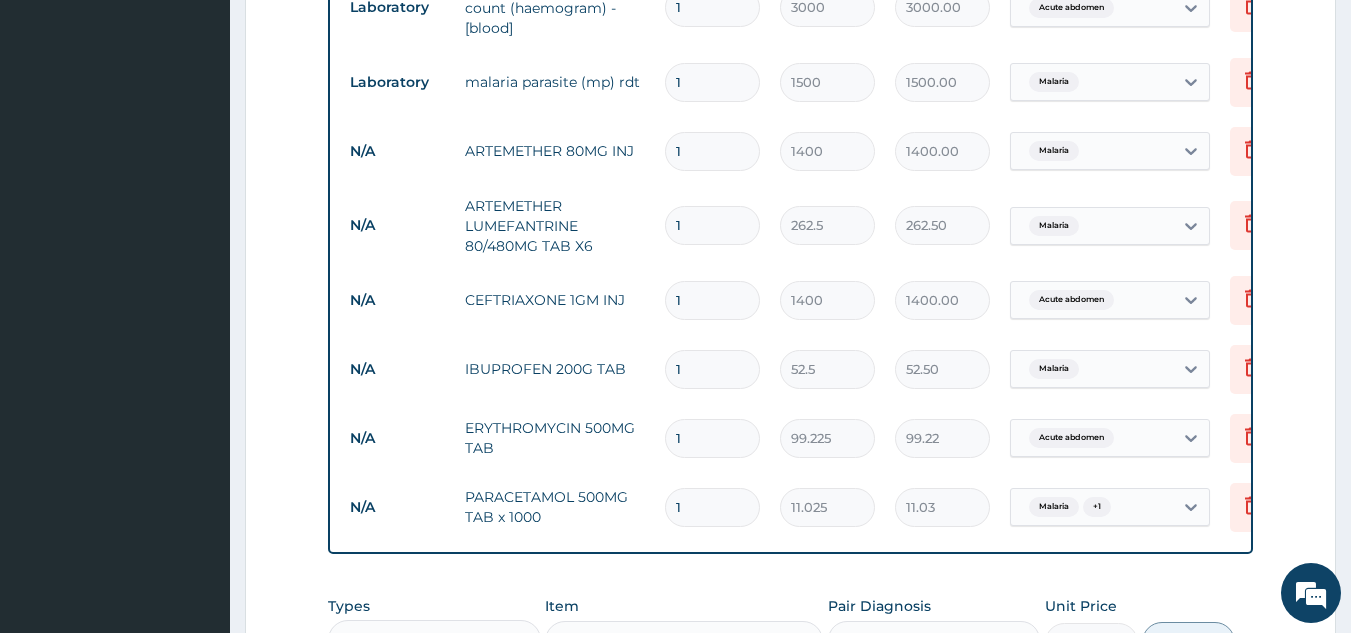click on "1" at bounding box center [712, 151] 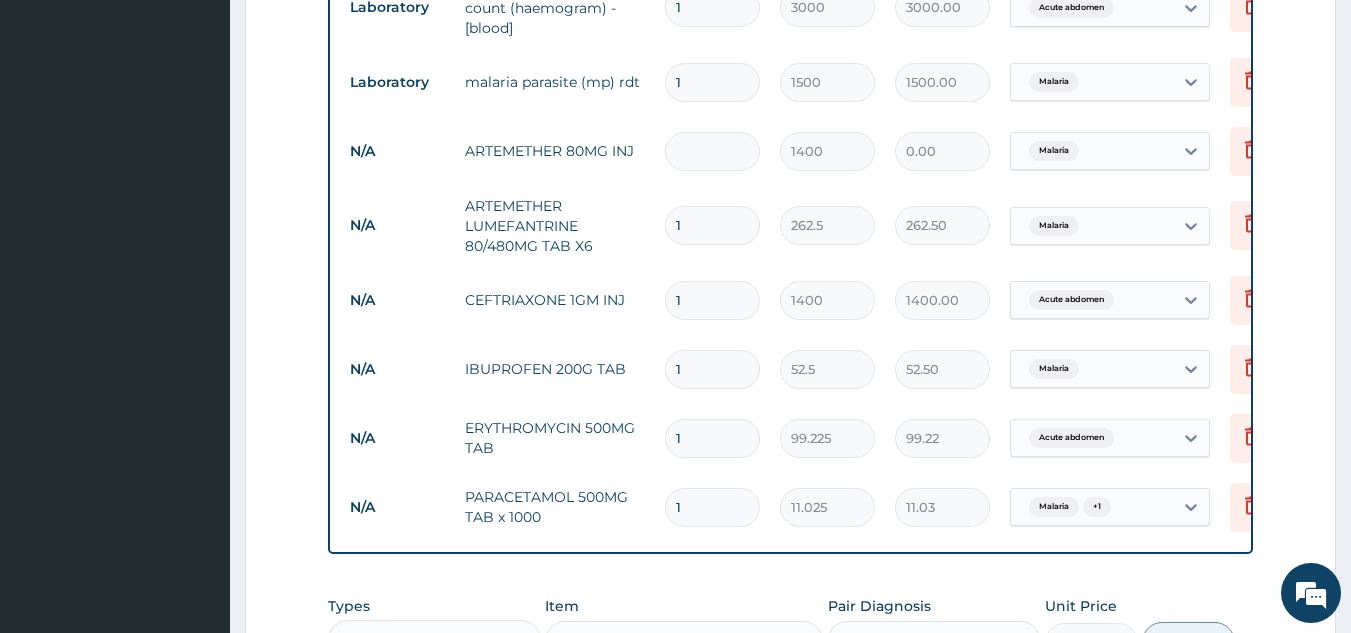 type on "6" 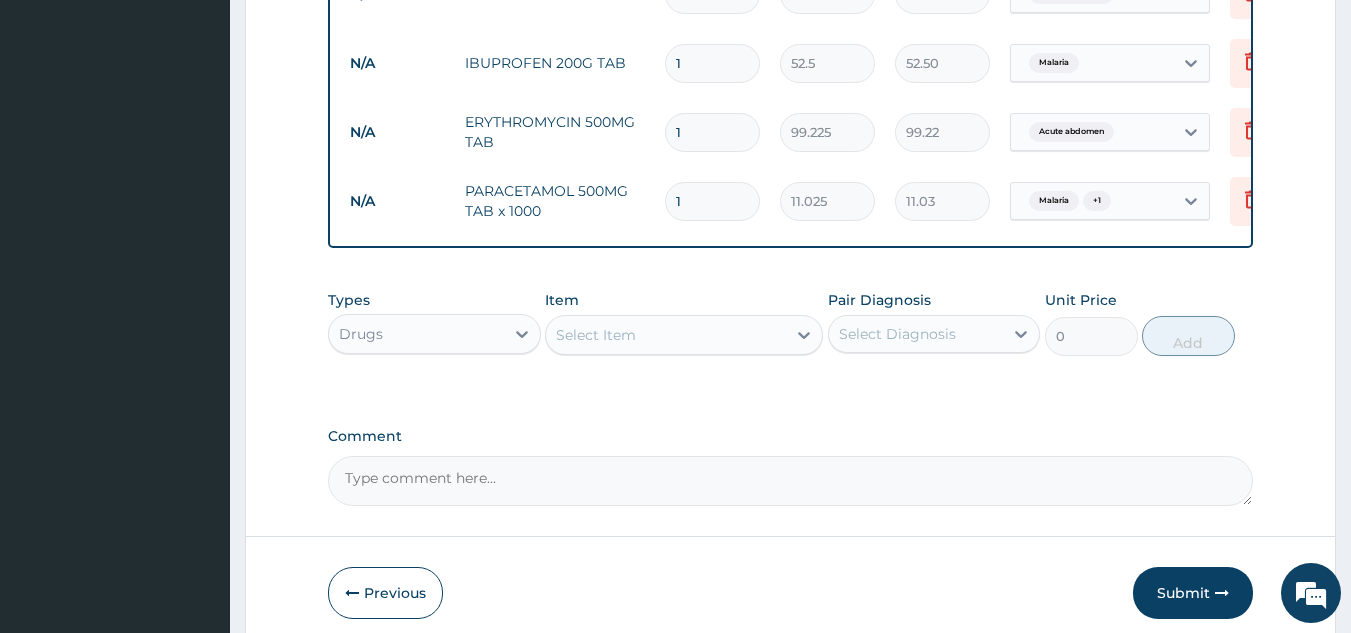 scroll, scrollTop: 1303, scrollLeft: 0, axis: vertical 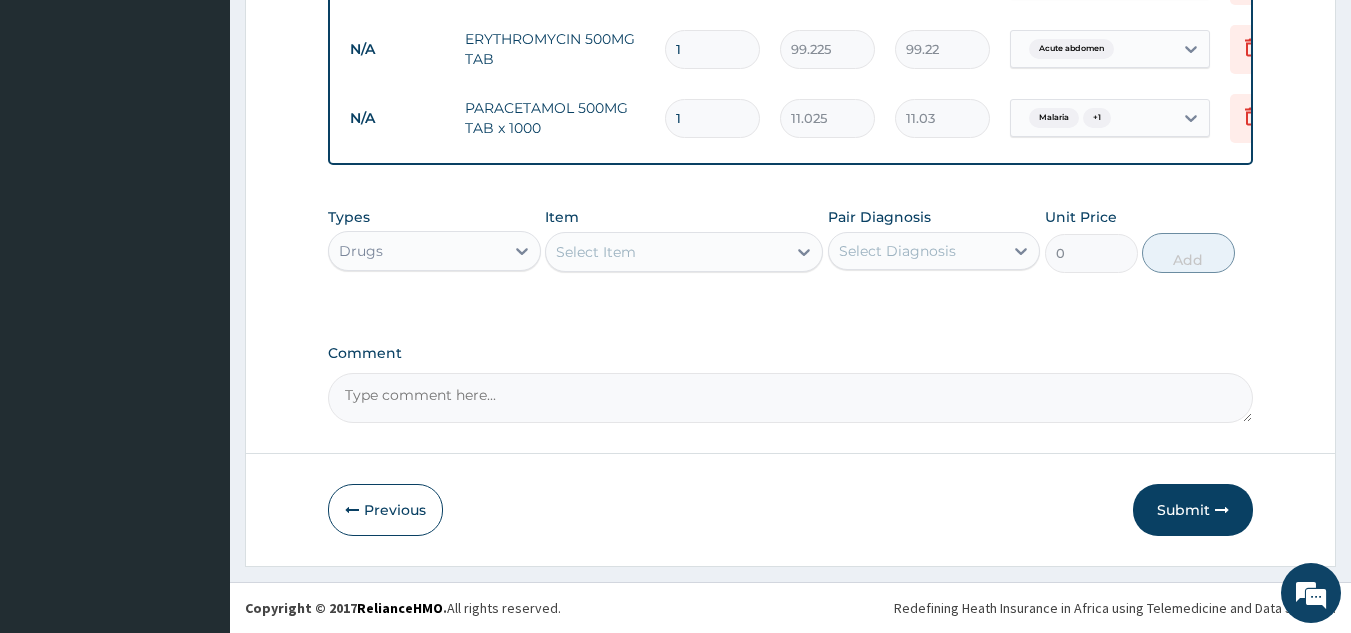 type on "6" 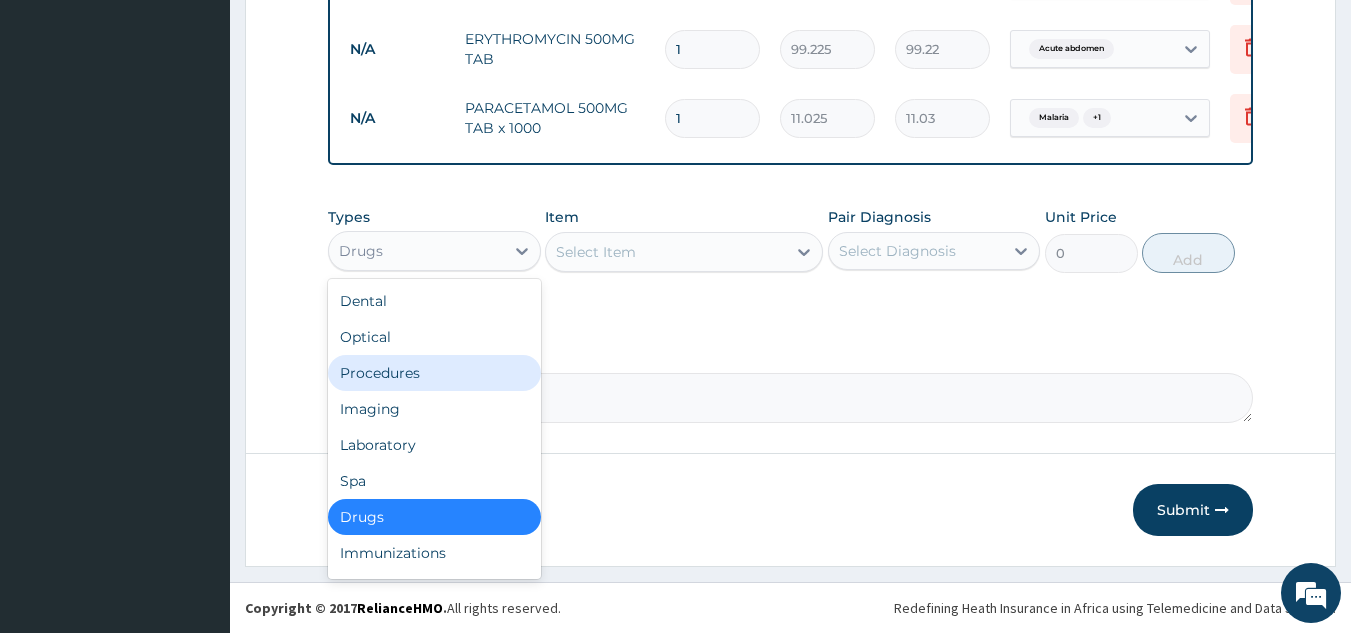 click on "Procedures" at bounding box center [434, 373] 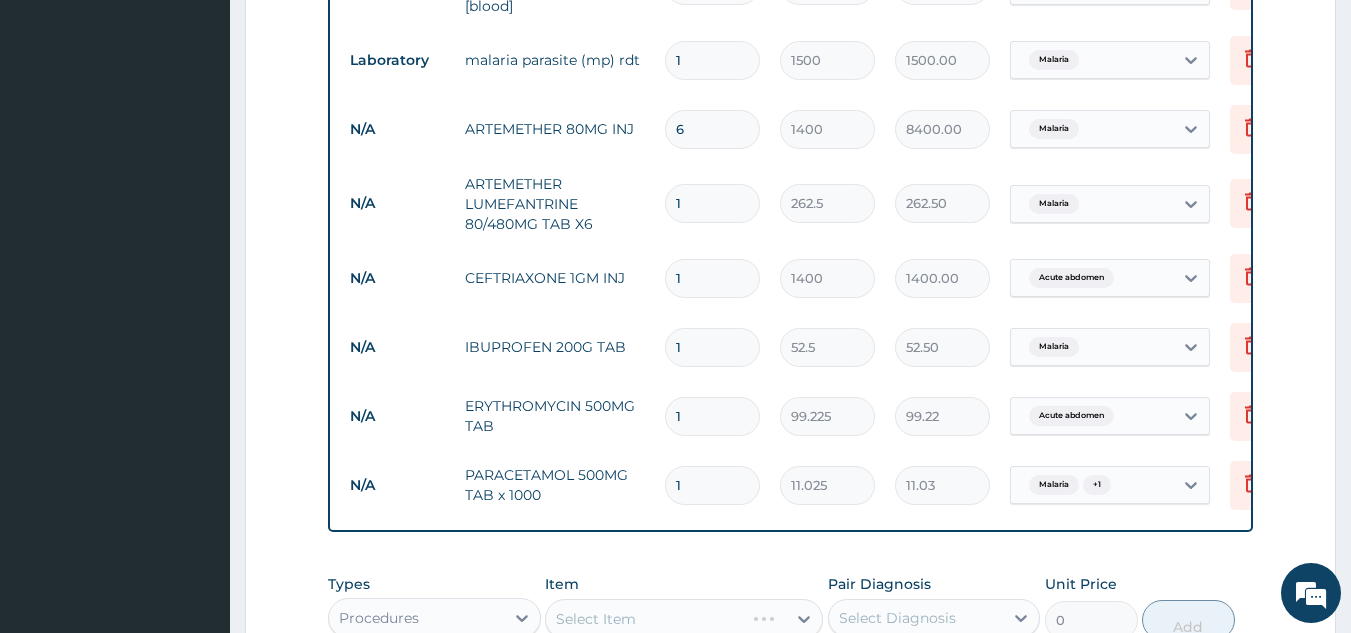 scroll, scrollTop: 911, scrollLeft: 0, axis: vertical 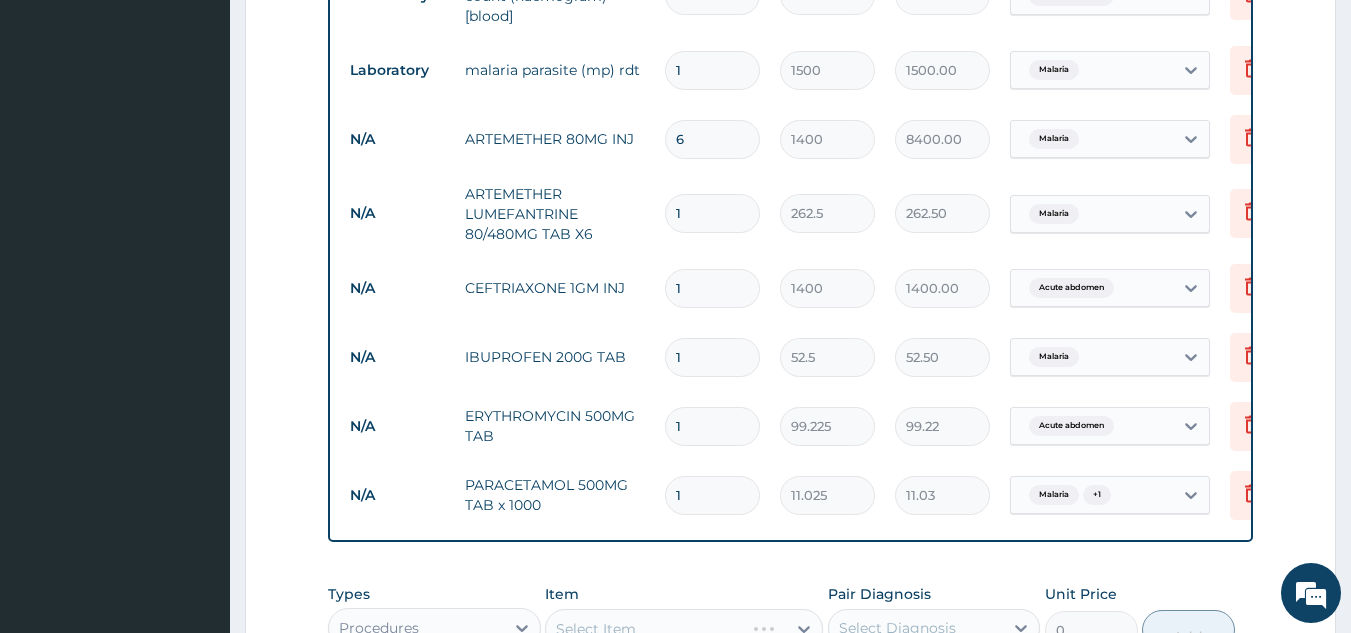 click on "1" at bounding box center [712, 213] 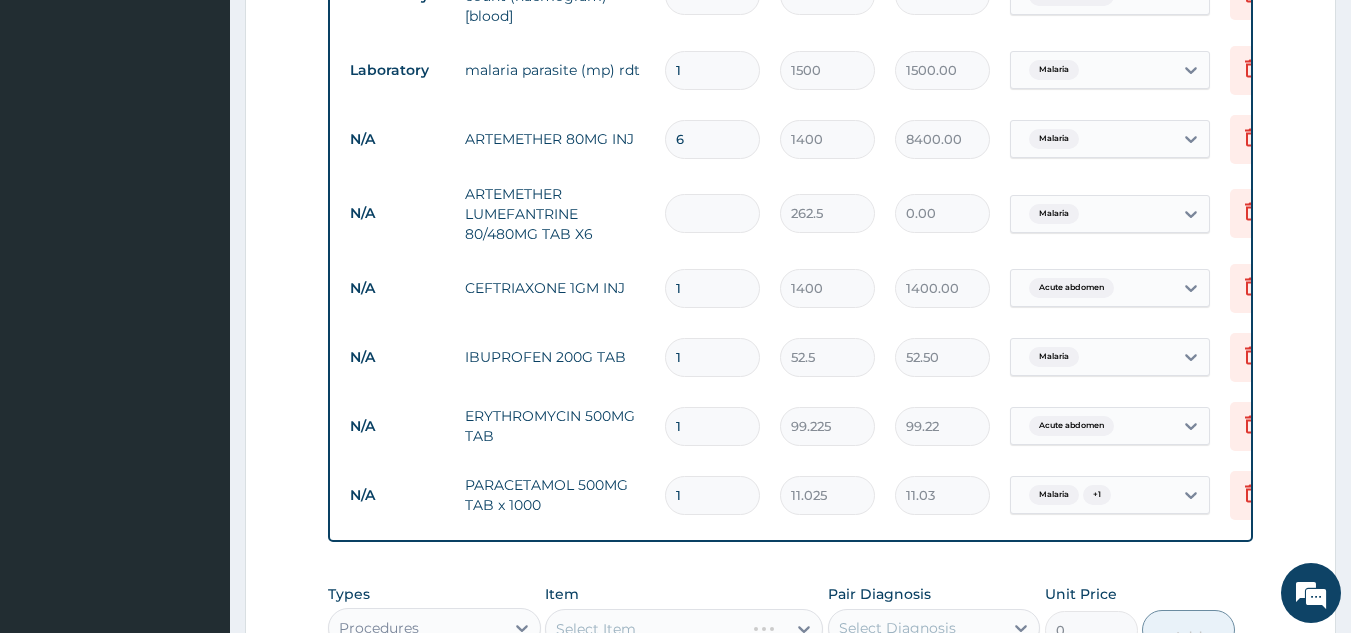 type on "6" 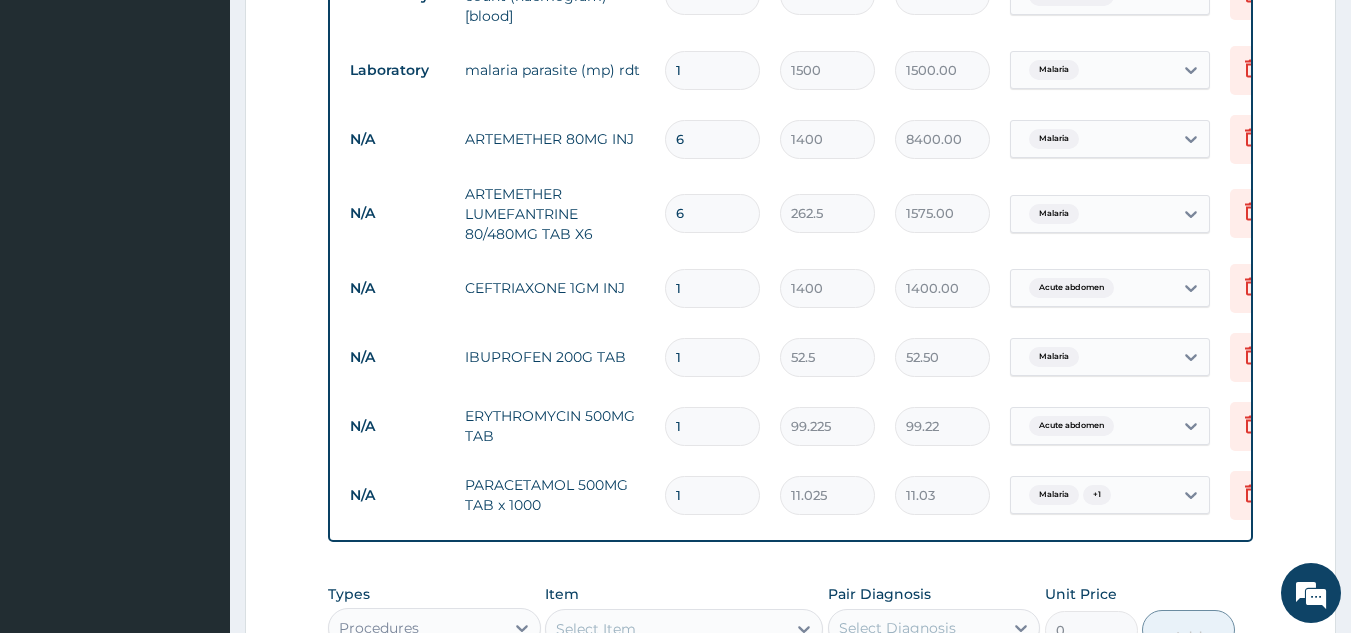 type on "6" 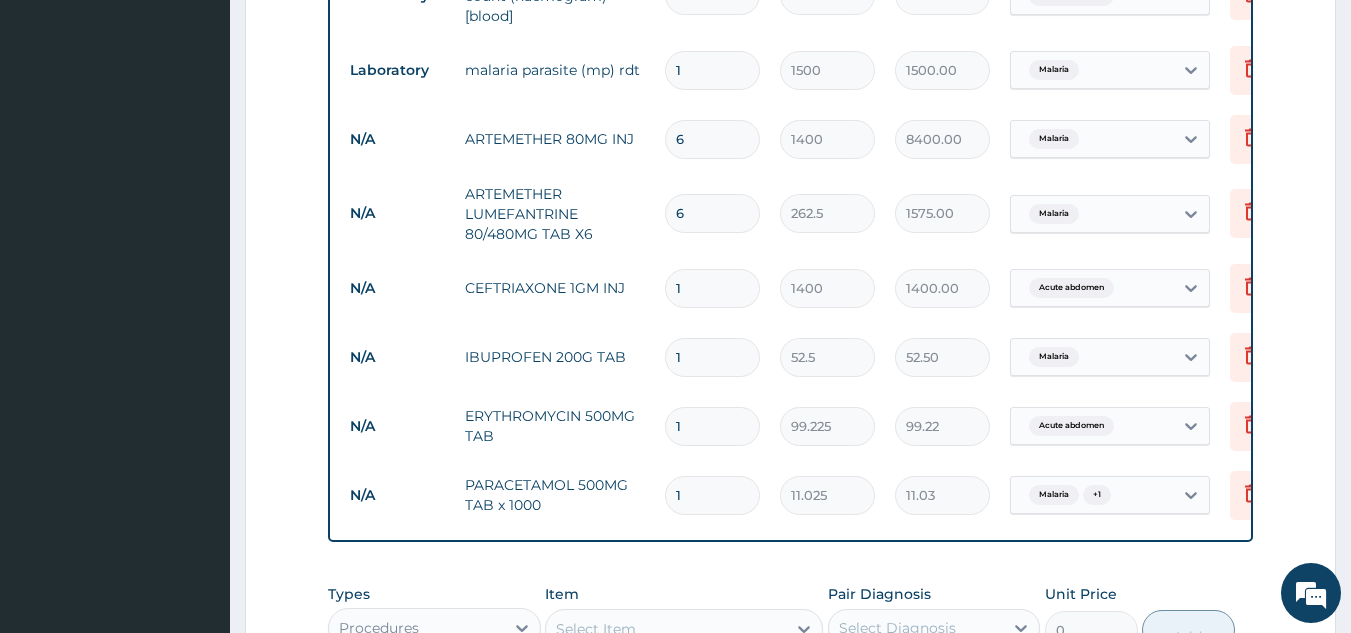 click on "1" at bounding box center (712, 288) 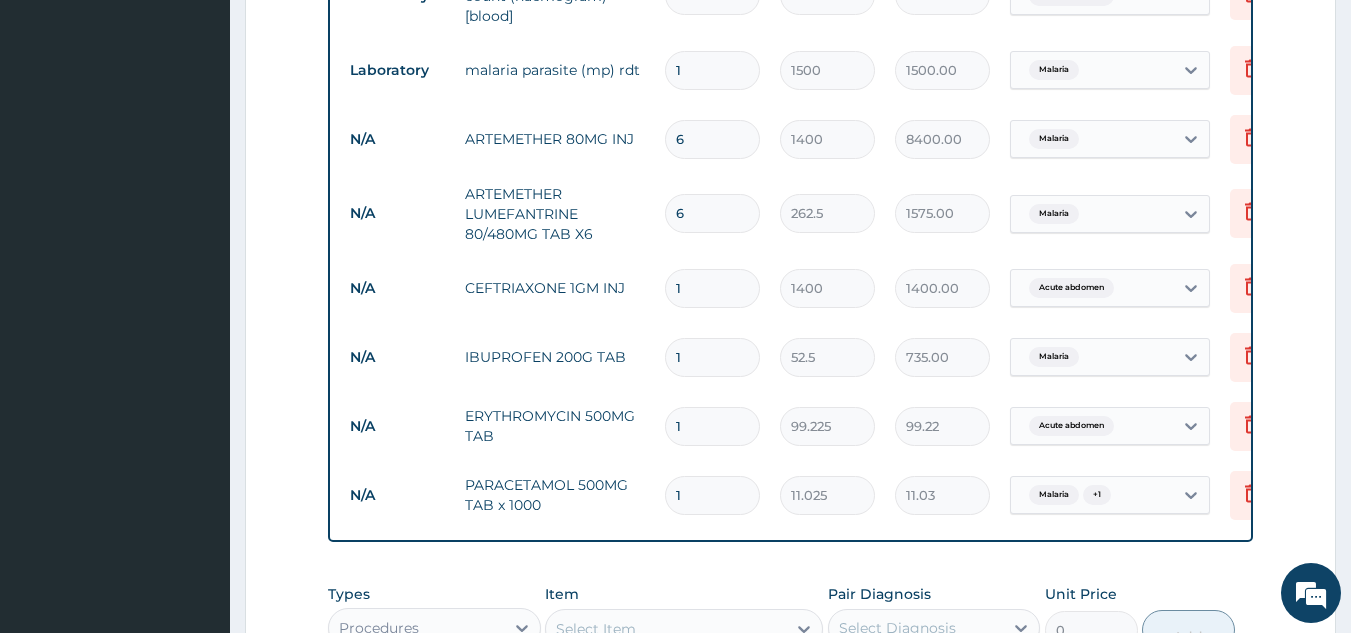 type on "14" 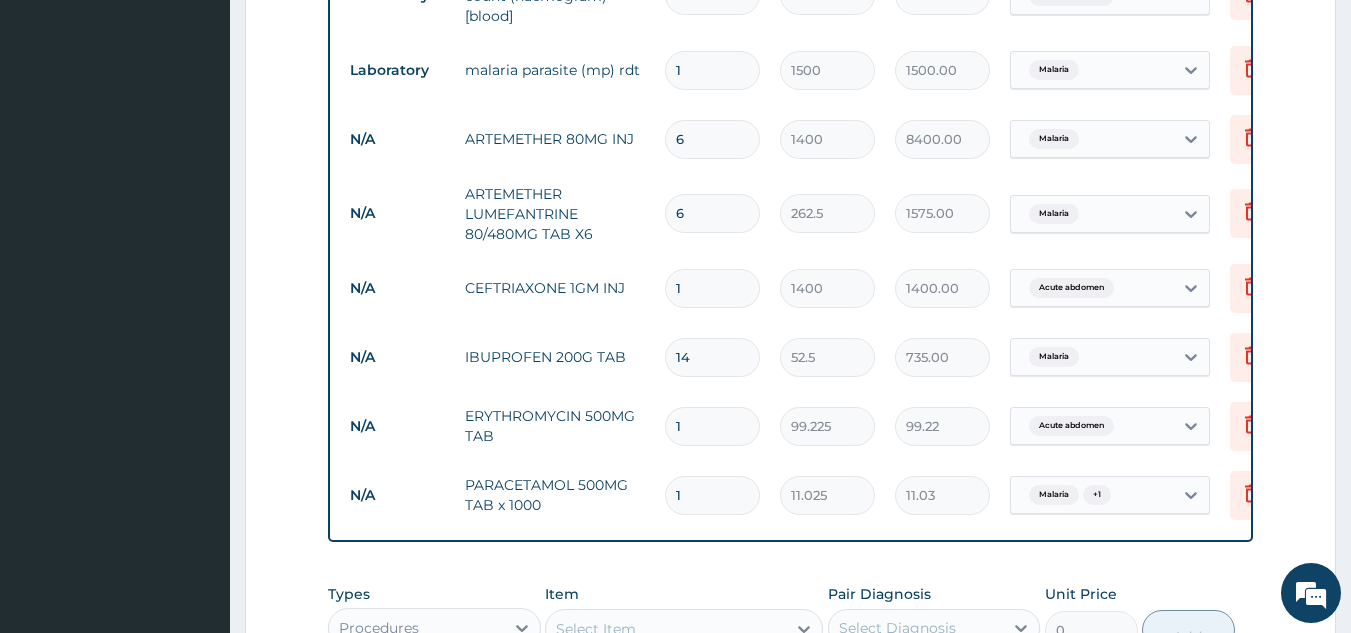 type on "735.00" 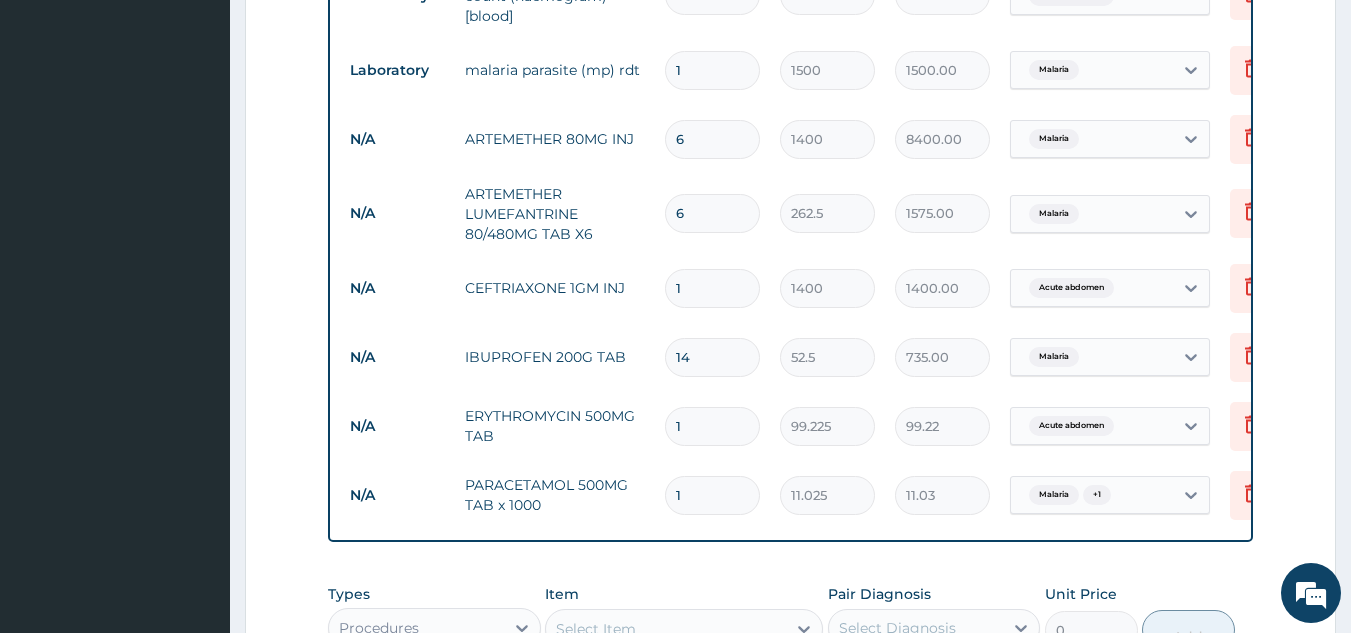 type on "14" 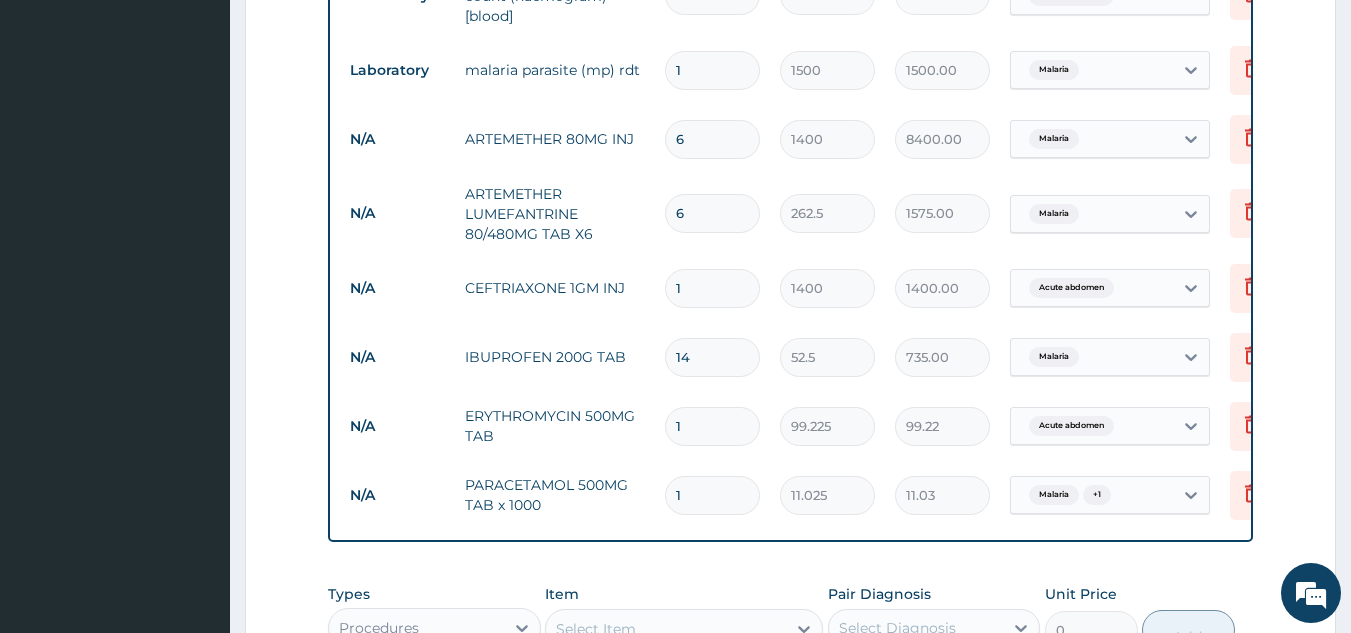 click on "1" at bounding box center (712, 426) 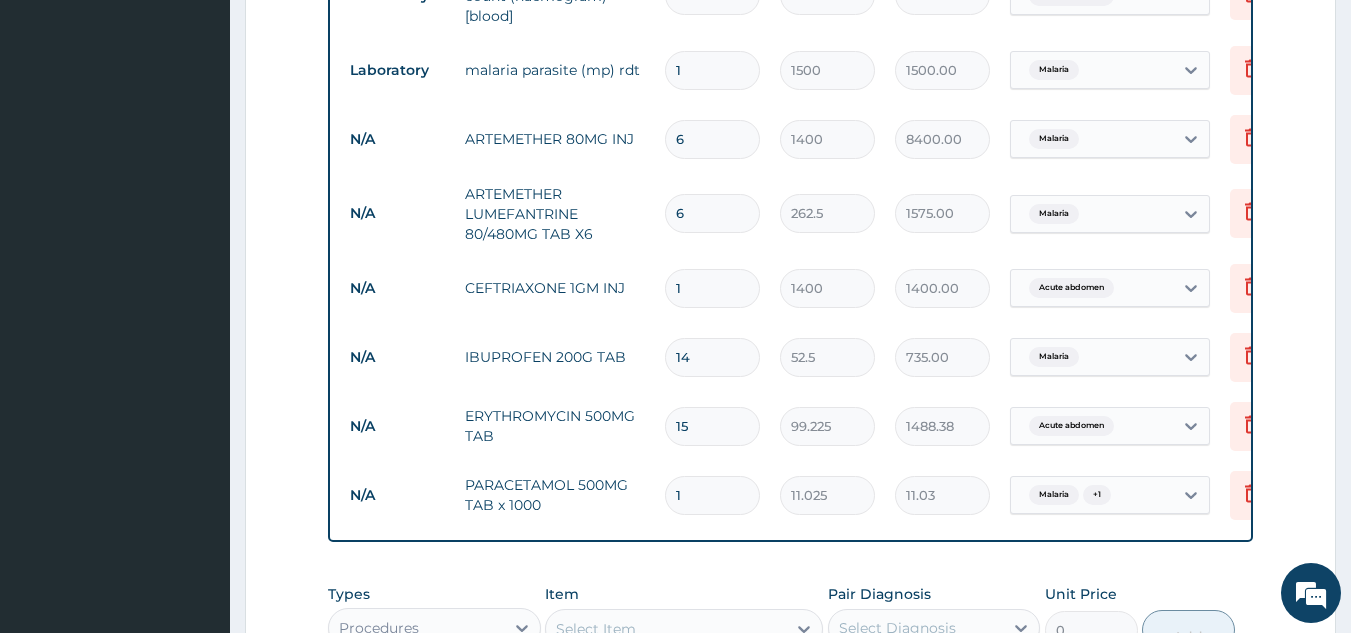 type on "15" 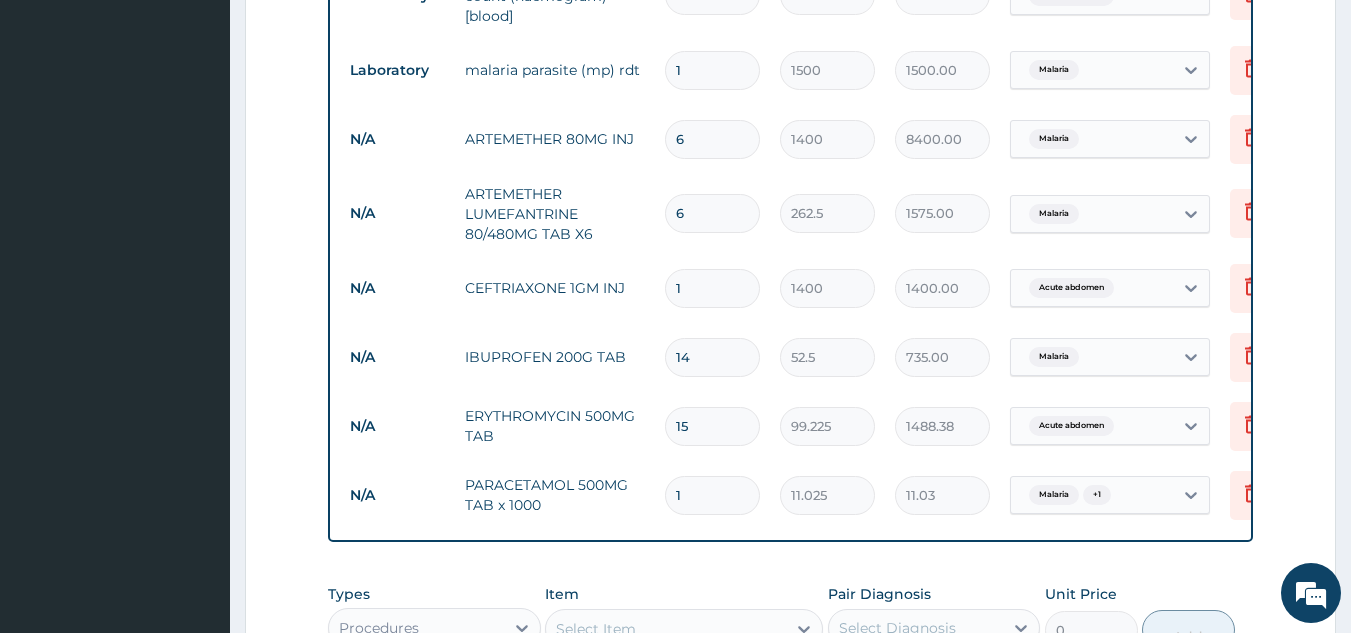 click on "1" at bounding box center [712, 495] 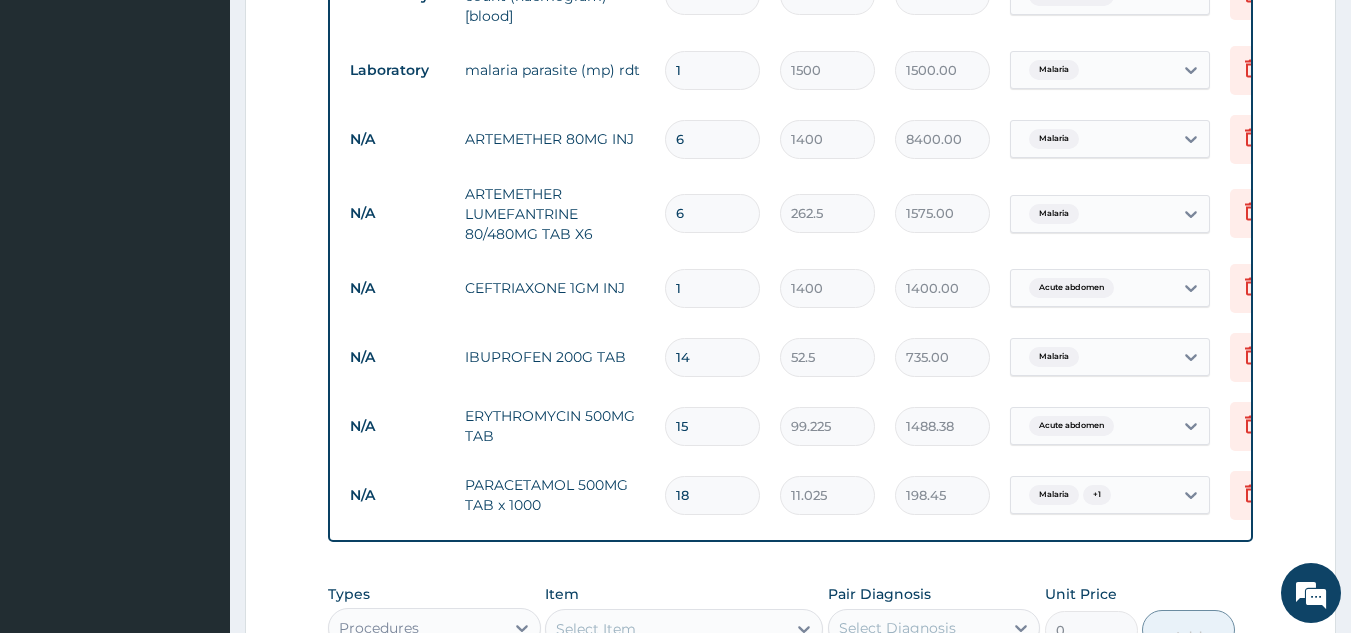 type on "18" 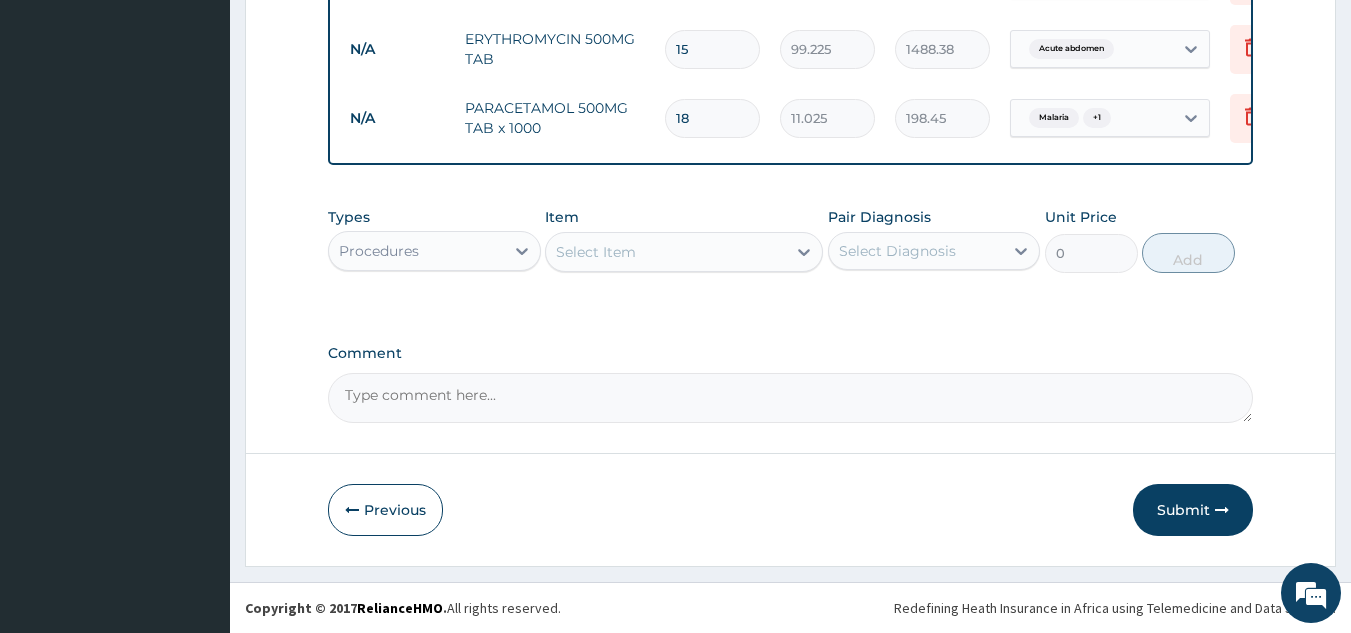 click on "Select Item" at bounding box center [666, 252] 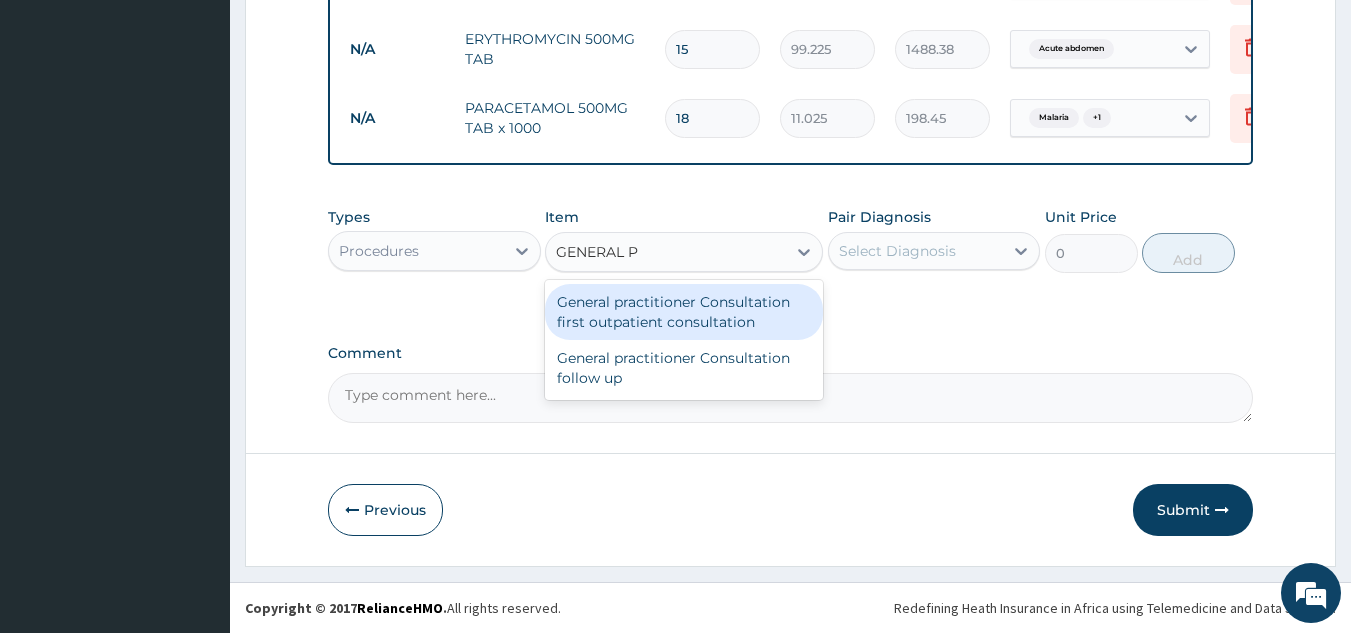 type on "GENERAL PR" 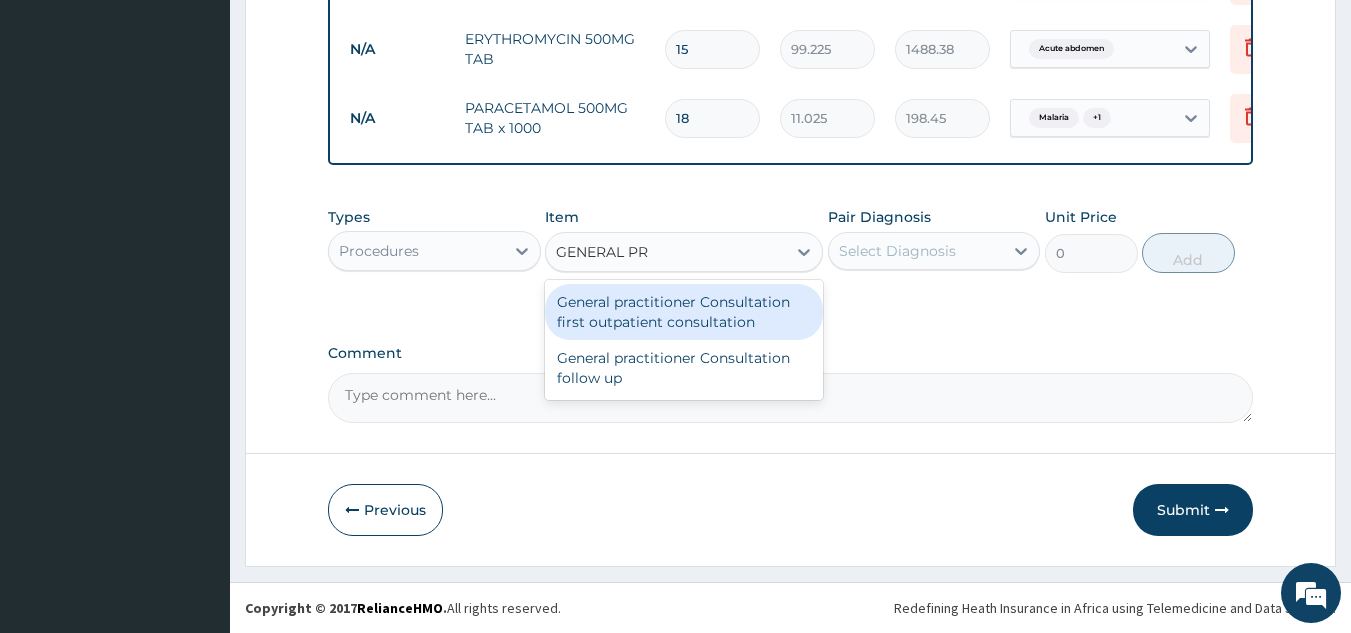 click on "General practitioner Consultation first outpatient consultation" at bounding box center [684, 312] 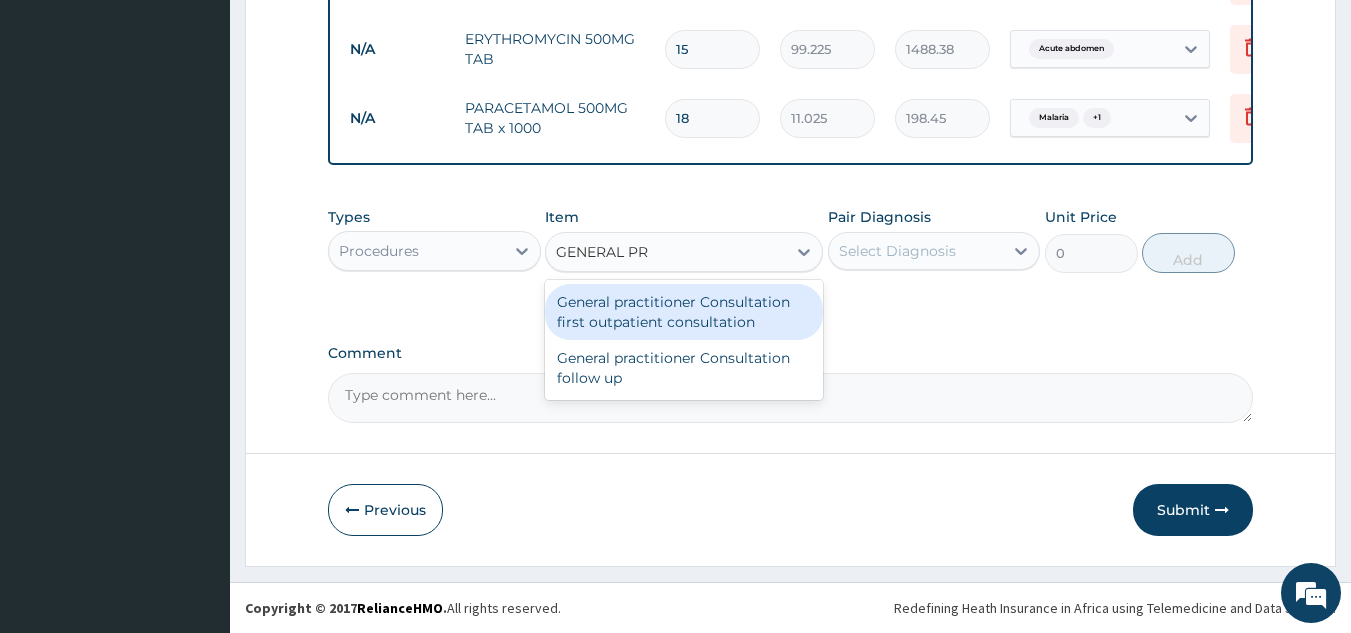 type 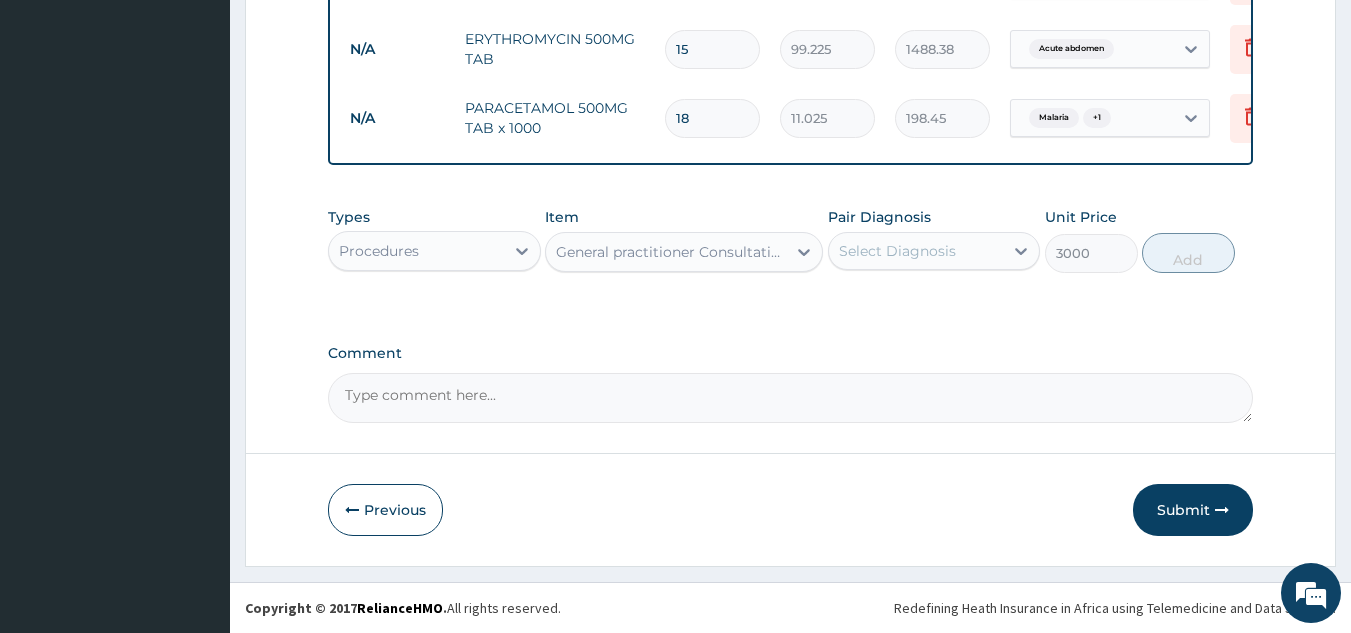 click on "Select Diagnosis" at bounding box center [916, 251] 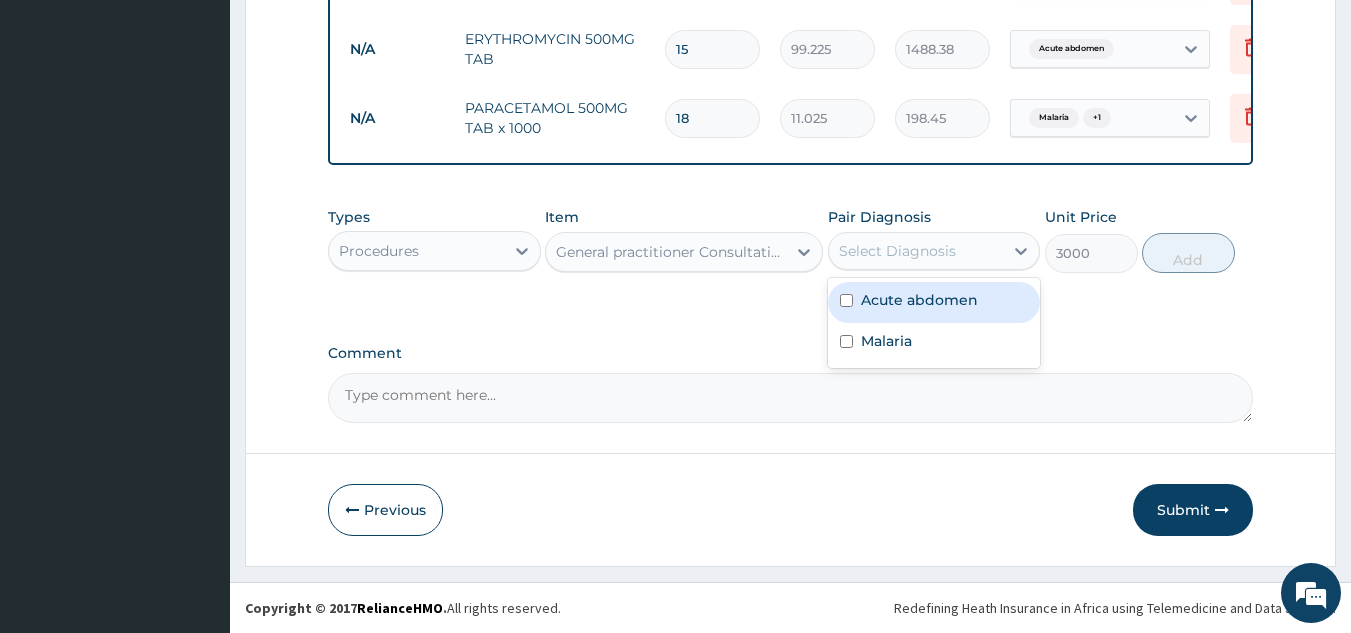 click on "Acute abdomen" at bounding box center (919, 300) 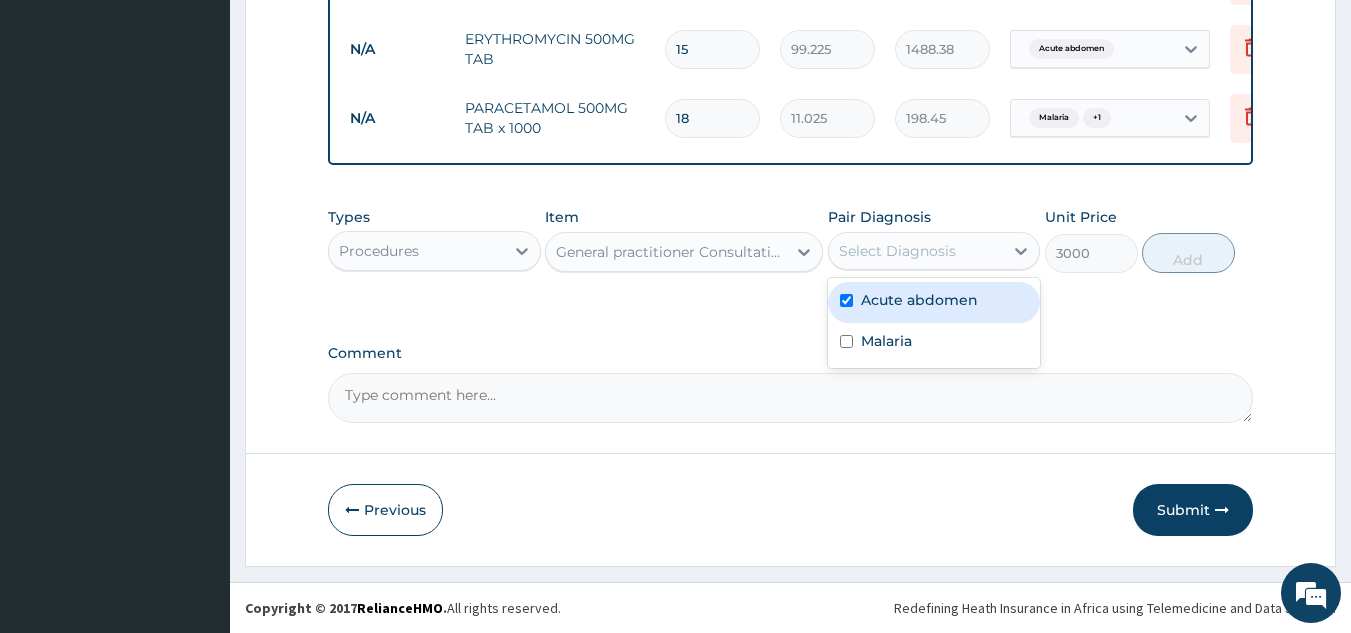 checkbox on "true" 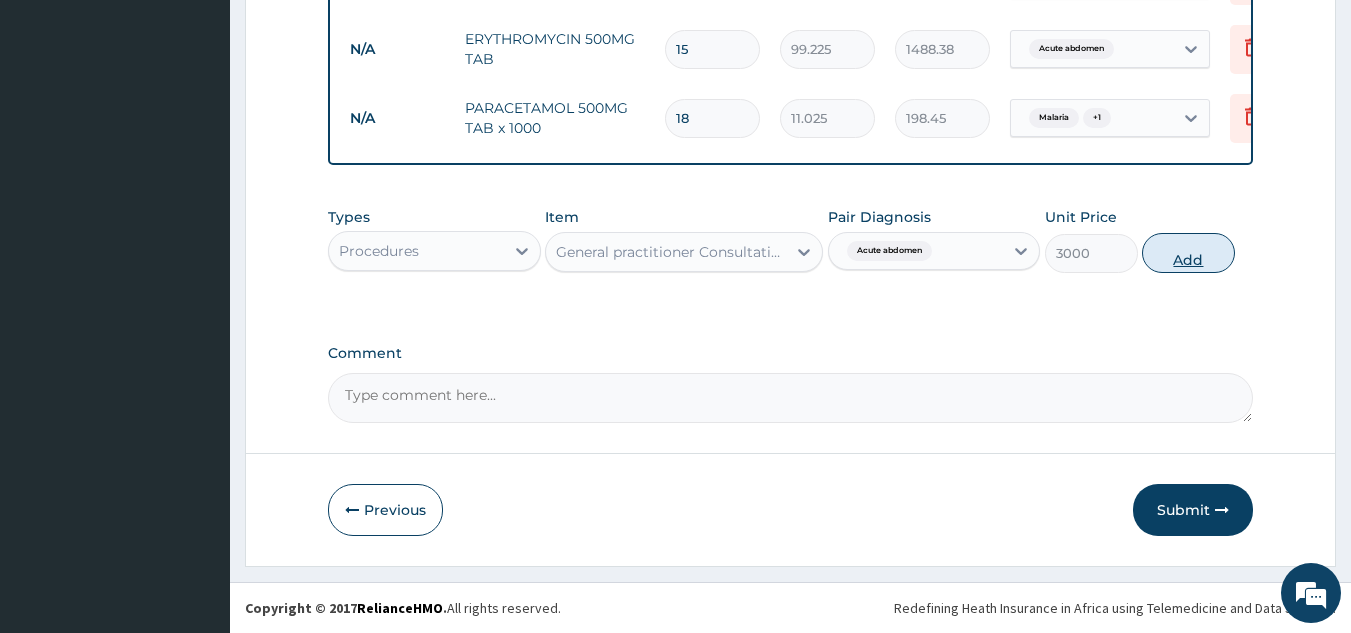 click on "Add" at bounding box center (1188, 253) 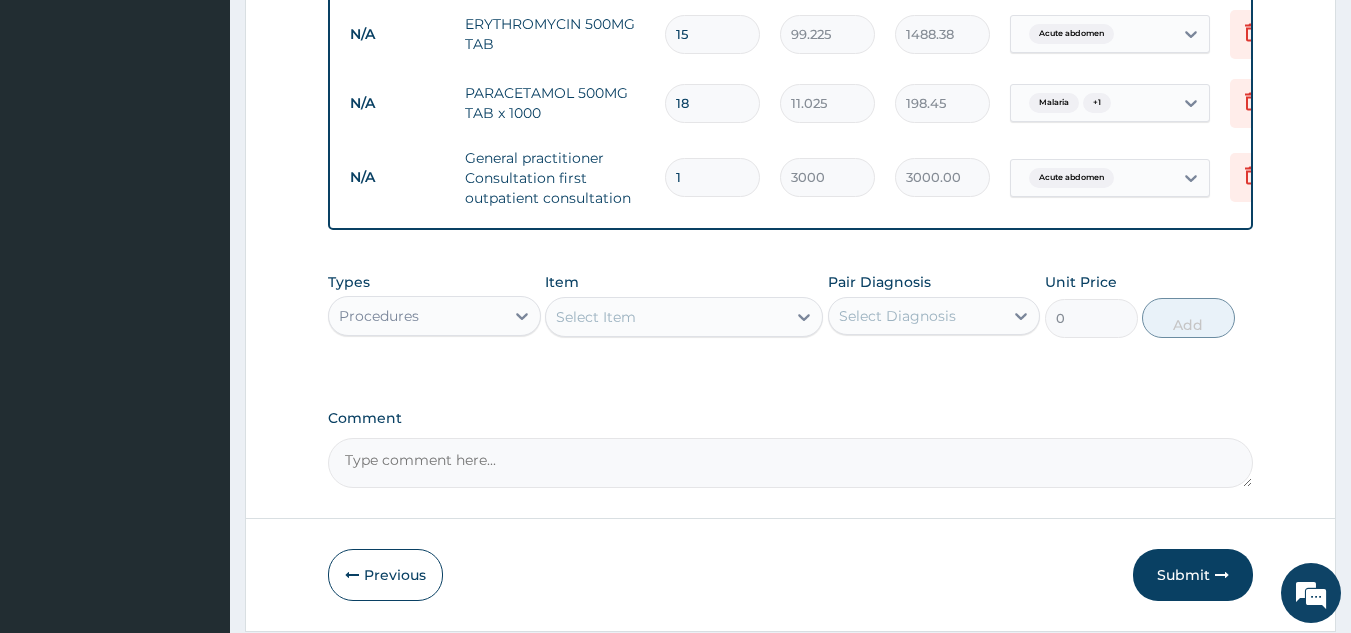 scroll, scrollTop: 1383, scrollLeft: 0, axis: vertical 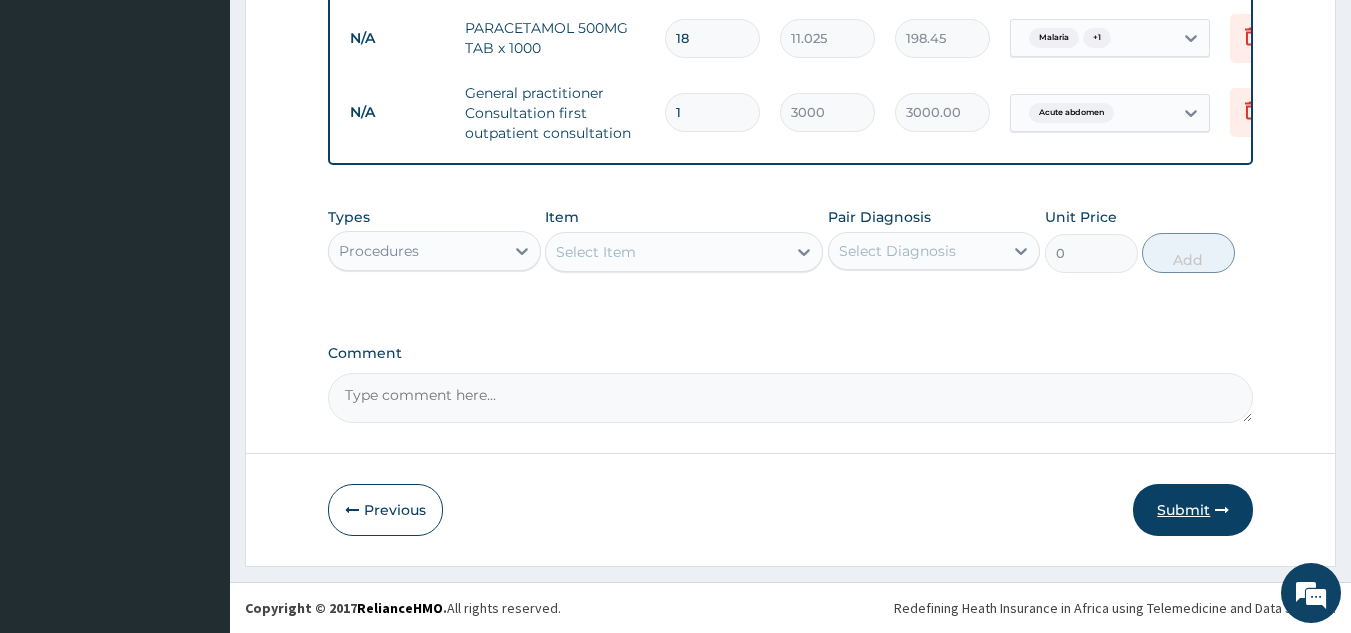 click on "Submit" at bounding box center (1193, 510) 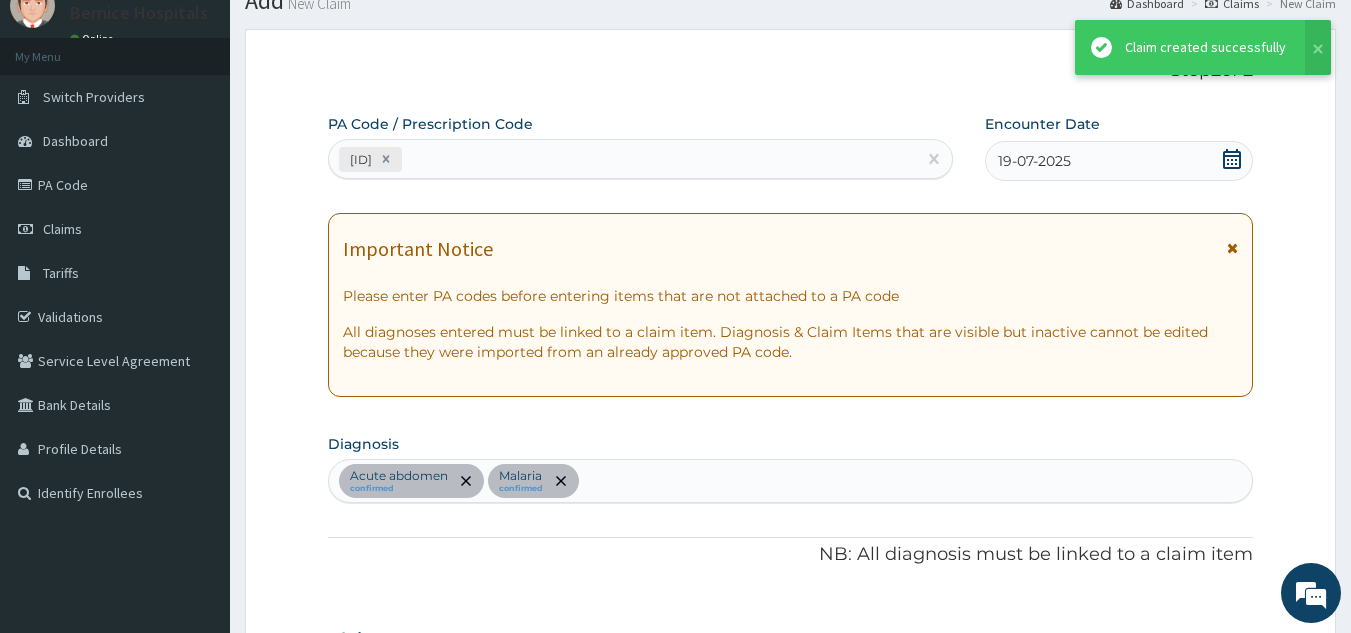 scroll, scrollTop: 1383, scrollLeft: 0, axis: vertical 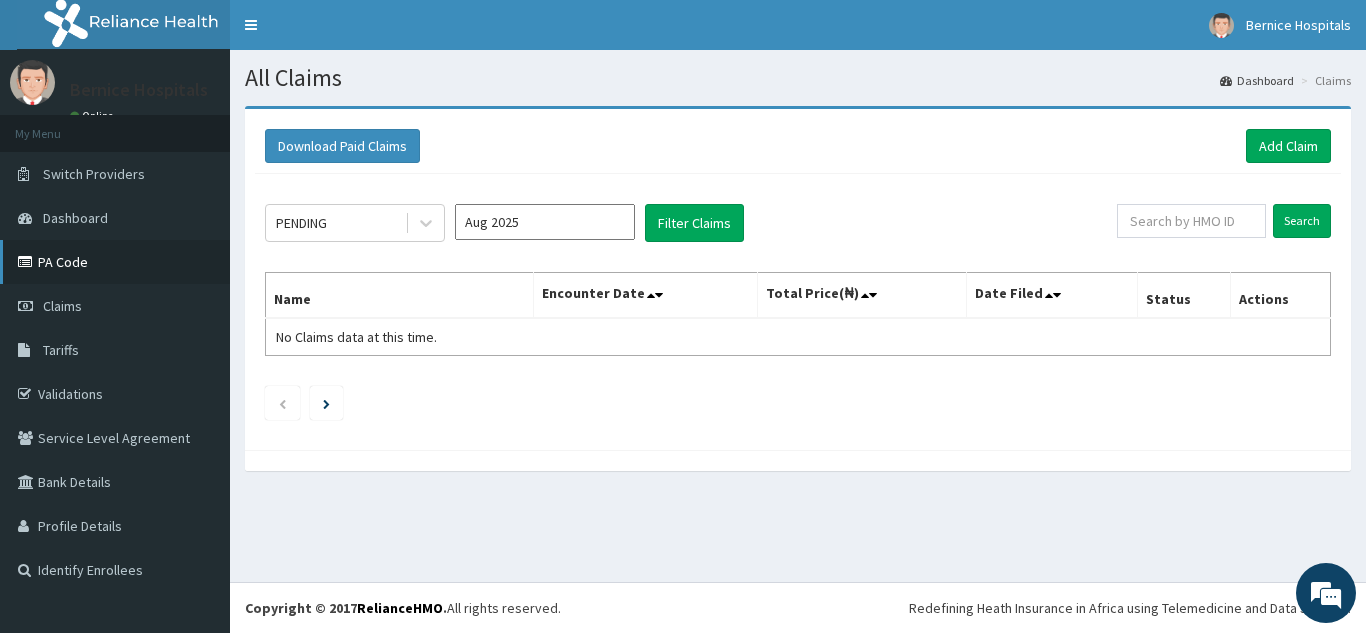 click on "PA Code" at bounding box center (115, 262) 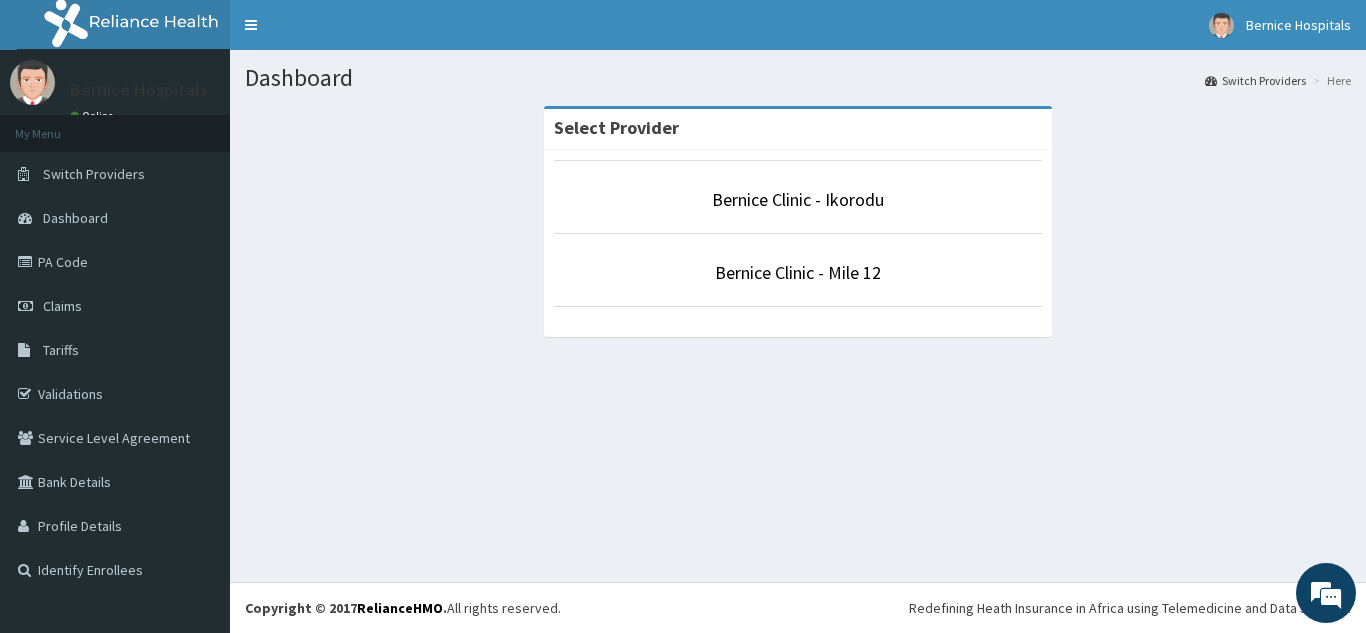 scroll, scrollTop: 0, scrollLeft: 0, axis: both 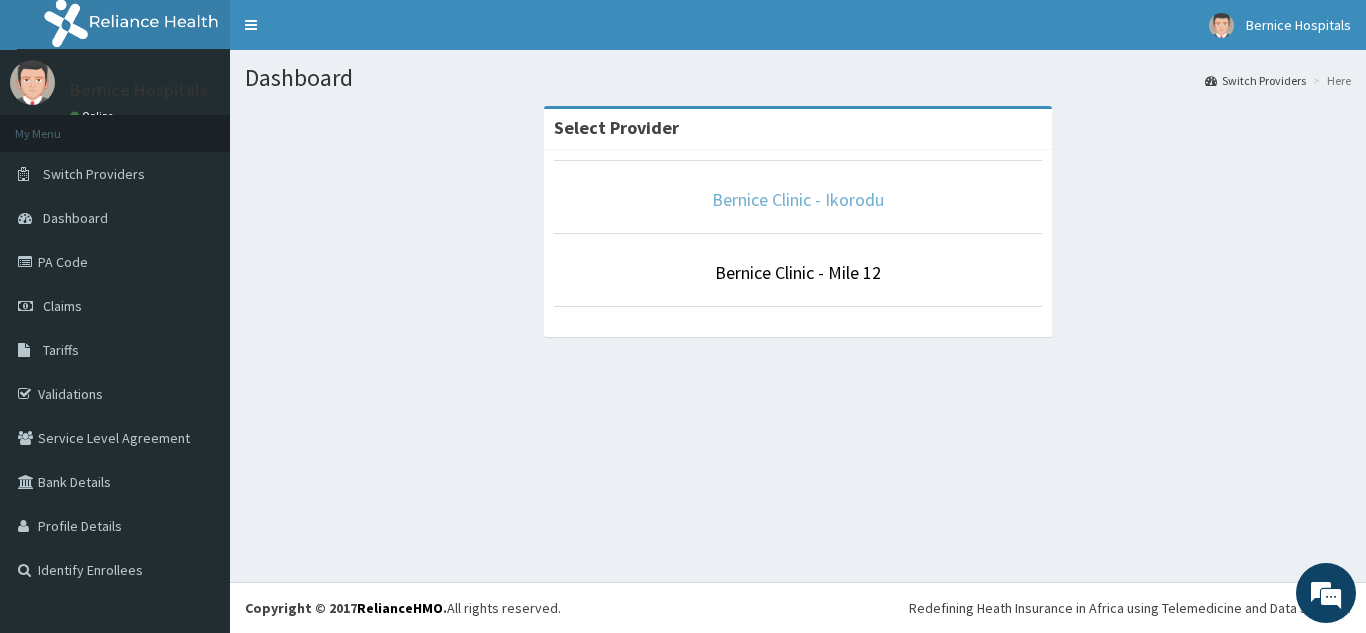 click on "Bernice Clinic - Ikorodu" at bounding box center [798, 199] 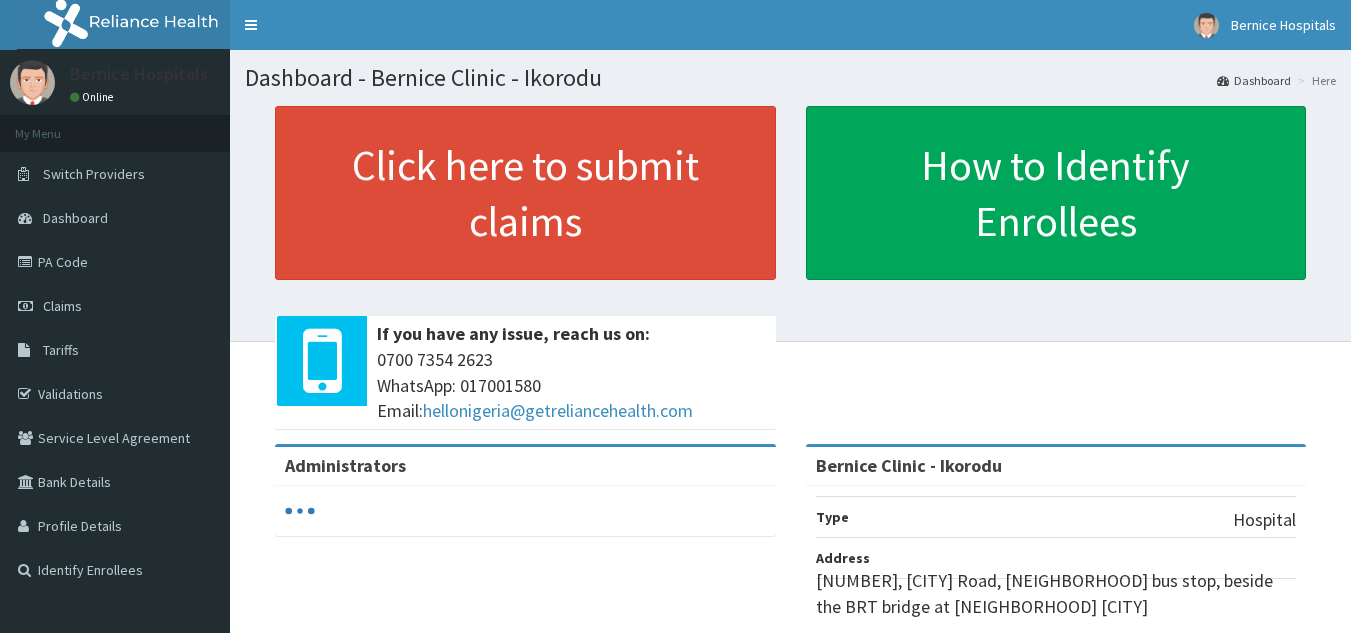 scroll, scrollTop: 0, scrollLeft: 0, axis: both 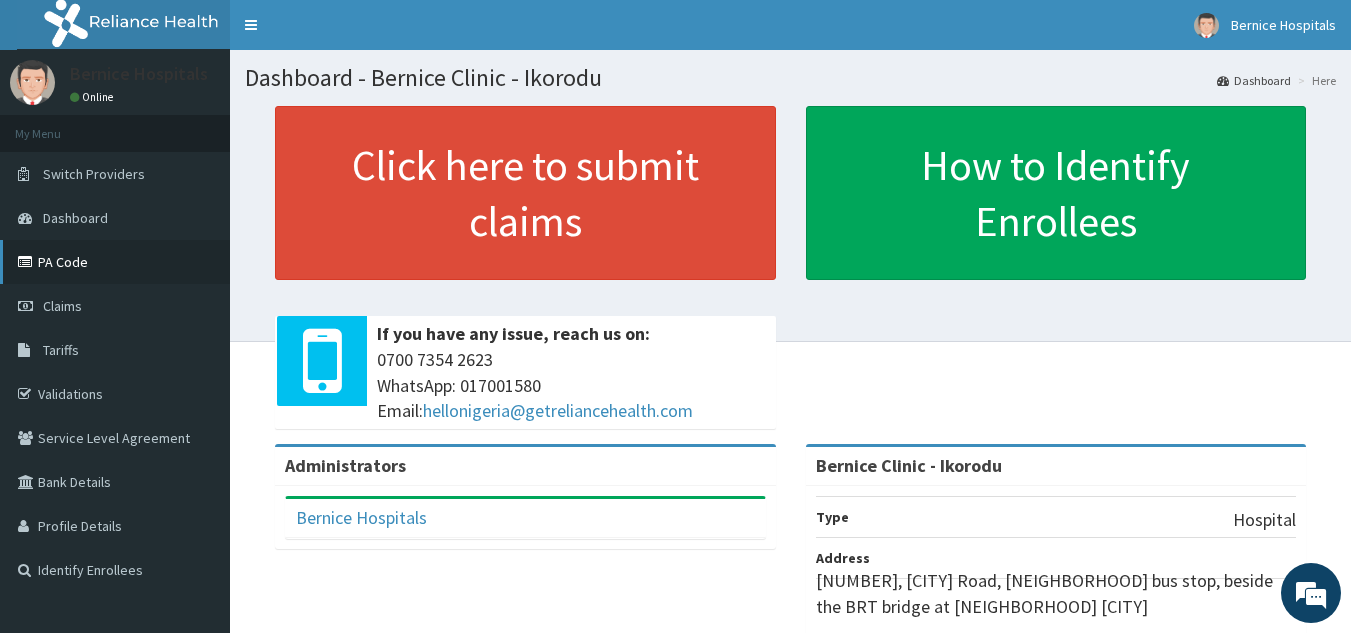 click on "PA Code" at bounding box center (115, 262) 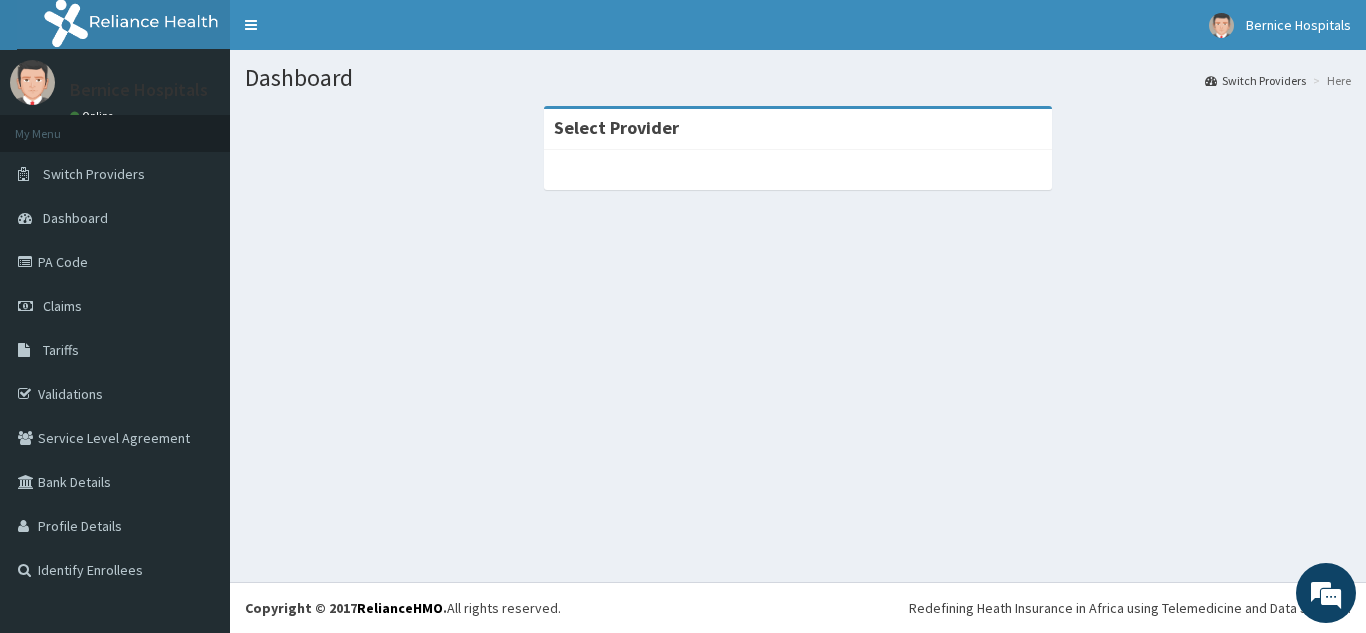 scroll, scrollTop: 0, scrollLeft: 0, axis: both 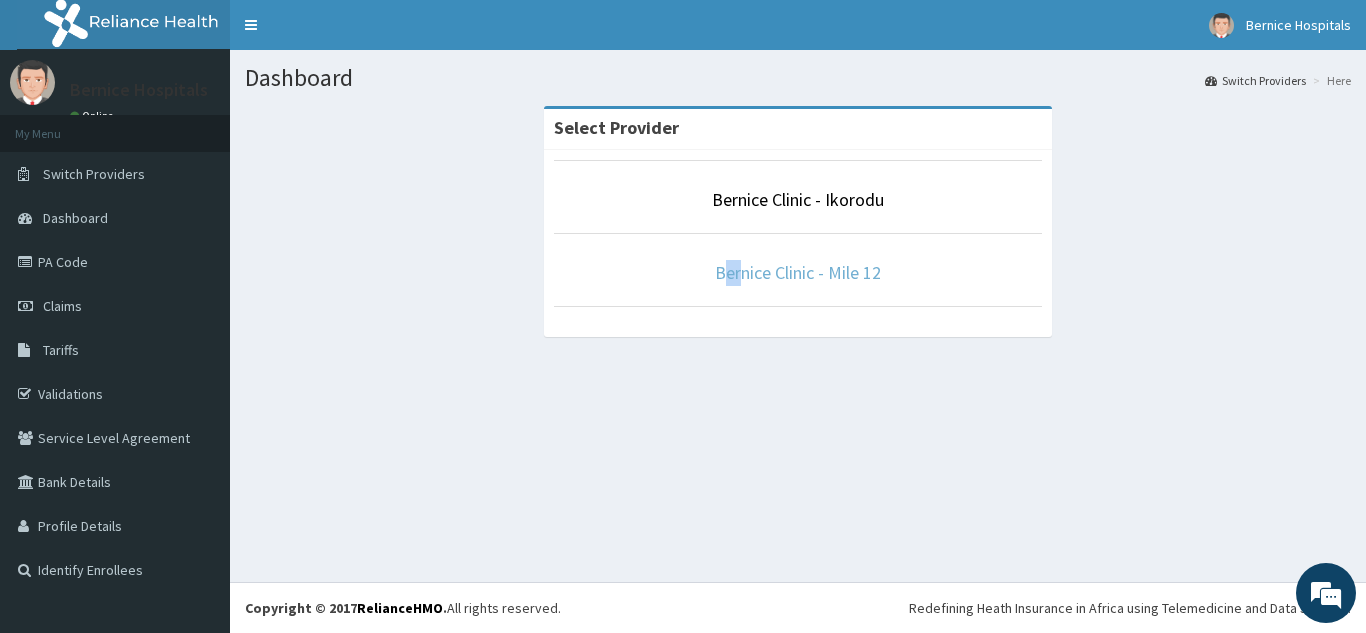 drag, startPoint x: 721, startPoint y: 295, endPoint x: 743, endPoint y: 265, distance: 37.202152 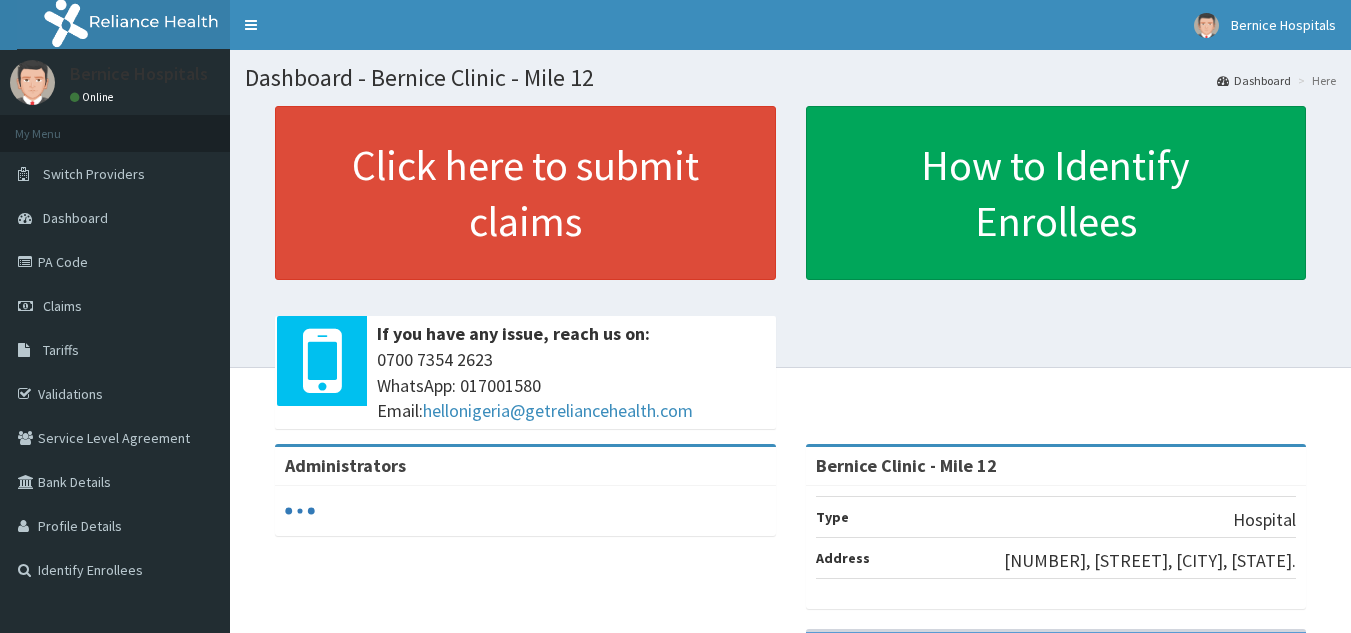 scroll, scrollTop: 0, scrollLeft: 0, axis: both 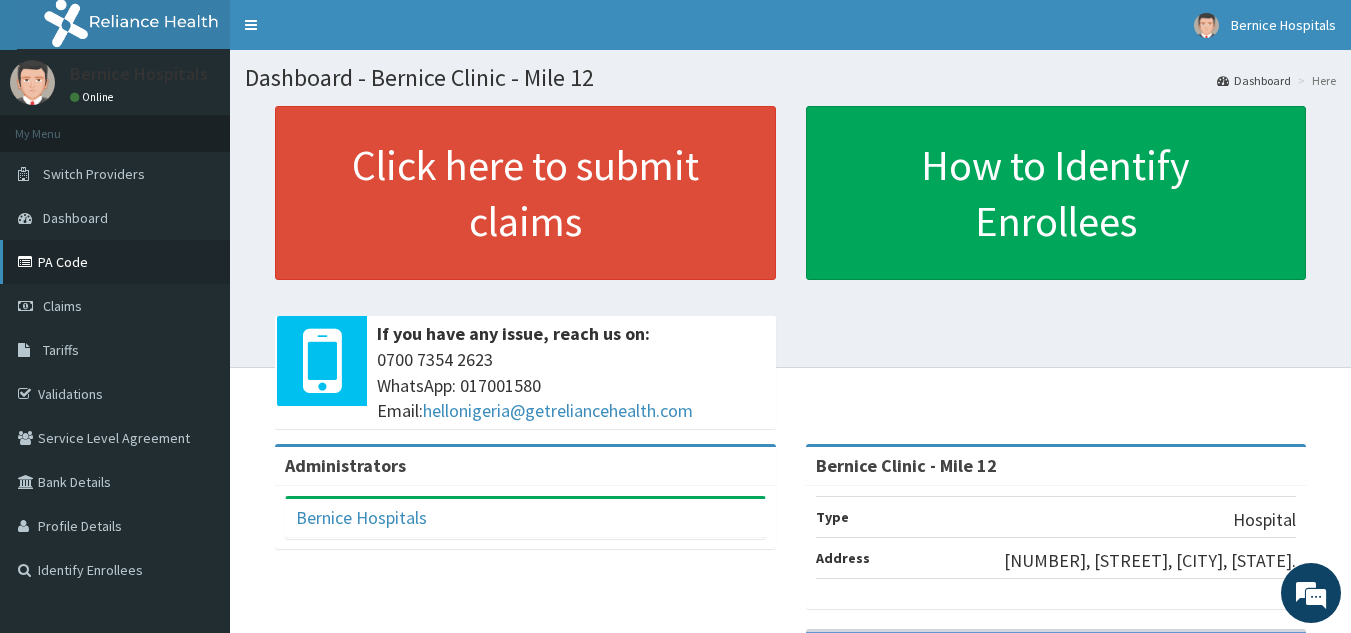 click on "PA Code" at bounding box center (115, 262) 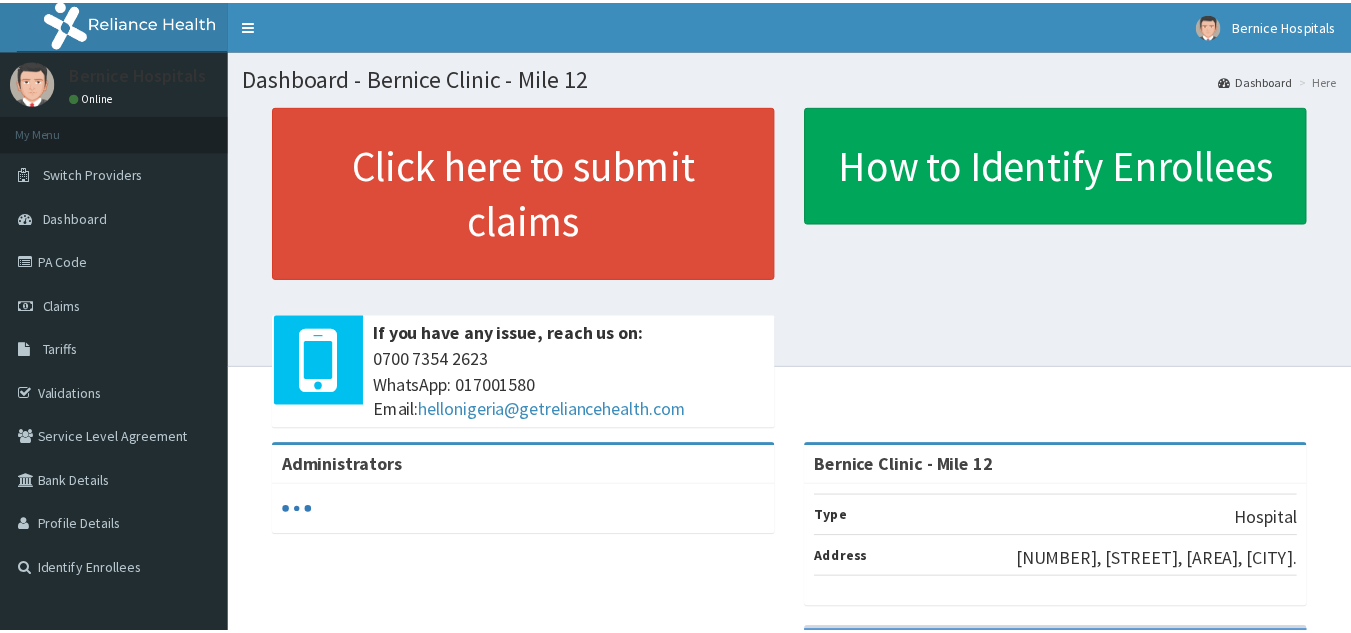scroll, scrollTop: 0, scrollLeft: 0, axis: both 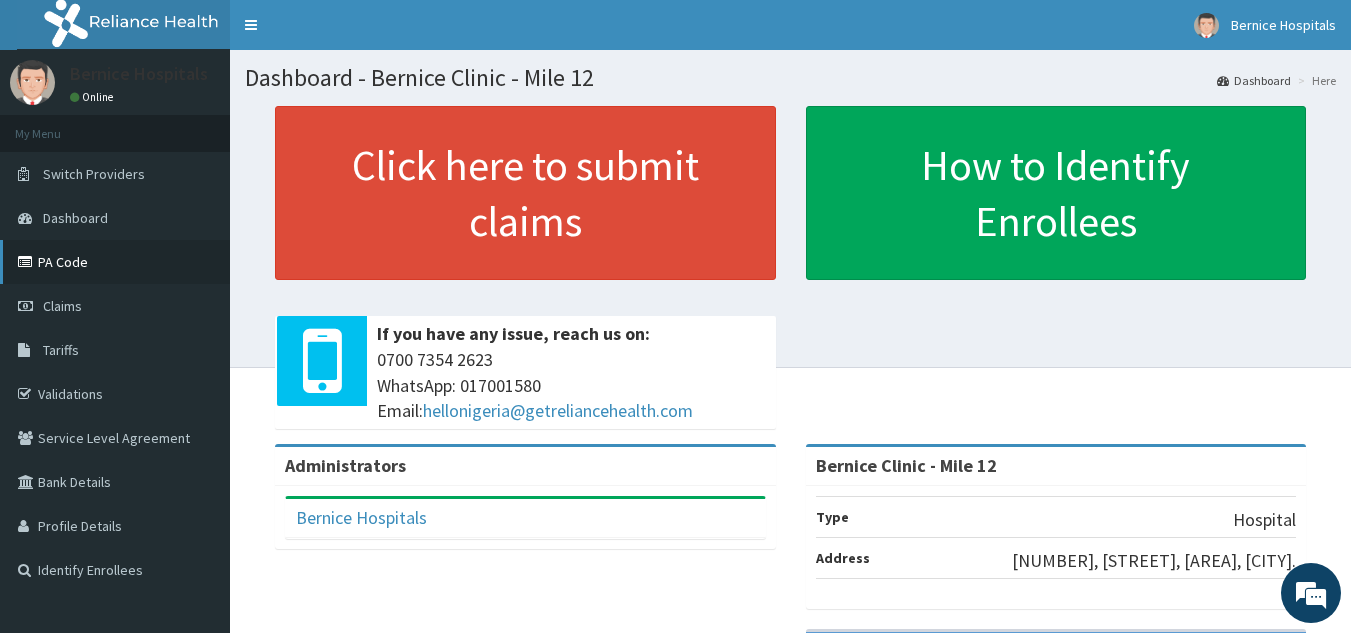 click on "PA Code" at bounding box center [115, 262] 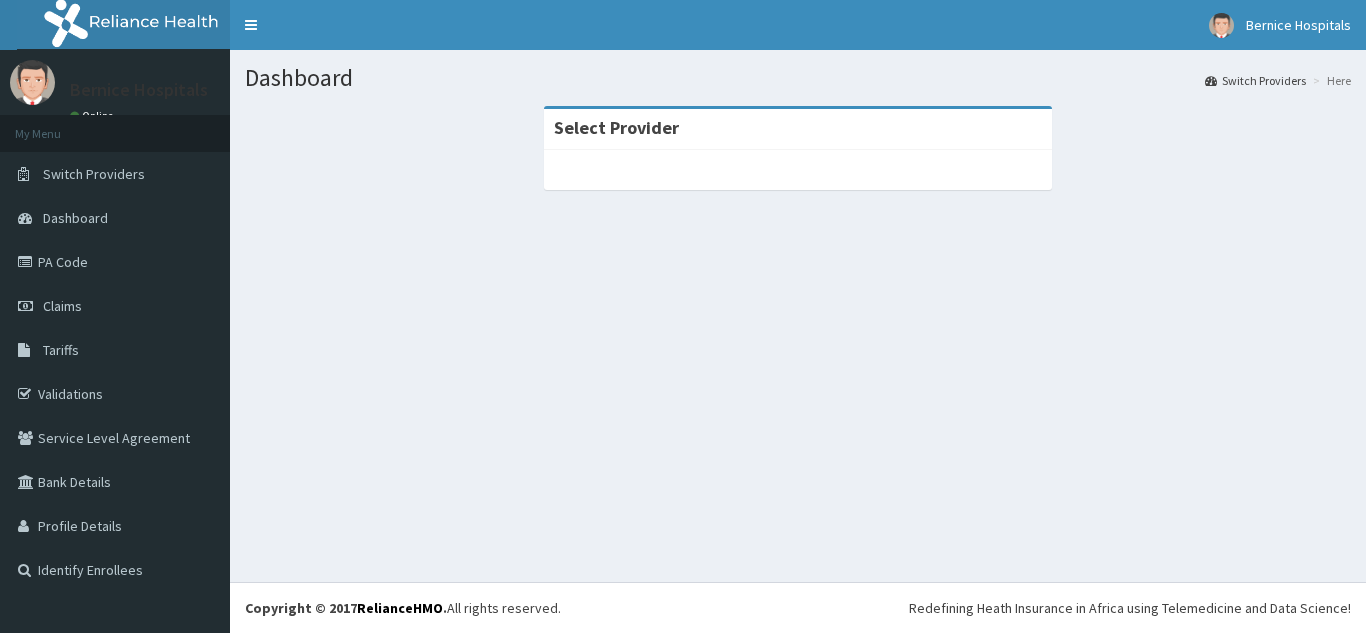 scroll, scrollTop: 0, scrollLeft: 0, axis: both 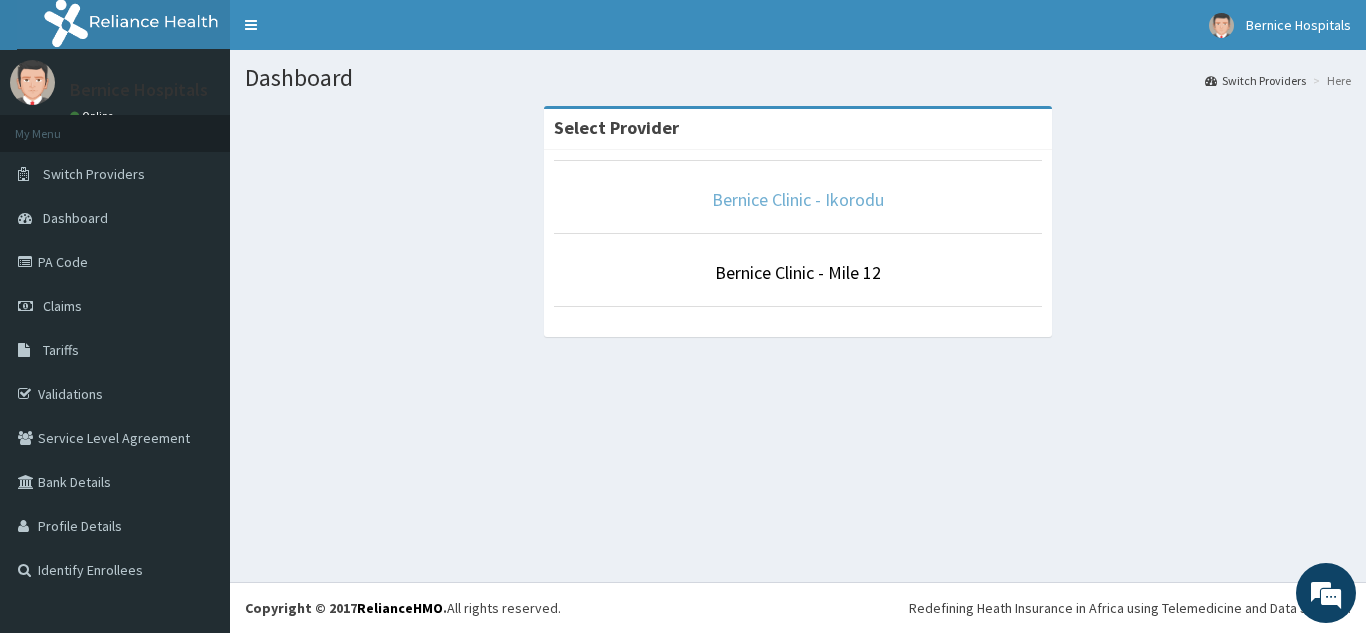 click on "Bernice Clinic - Ikorodu" at bounding box center (798, 199) 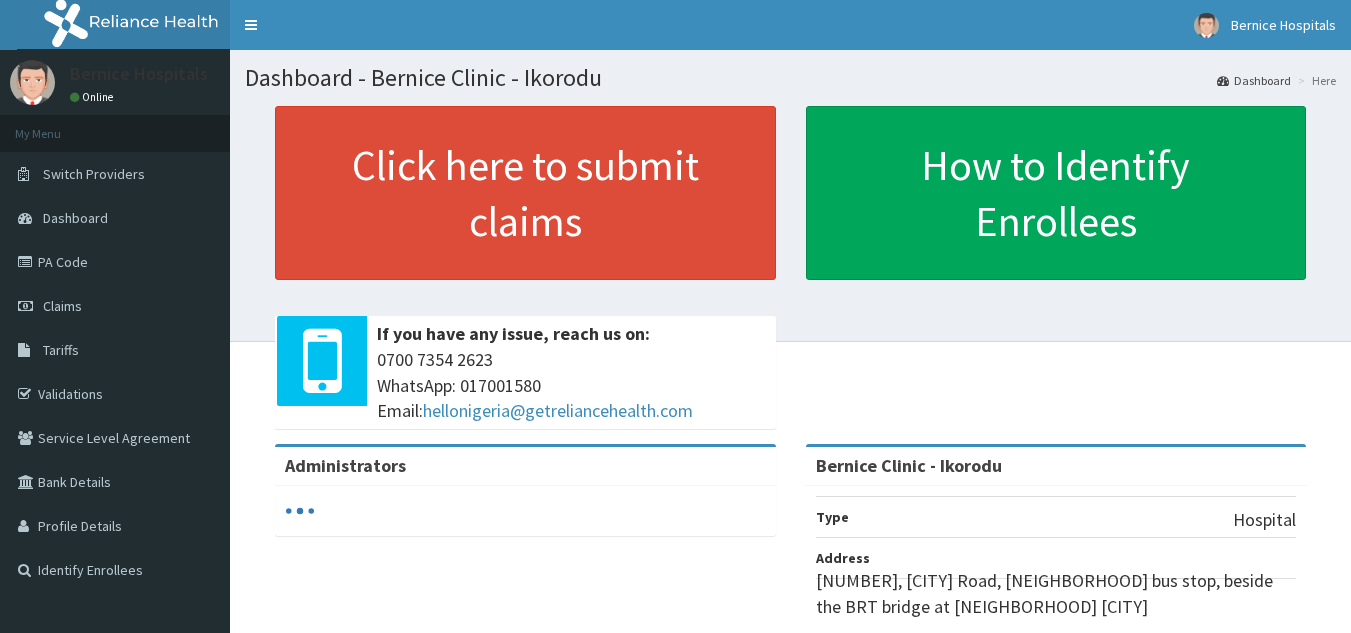 scroll, scrollTop: 0, scrollLeft: 0, axis: both 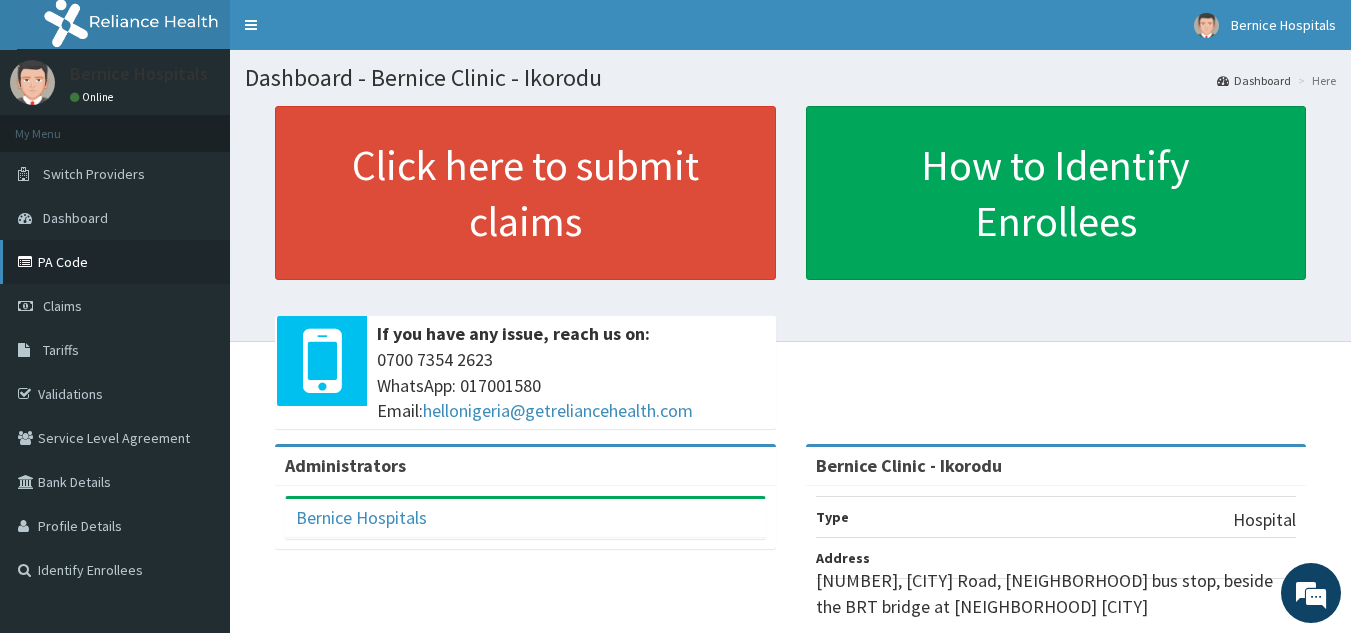 click on "PA Code" at bounding box center (115, 262) 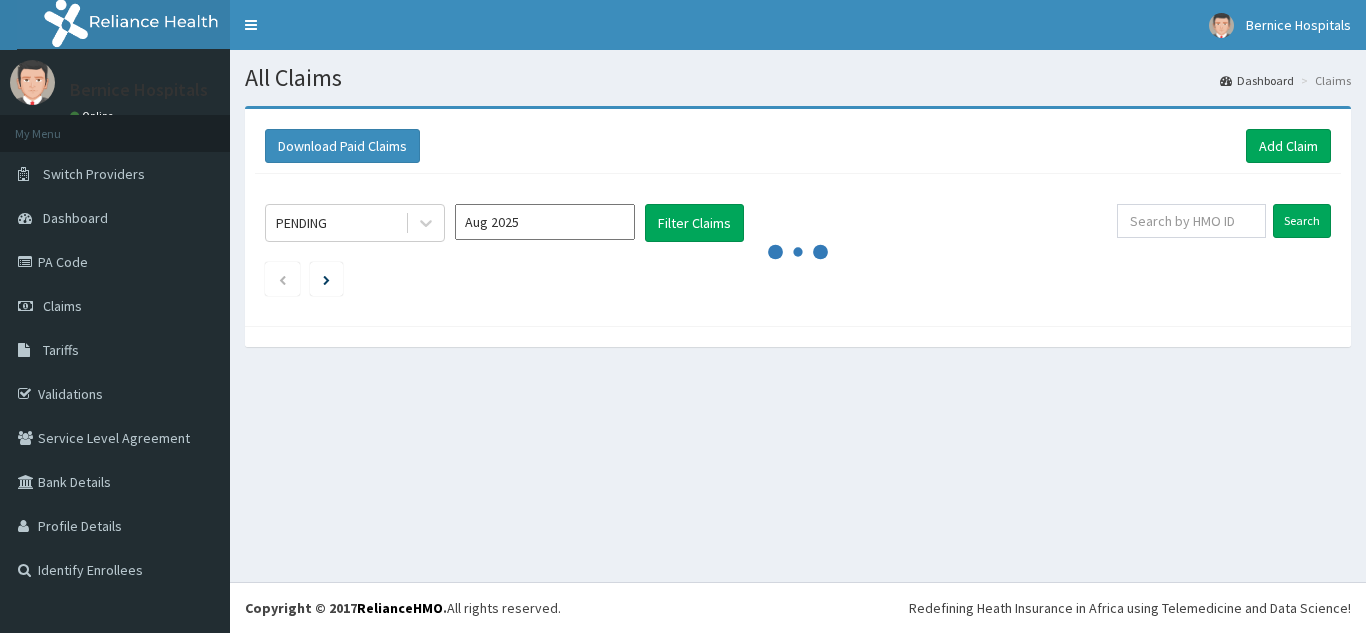 scroll, scrollTop: 0, scrollLeft: 0, axis: both 